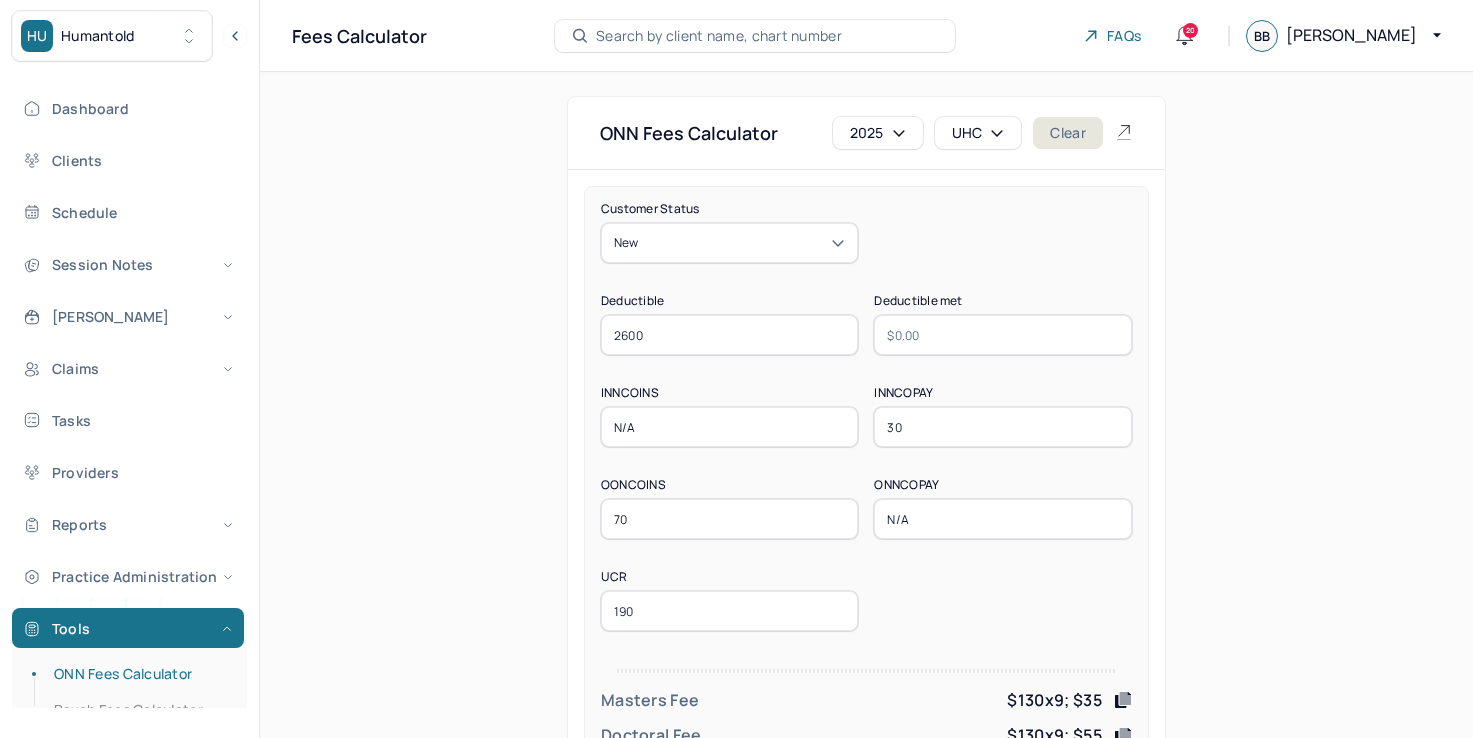 scroll, scrollTop: 156, scrollLeft: 0, axis: vertical 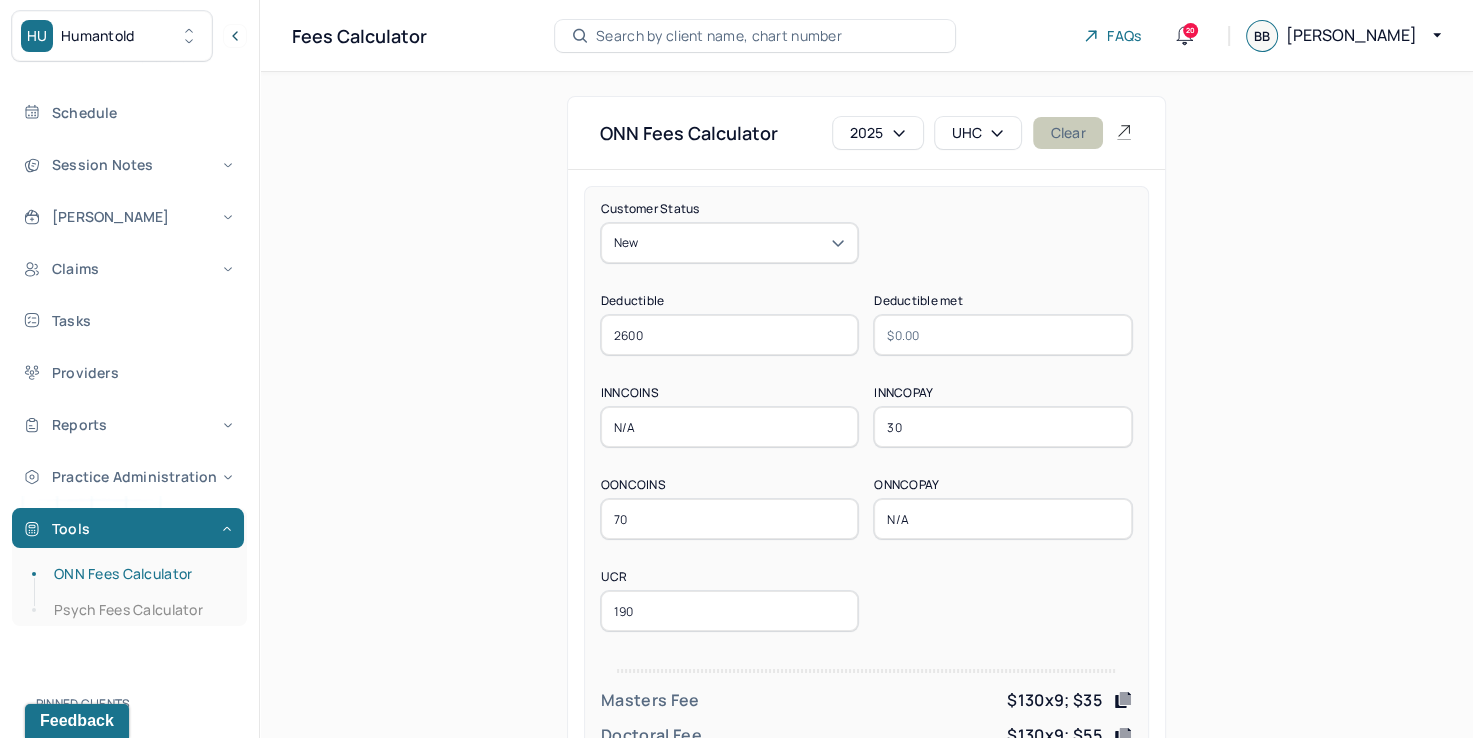 click on "Clear" at bounding box center (1067, 133) 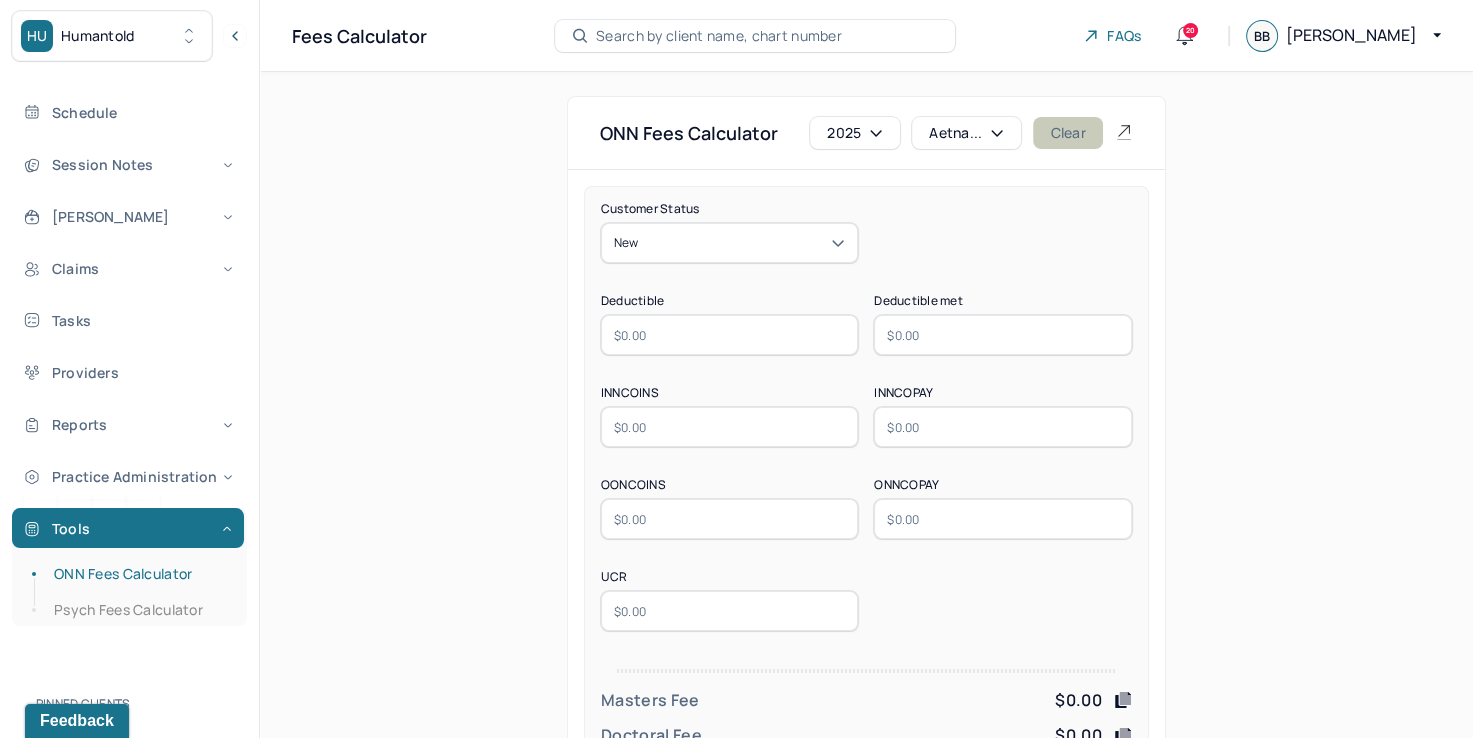 click on "Clear" at bounding box center [1067, 133] 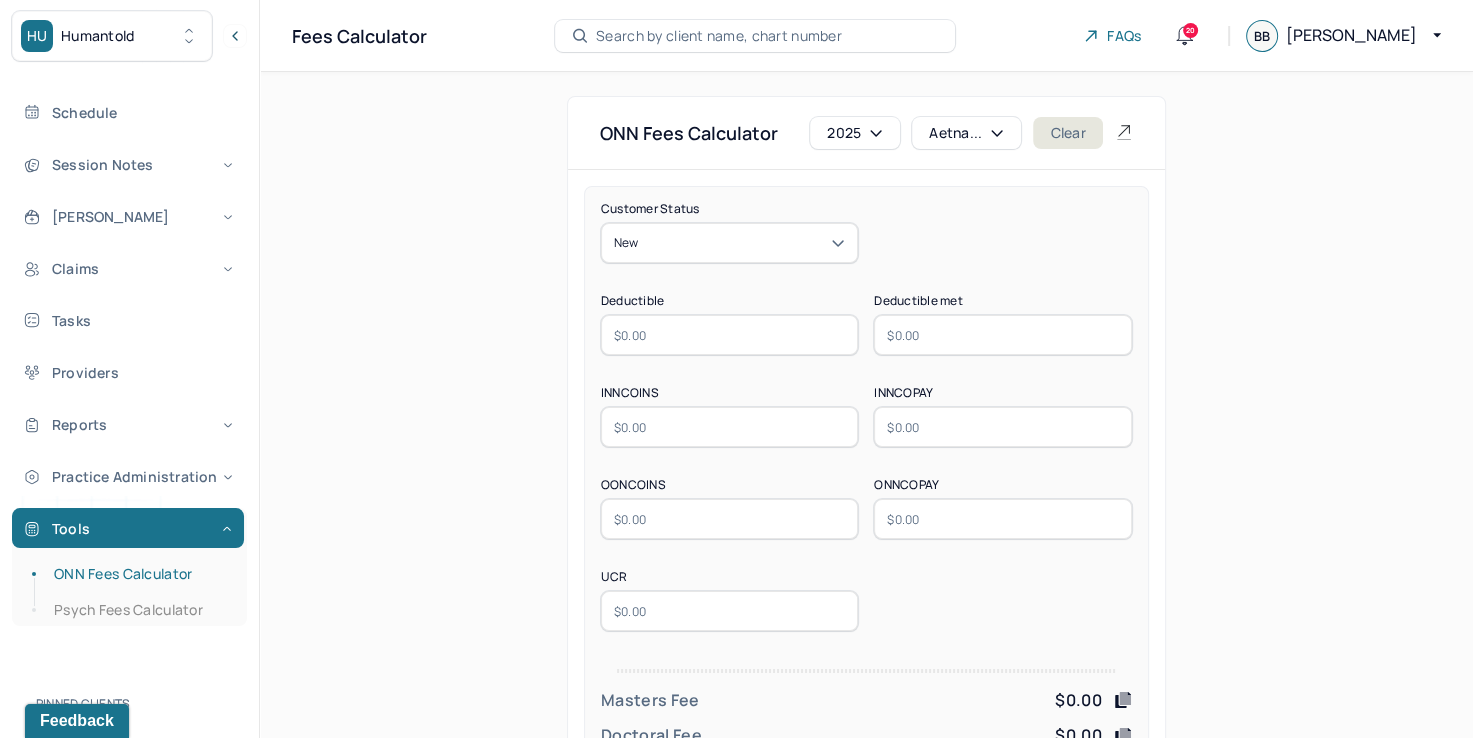 click on "Aetna..." at bounding box center (966, 133) 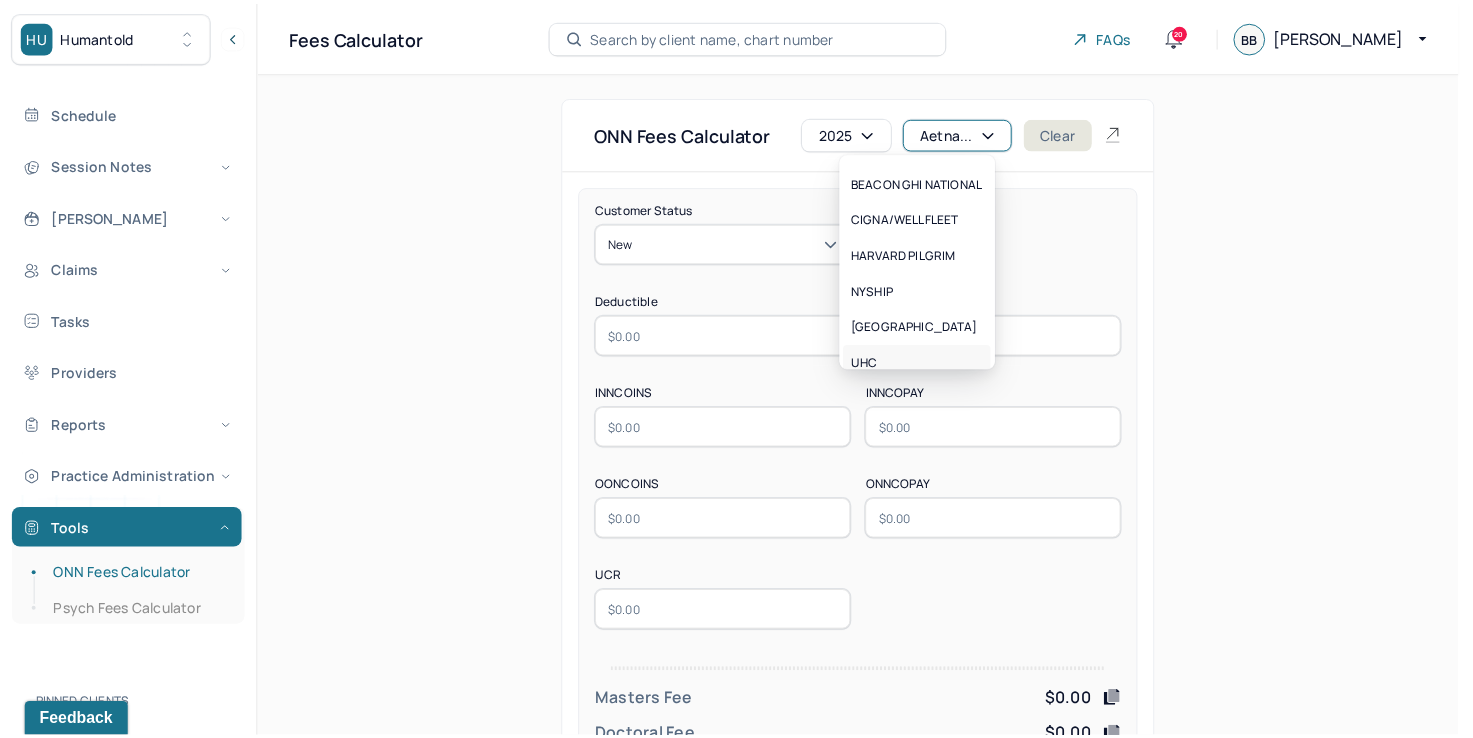 scroll, scrollTop: 112, scrollLeft: 0, axis: vertical 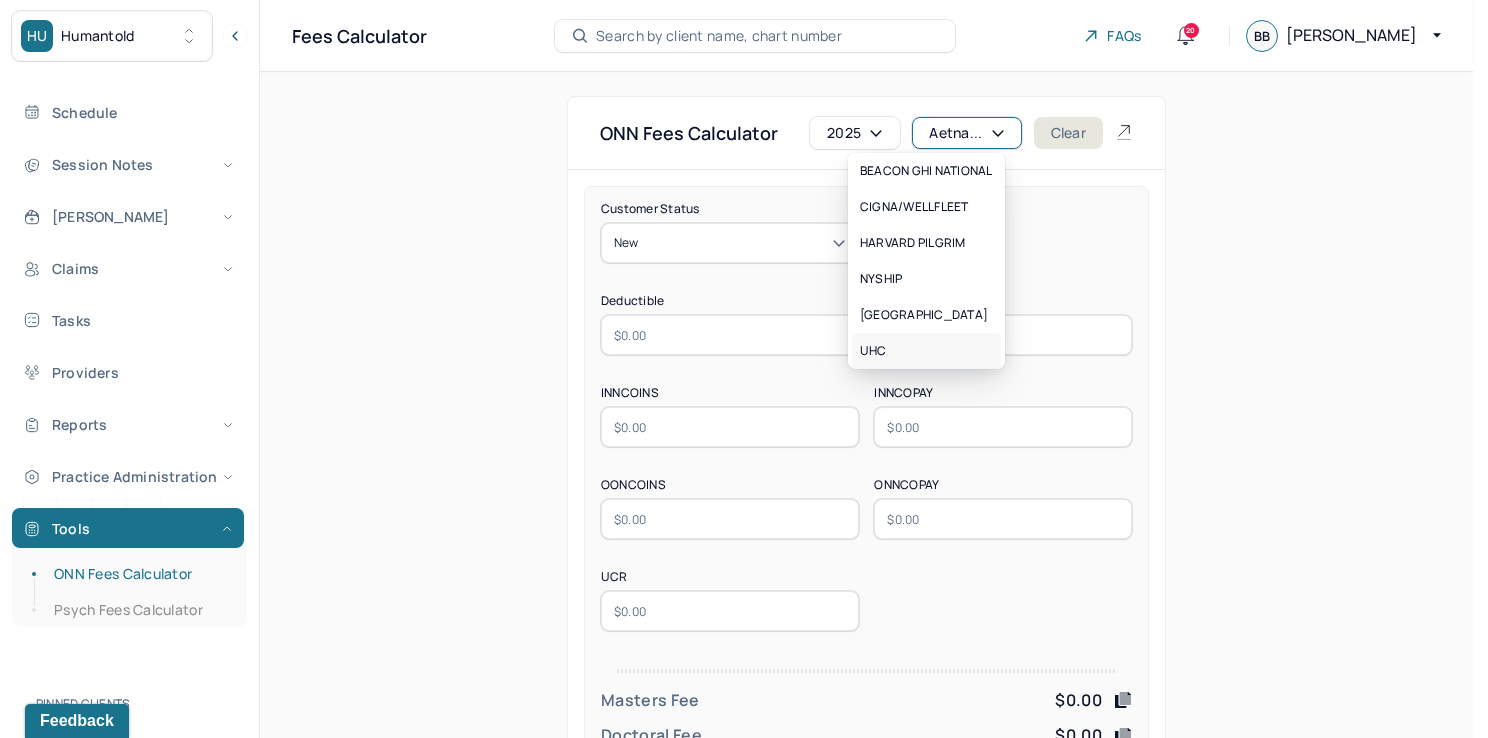 click on "UHC" at bounding box center [873, 351] 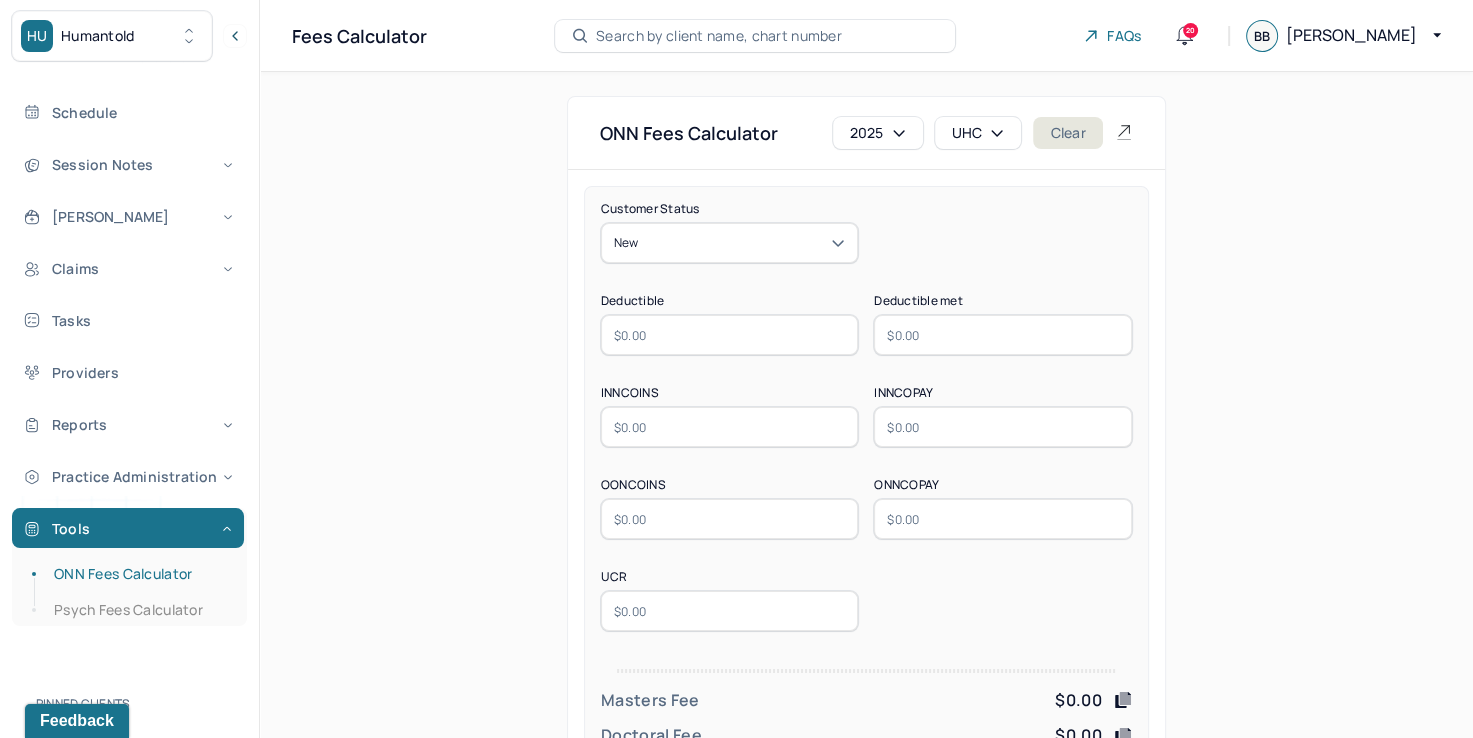 click at bounding box center [730, 335] 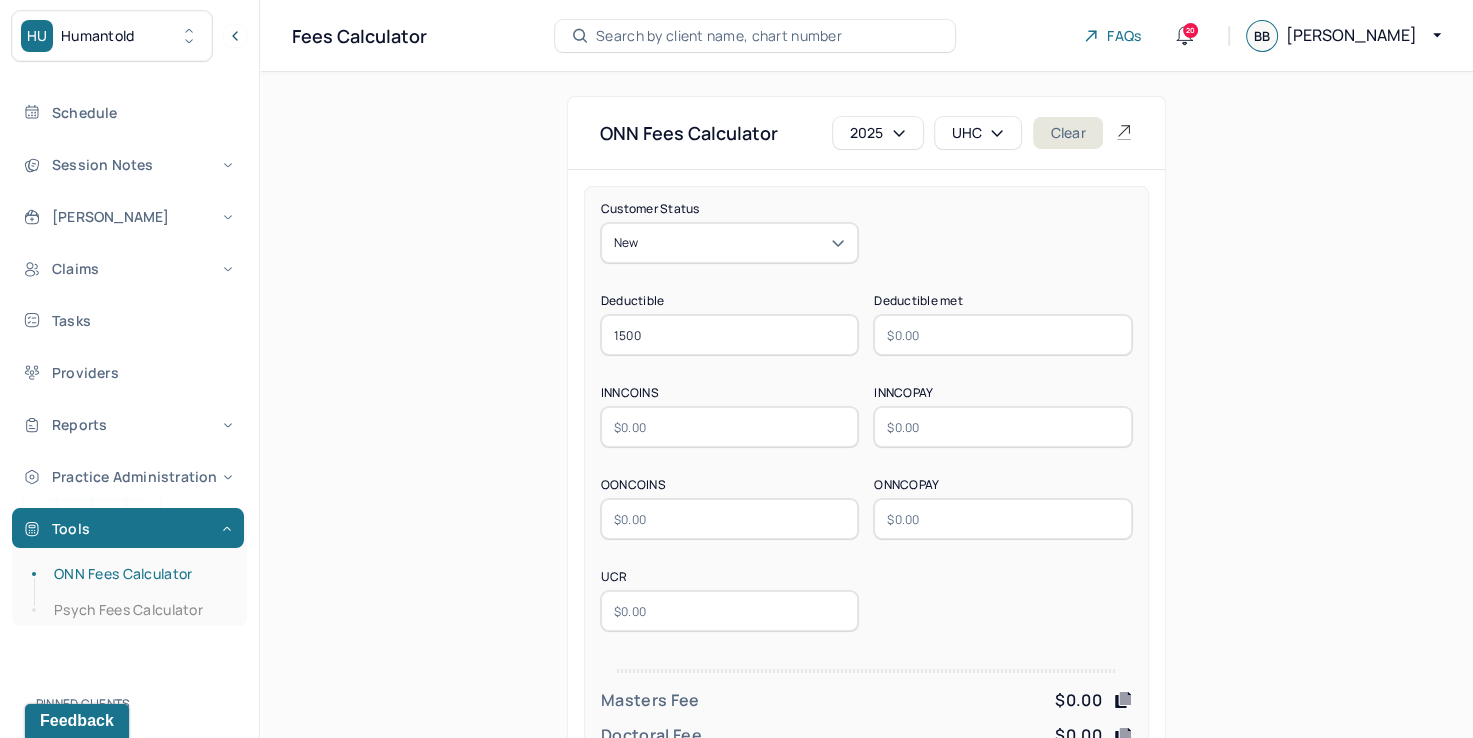 type on "1500" 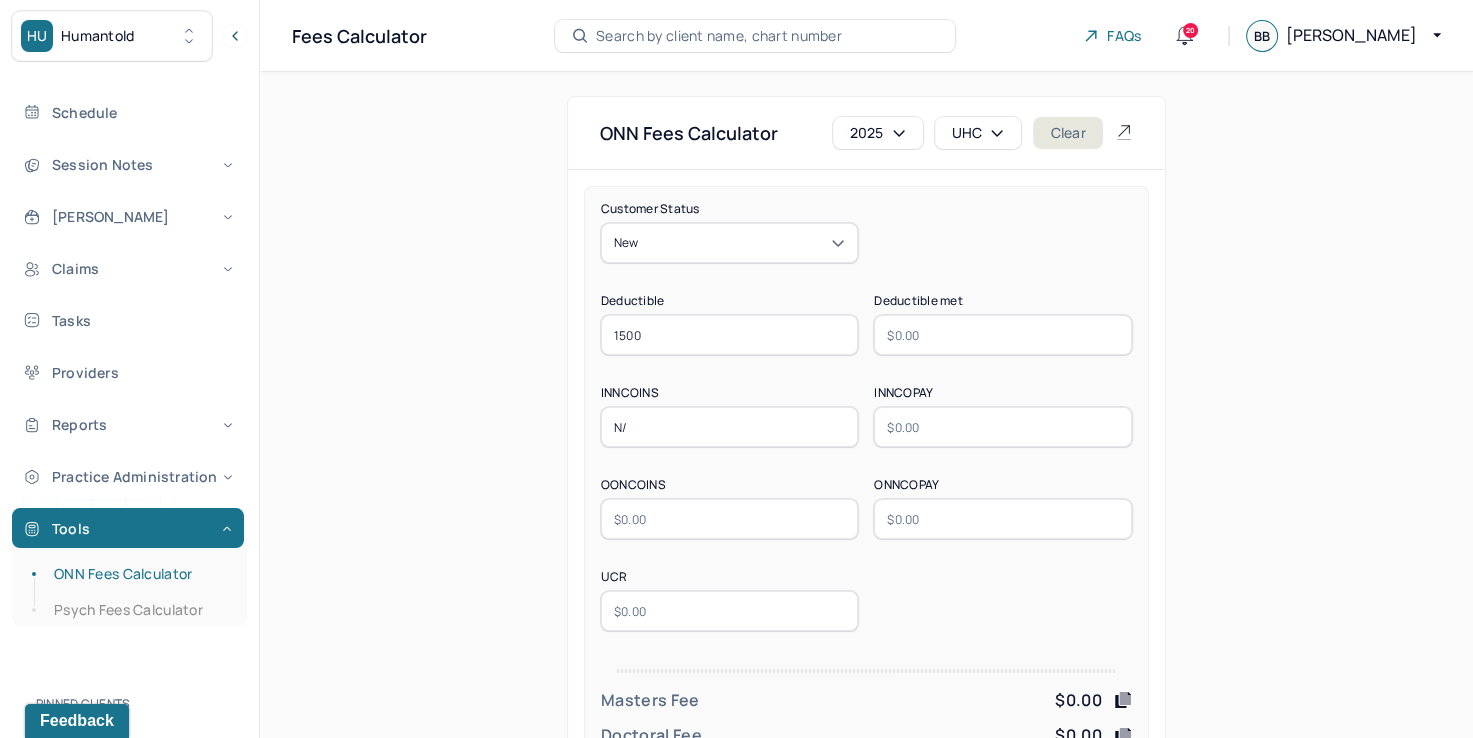 type on "N/A" 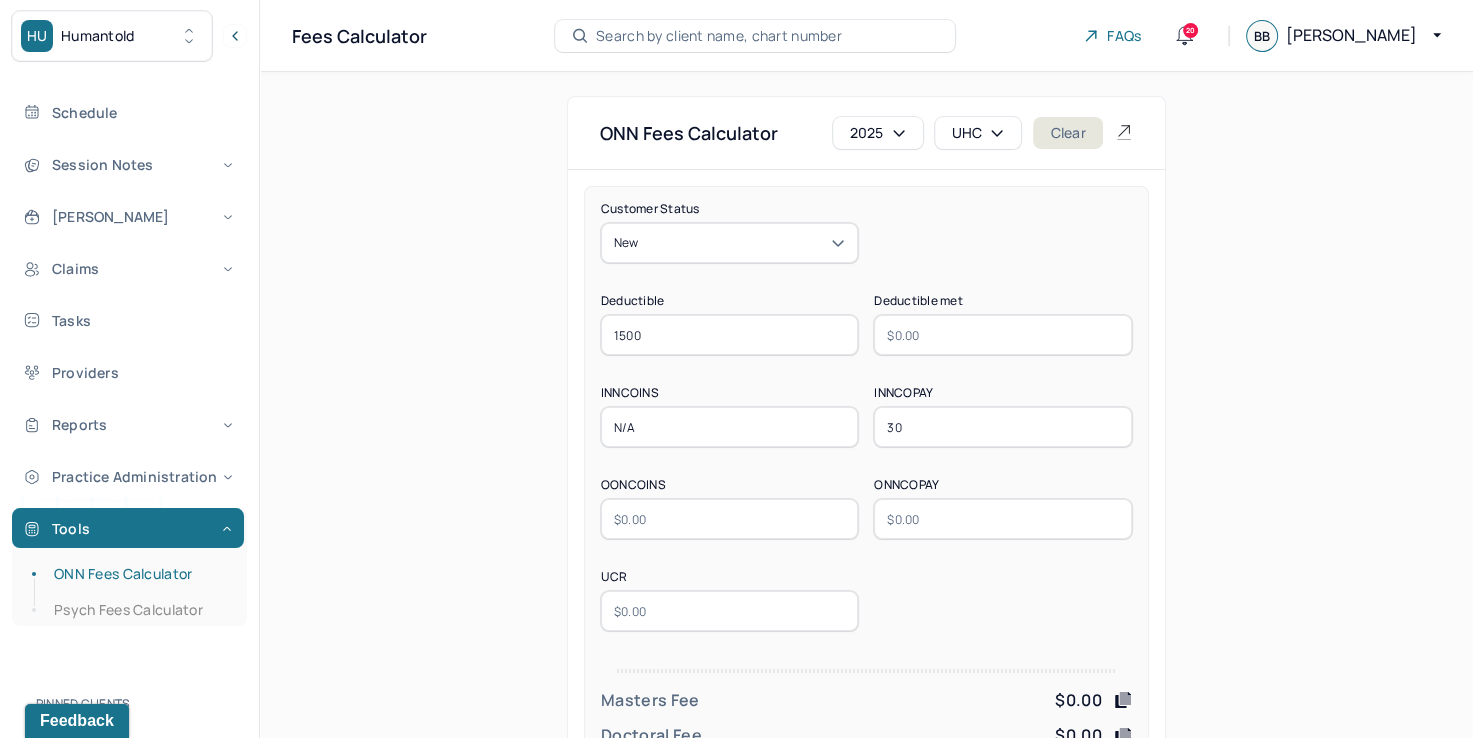 type on "30" 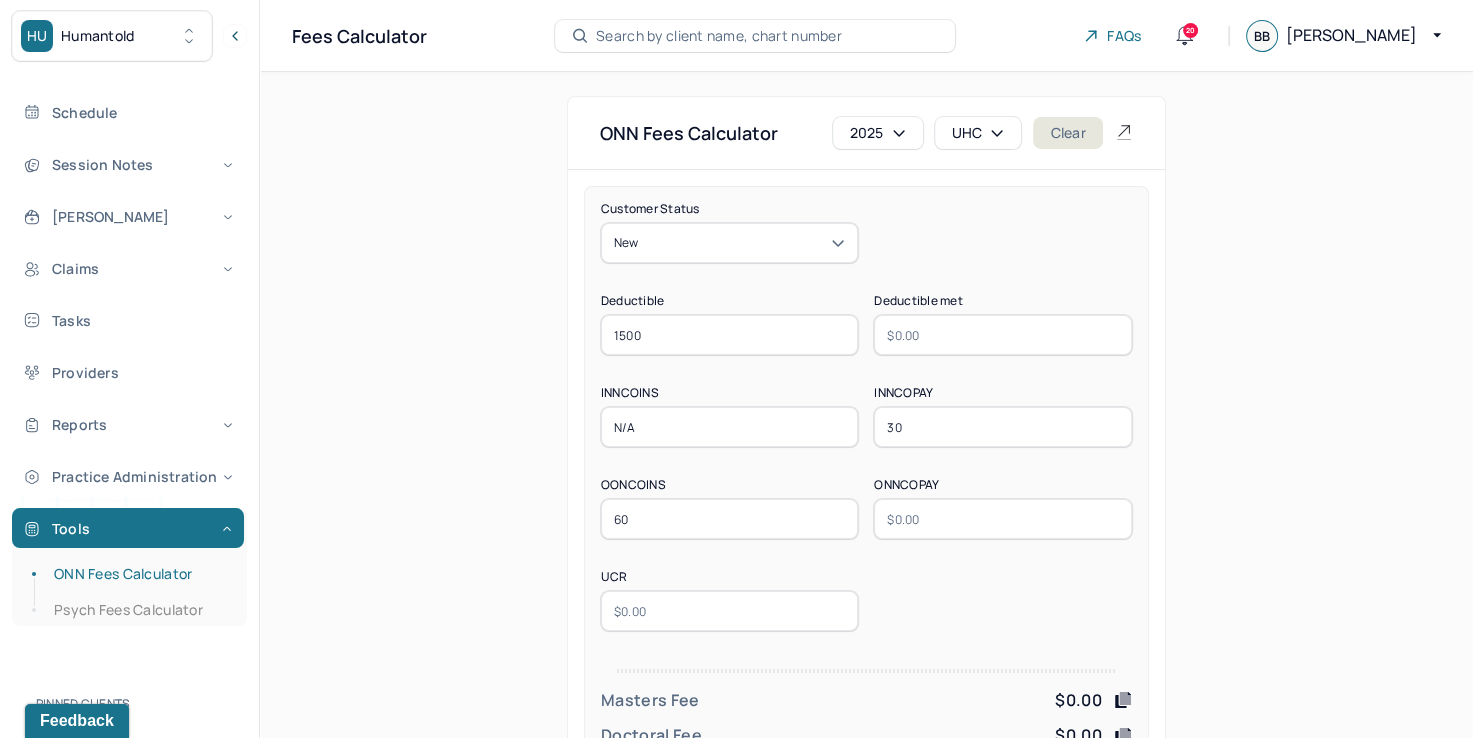 type on "60" 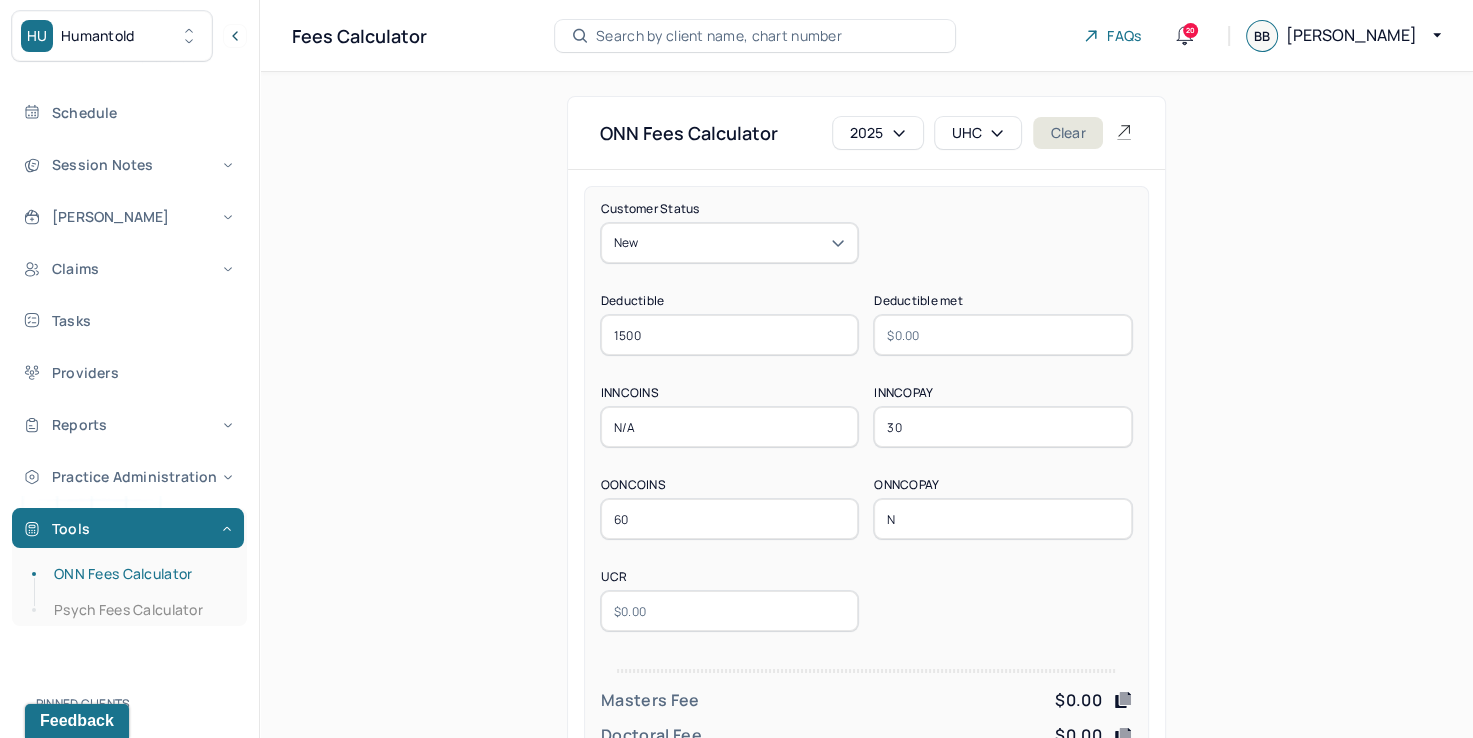 type on "N/A" 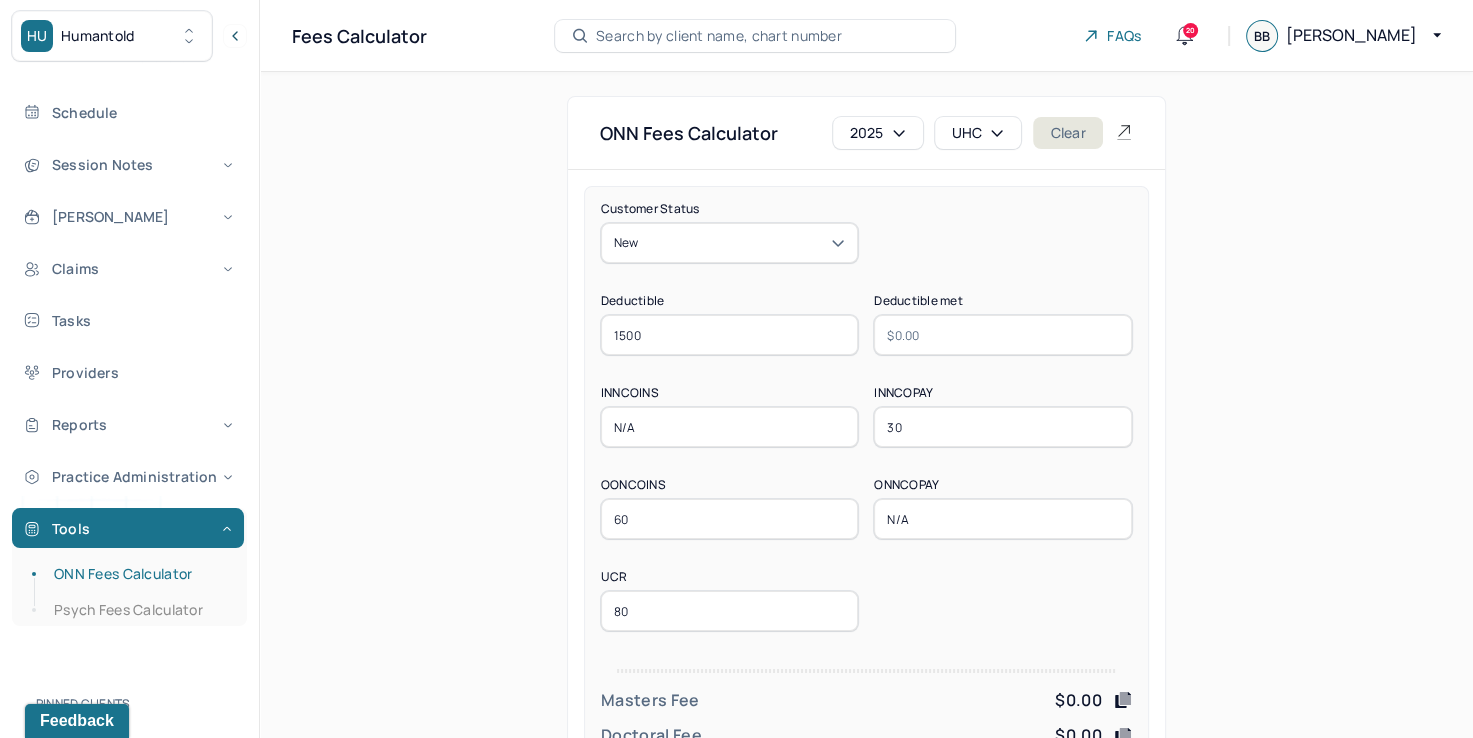 type on "80" 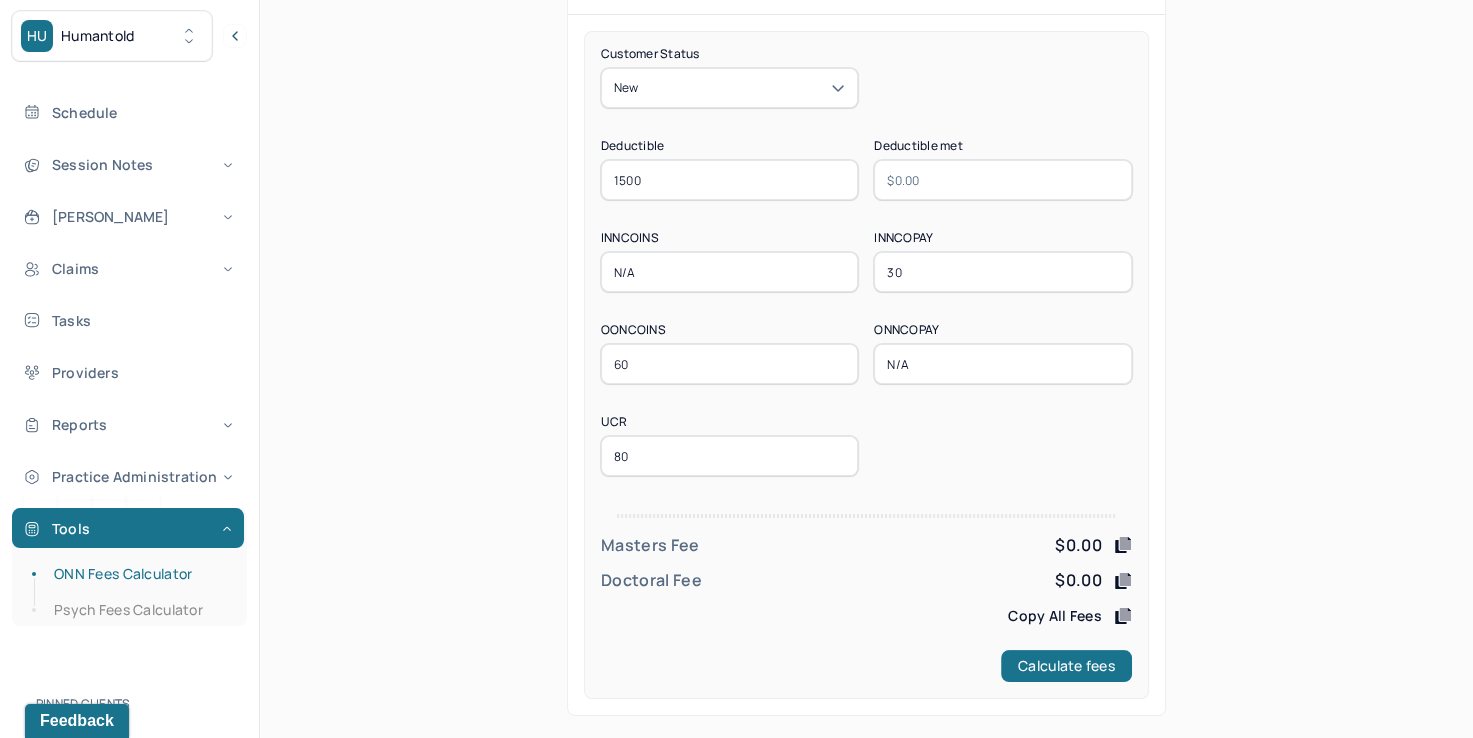 scroll, scrollTop: 156, scrollLeft: 0, axis: vertical 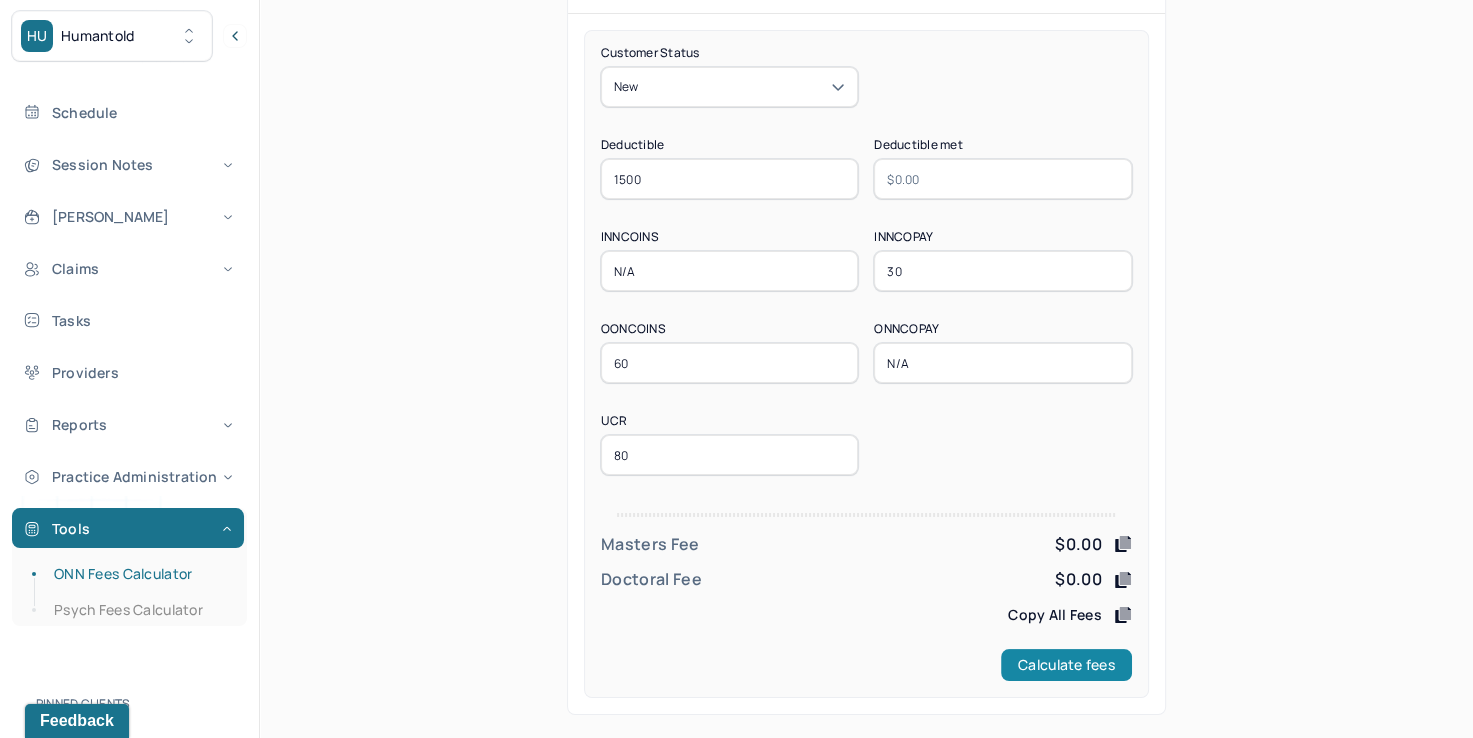 click on "Calculate fees" at bounding box center (1066, 665) 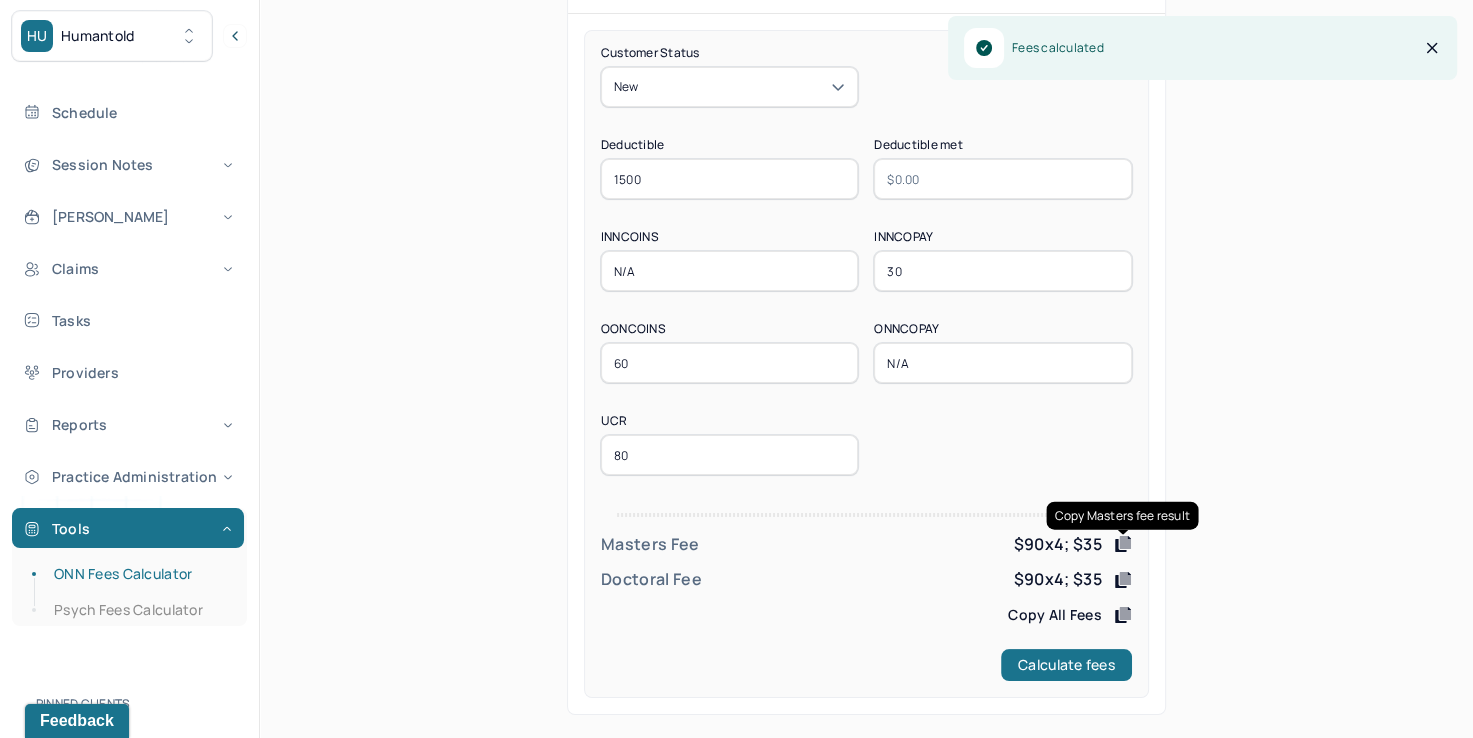click 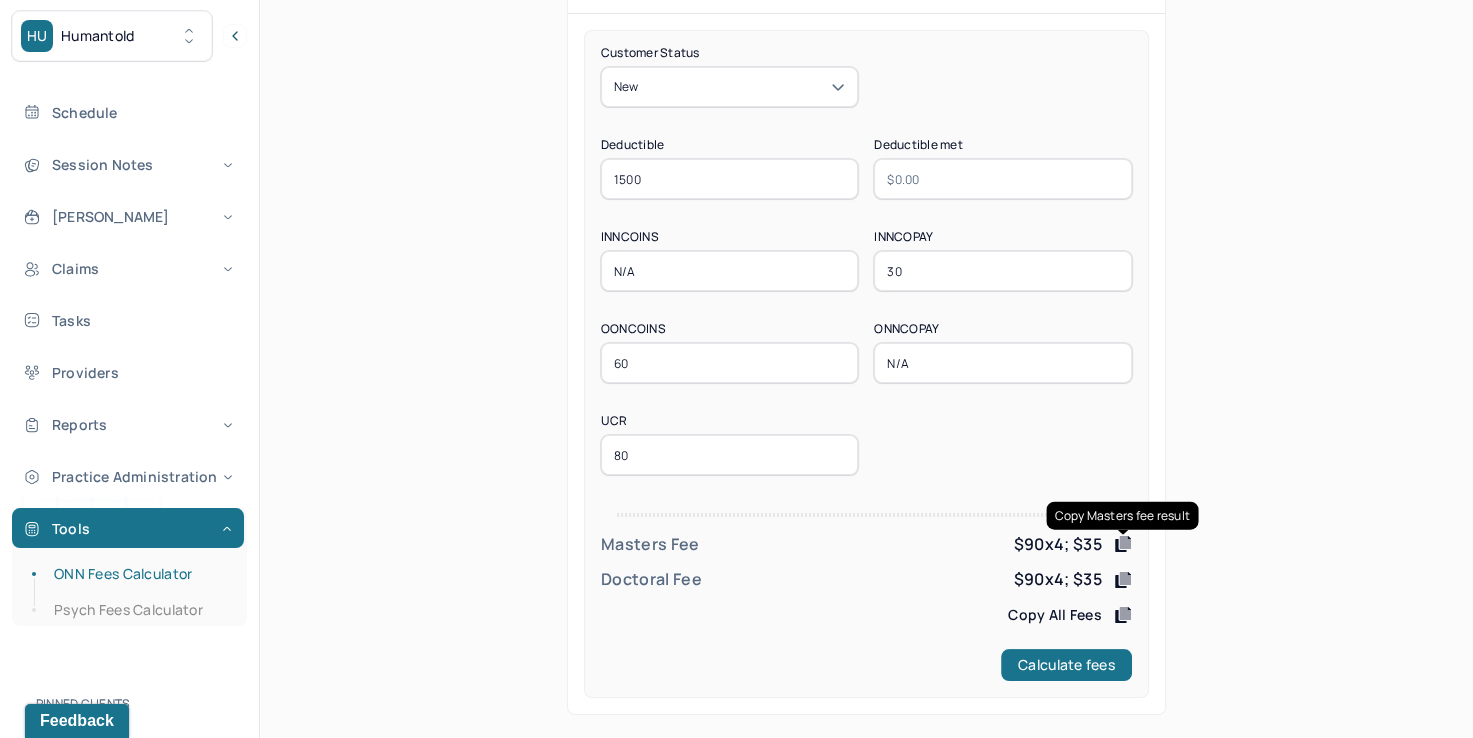drag, startPoint x: 1128, startPoint y: 543, endPoint x: 1068, endPoint y: 534, distance: 60.671246 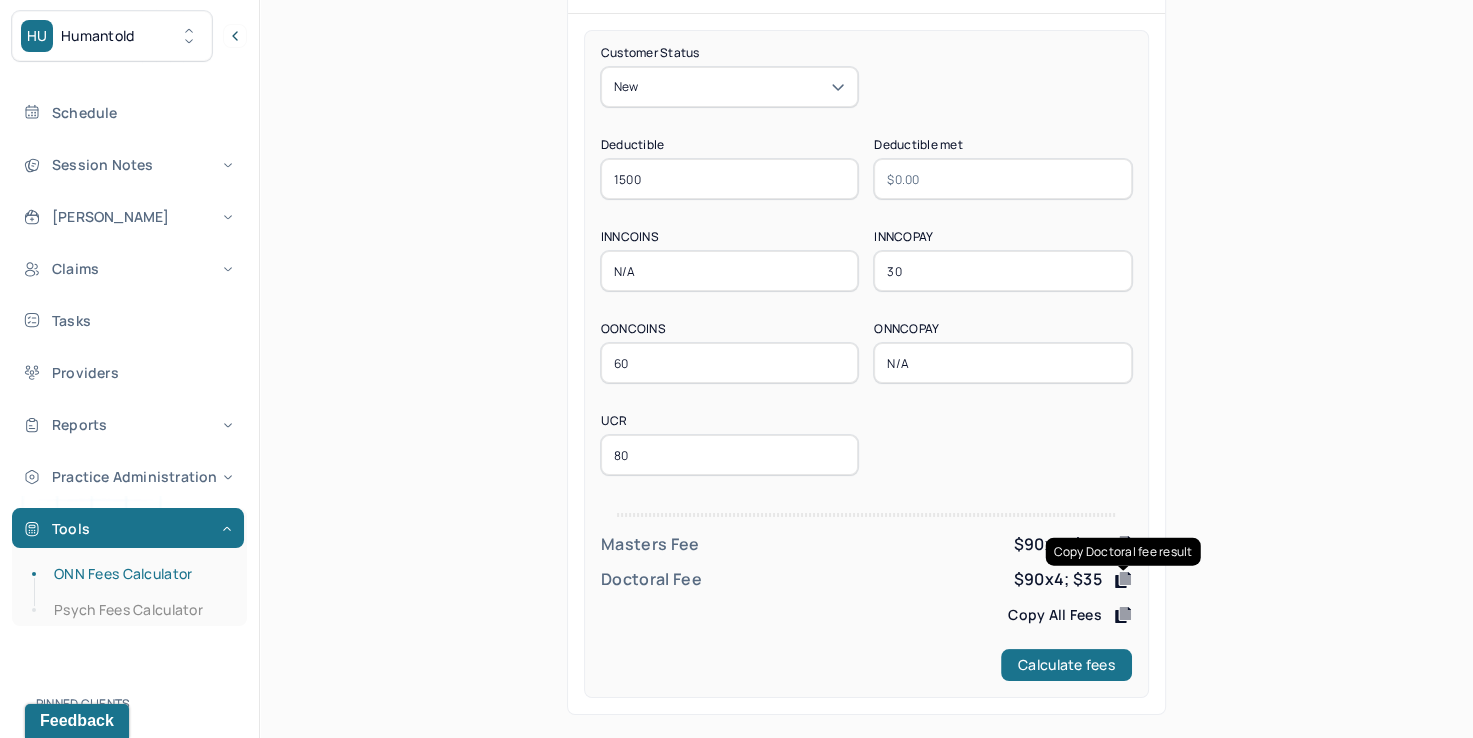 click 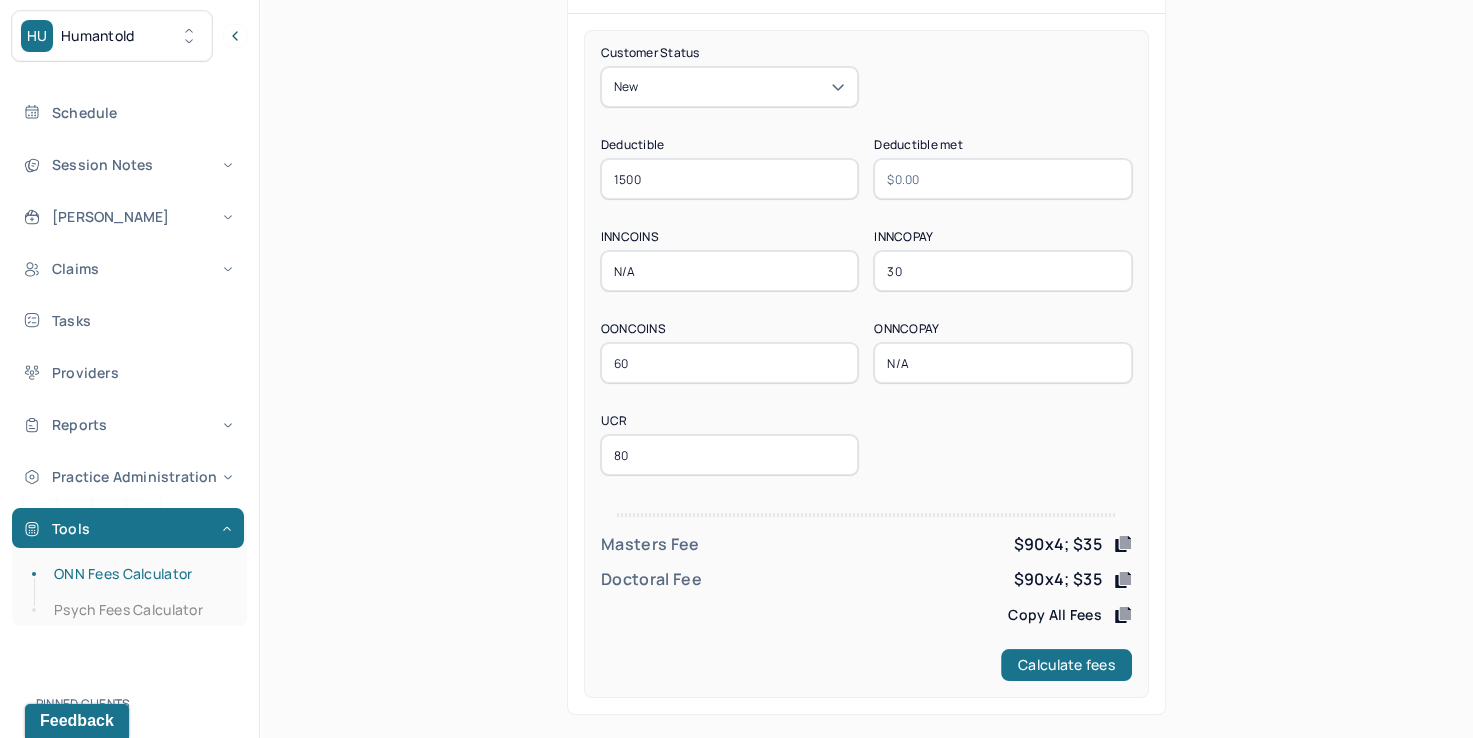 click on "Dashboard Clients Schedule Session Notes Billings Claims Tasks Providers Reports Practice Administration Tools ONN Fees Calculator Psych Fees Calculator" at bounding box center [129, 307] 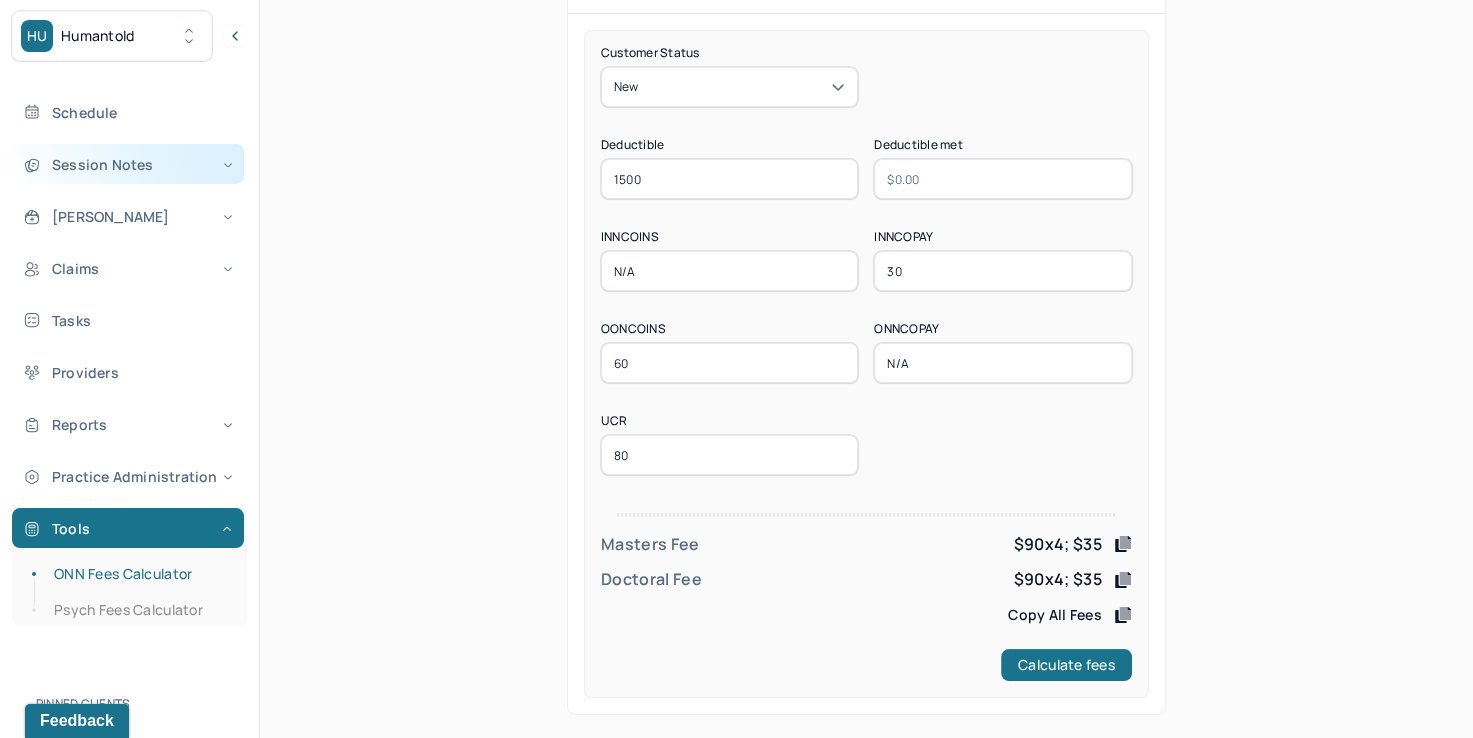 click on "Session Notes" at bounding box center (128, 164) 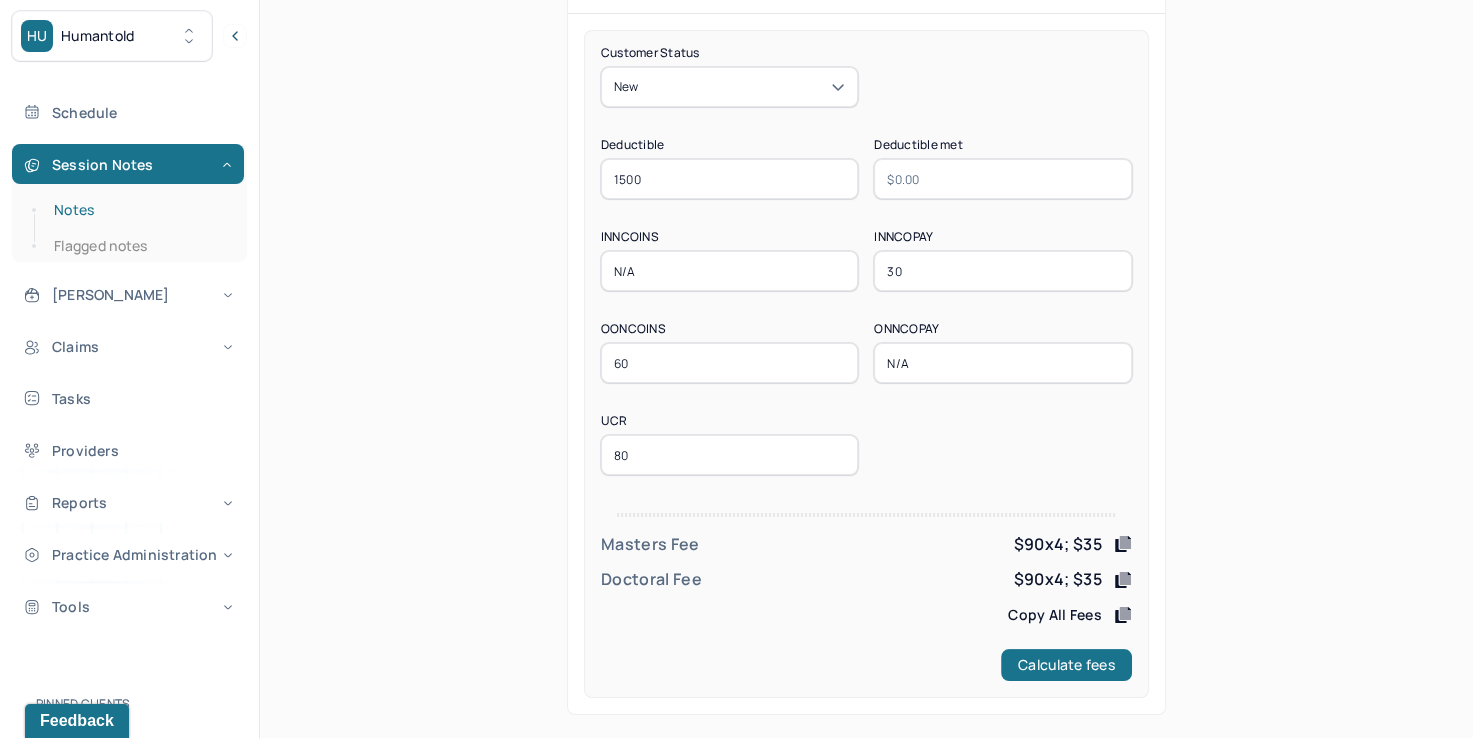 click on "Notes" at bounding box center [139, 210] 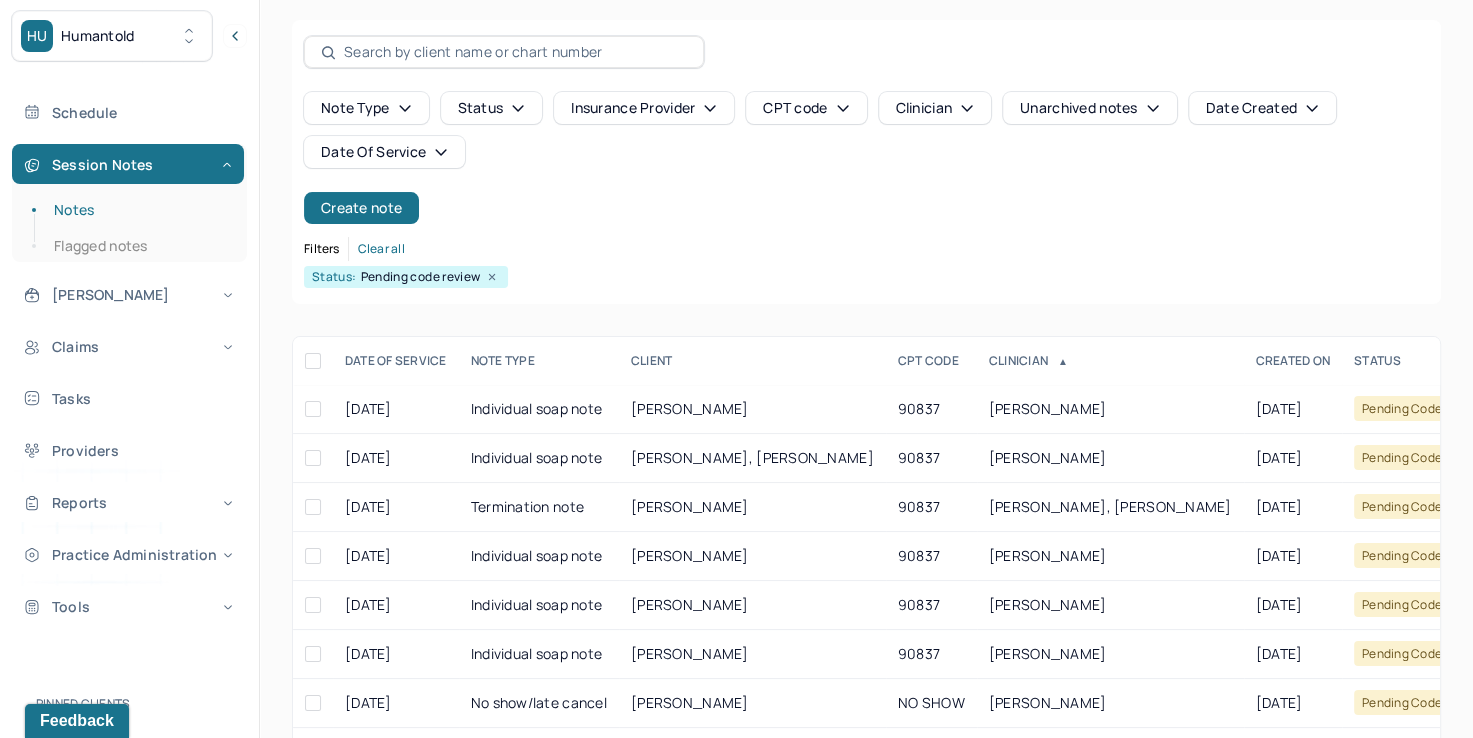 scroll, scrollTop: 0, scrollLeft: 0, axis: both 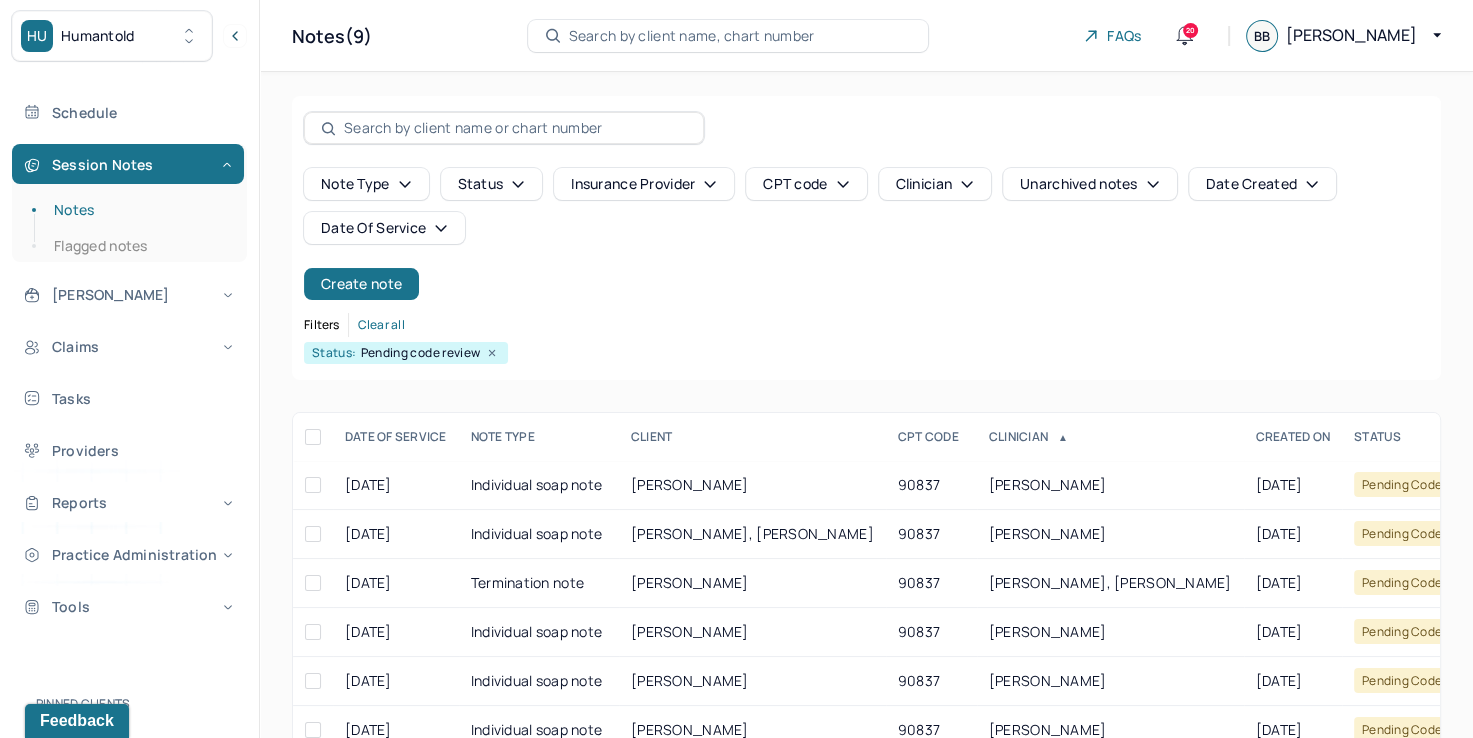 click on "Date Of Service" at bounding box center (384, 228) 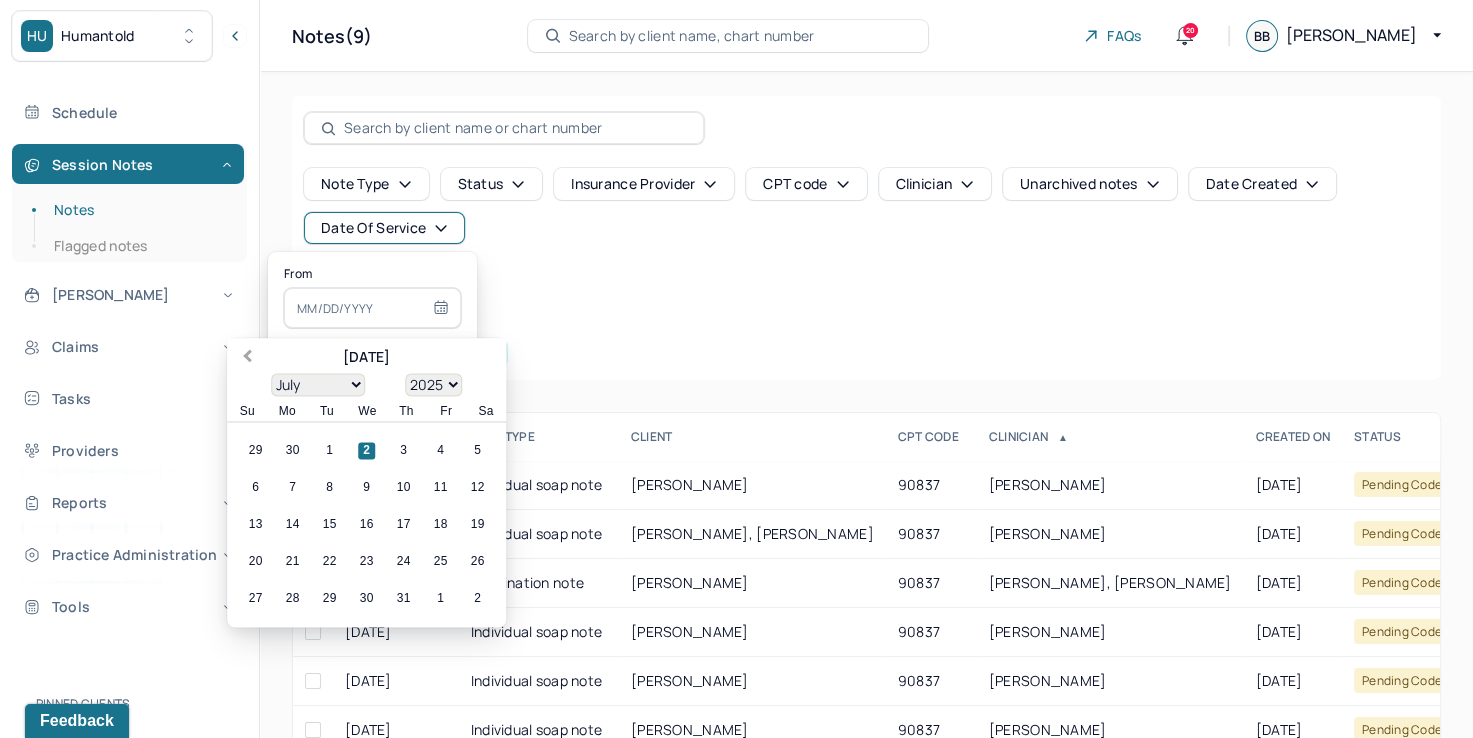 click on "Previous Month" at bounding box center (247, 358) 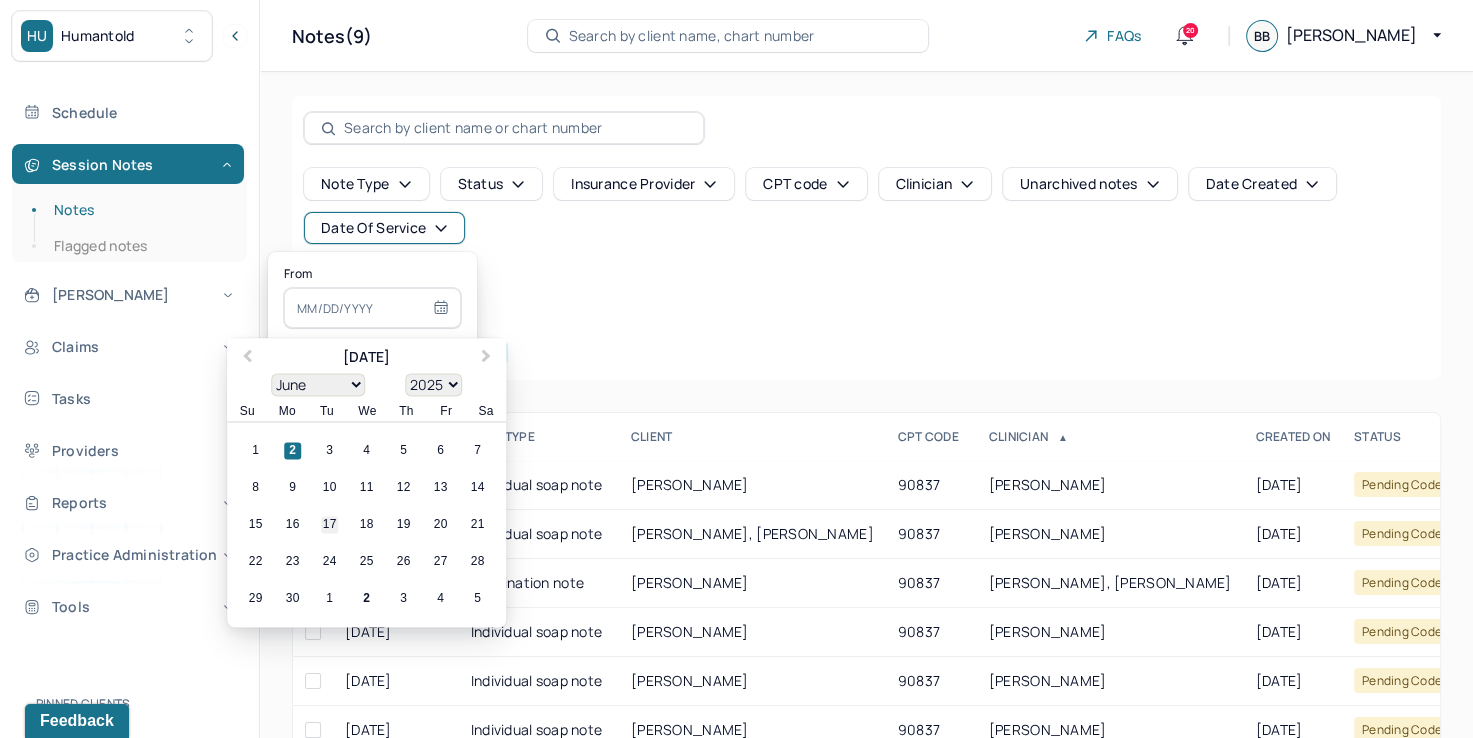 click on "17" at bounding box center [329, 525] 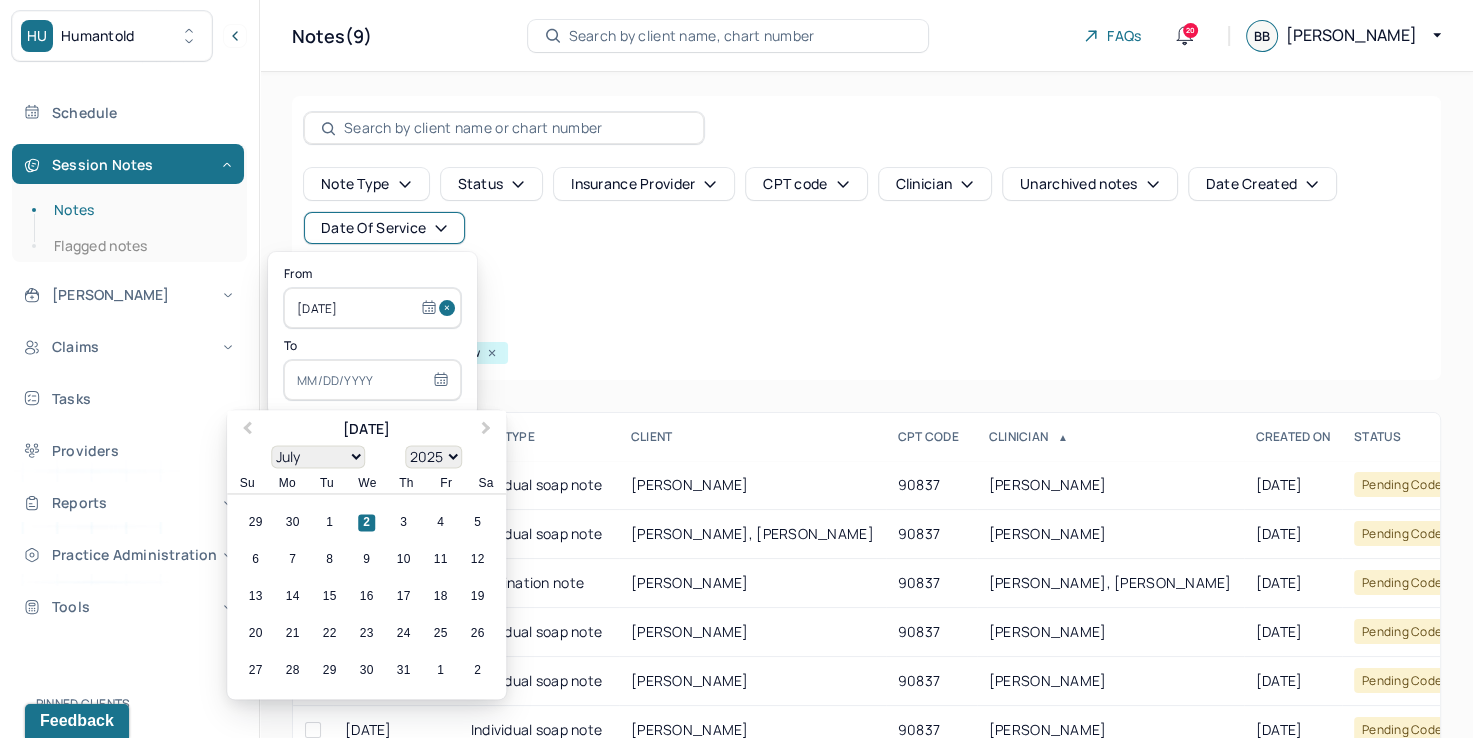 click at bounding box center [372, 380] 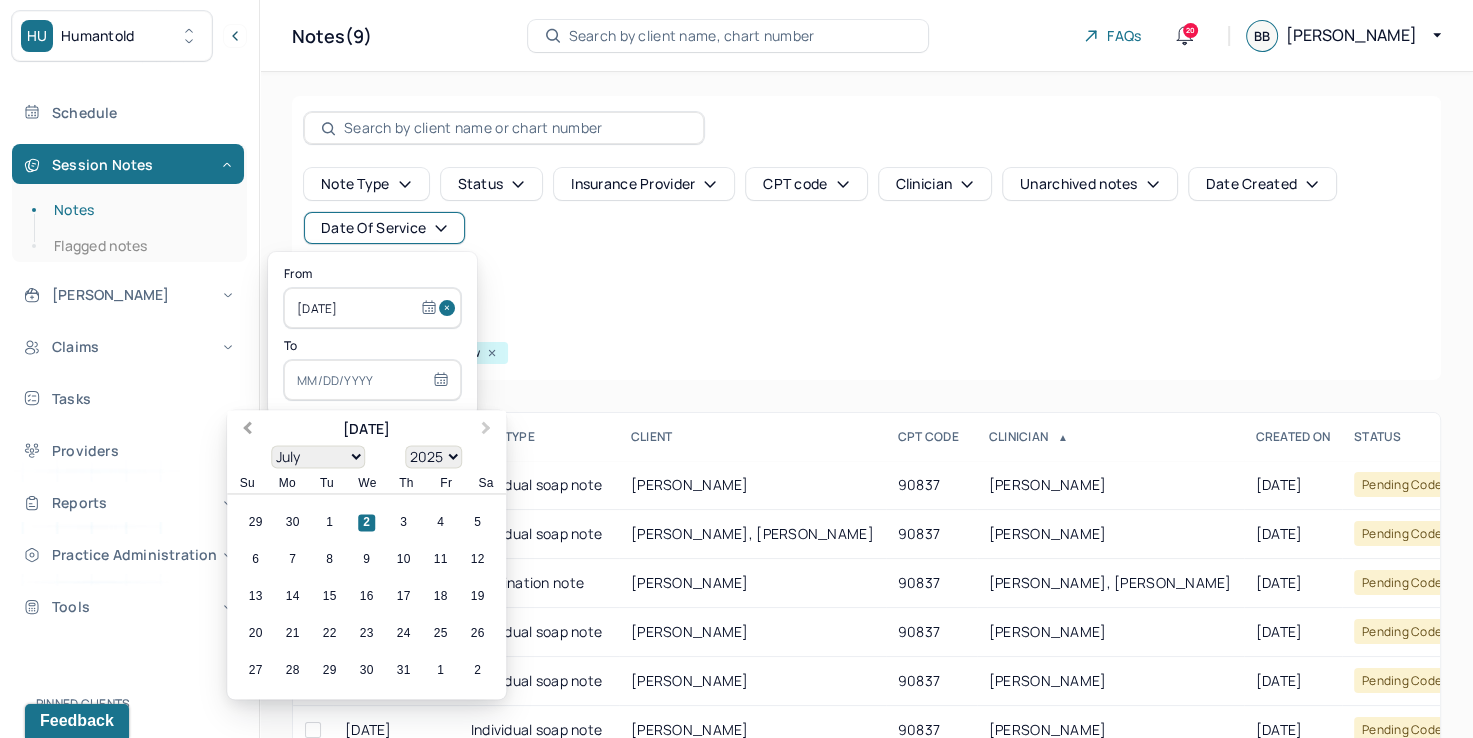 click on "Previous Month" at bounding box center (247, 430) 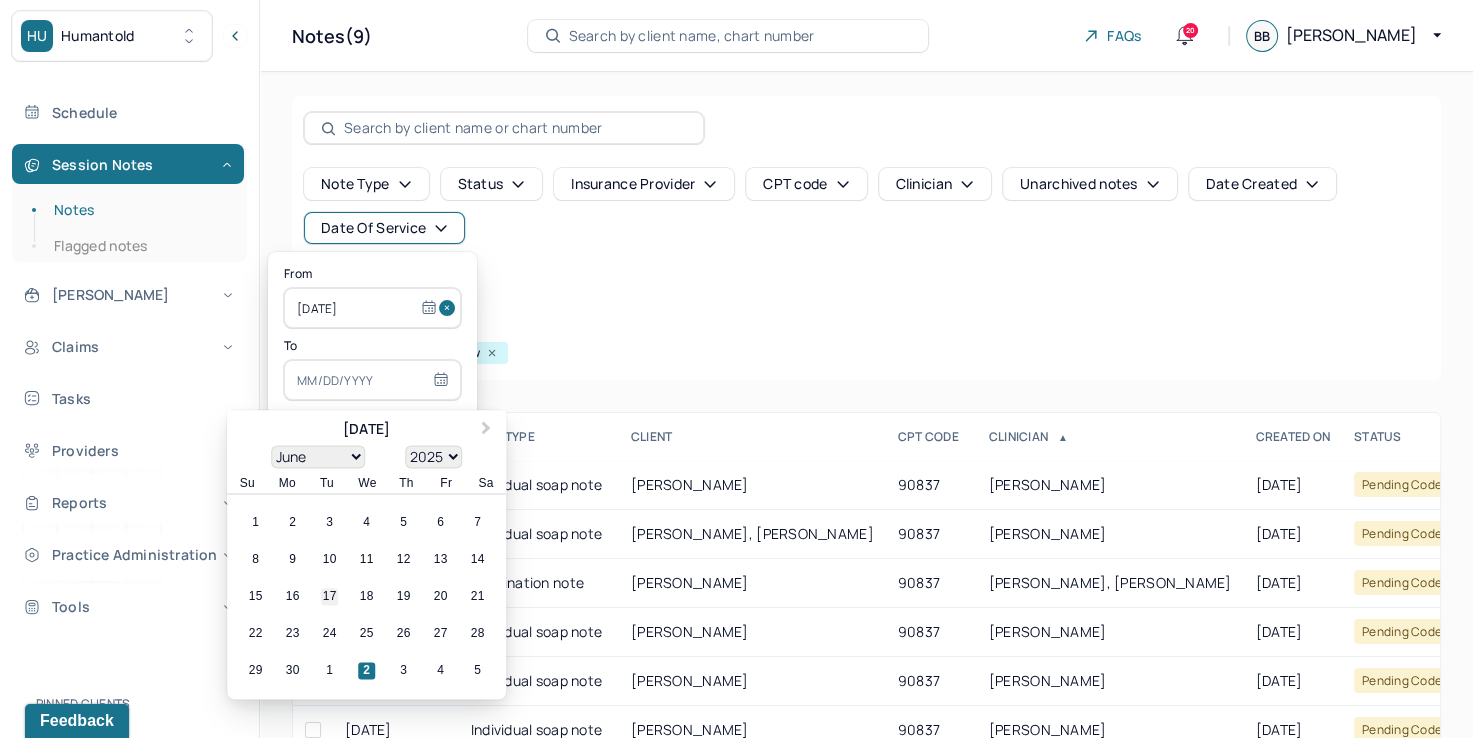 click on "17" at bounding box center (329, 597) 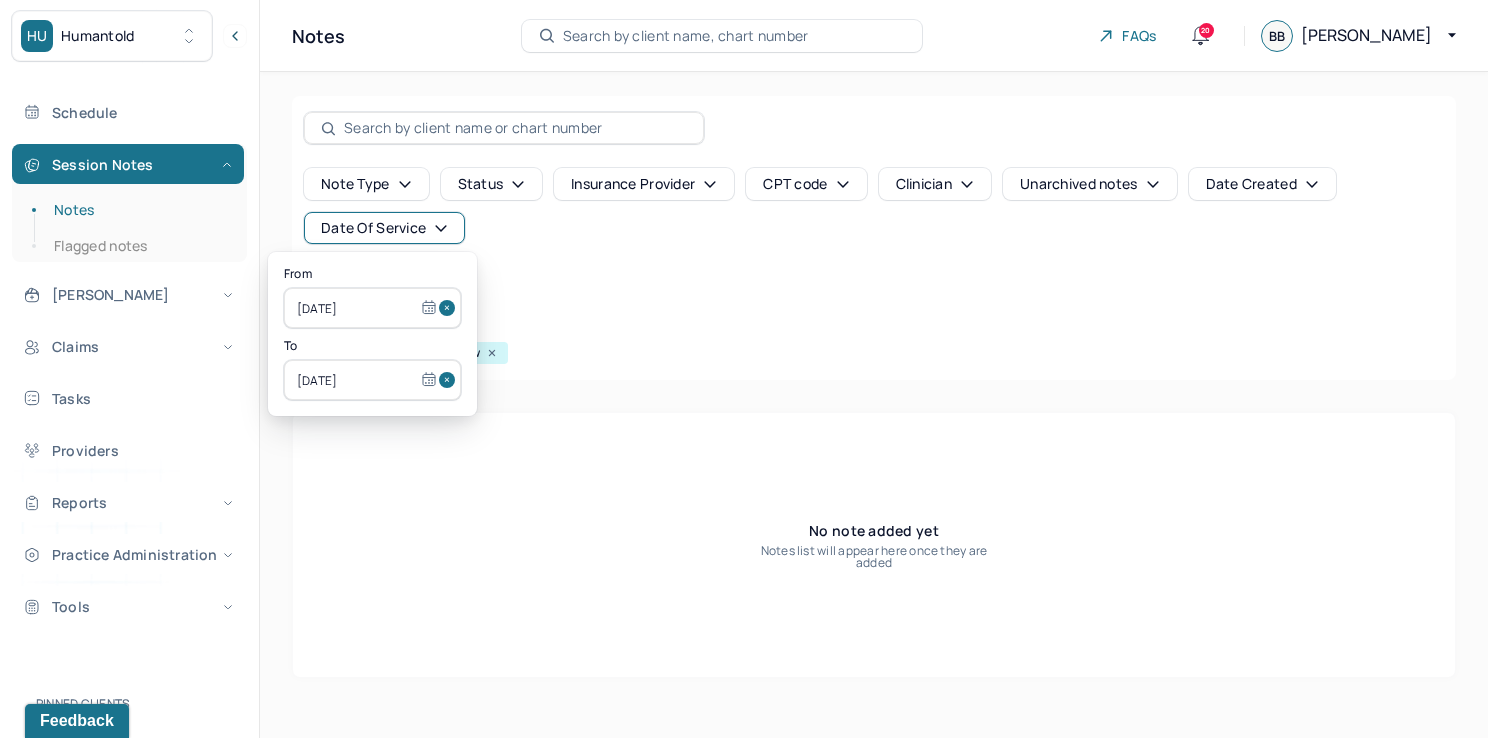 click at bounding box center [450, 308] 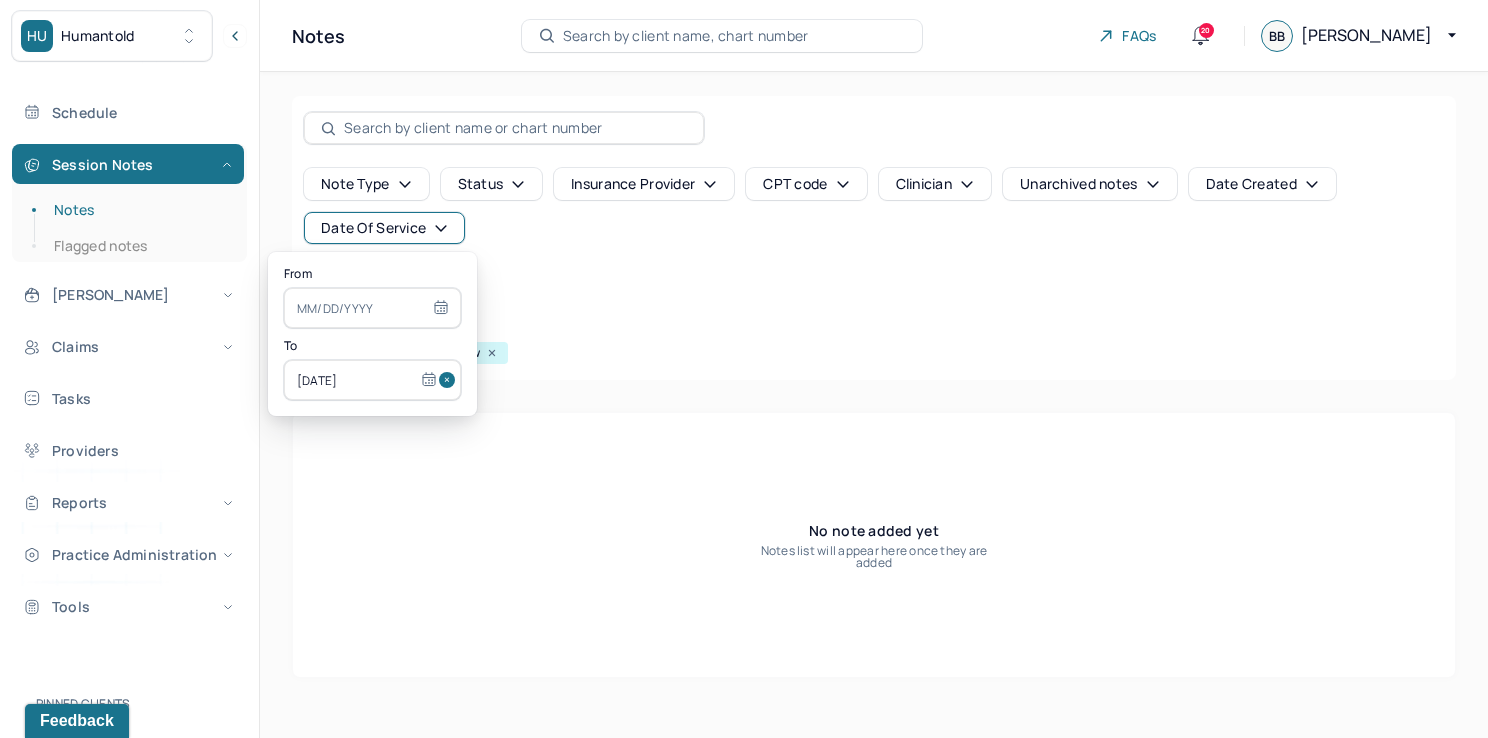click at bounding box center (450, 380) 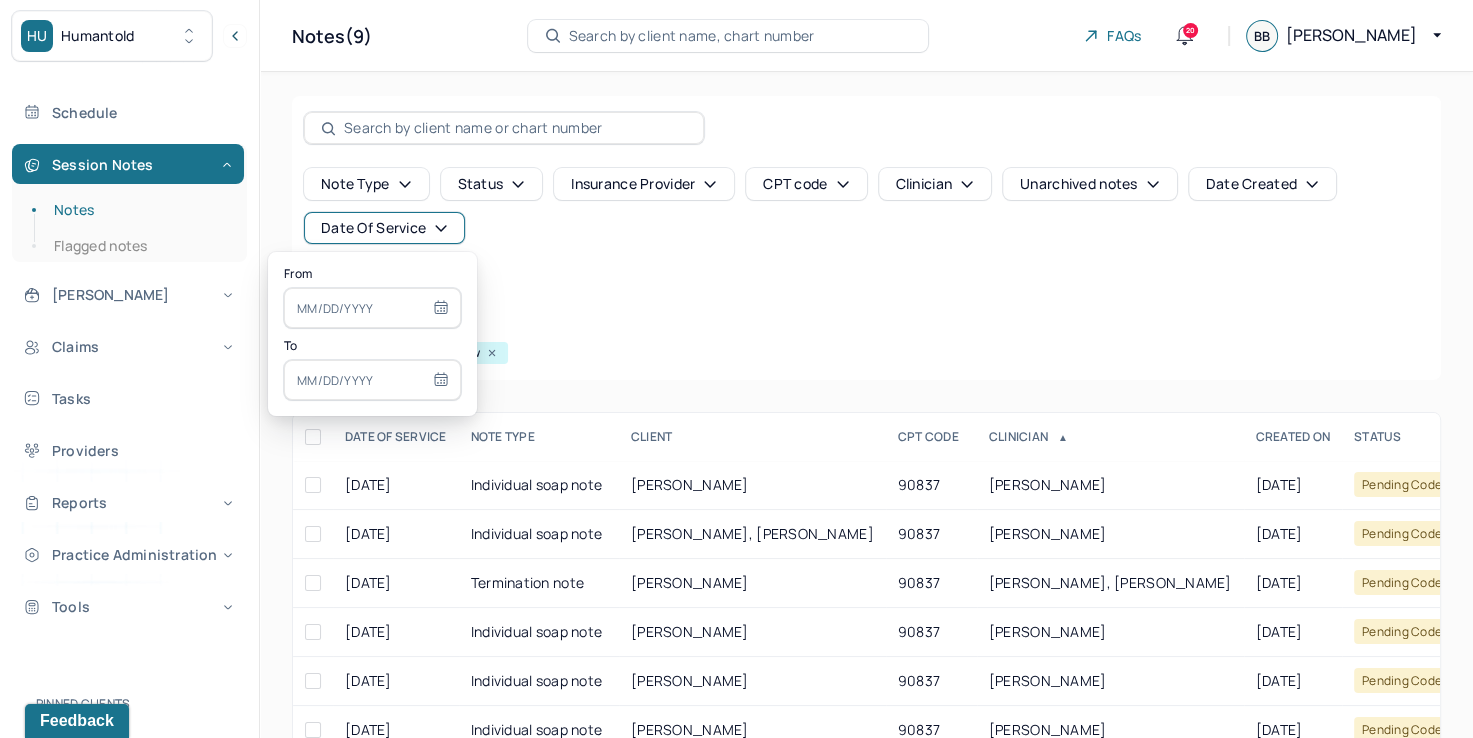 select on "6" 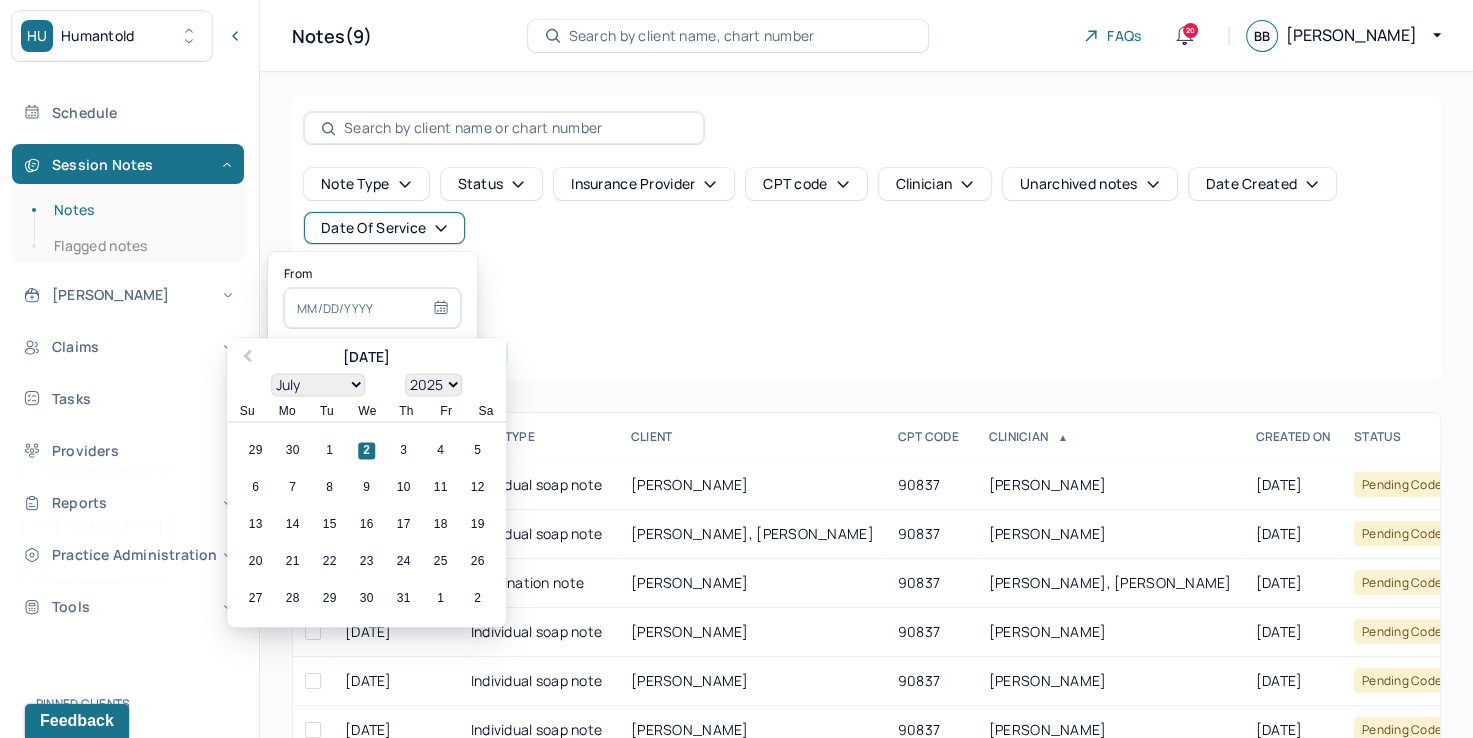 click at bounding box center (372, 308) 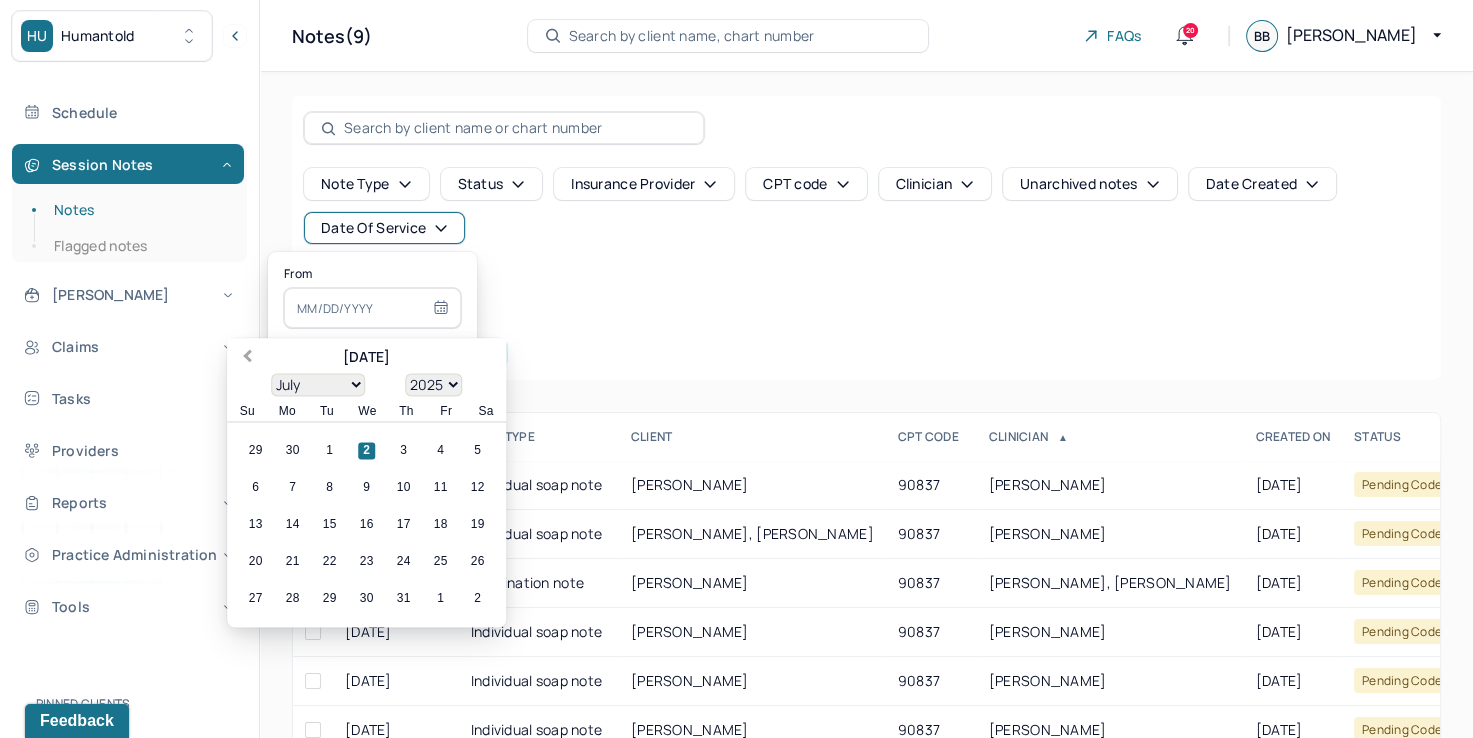 click on "Previous Month" at bounding box center (247, 358) 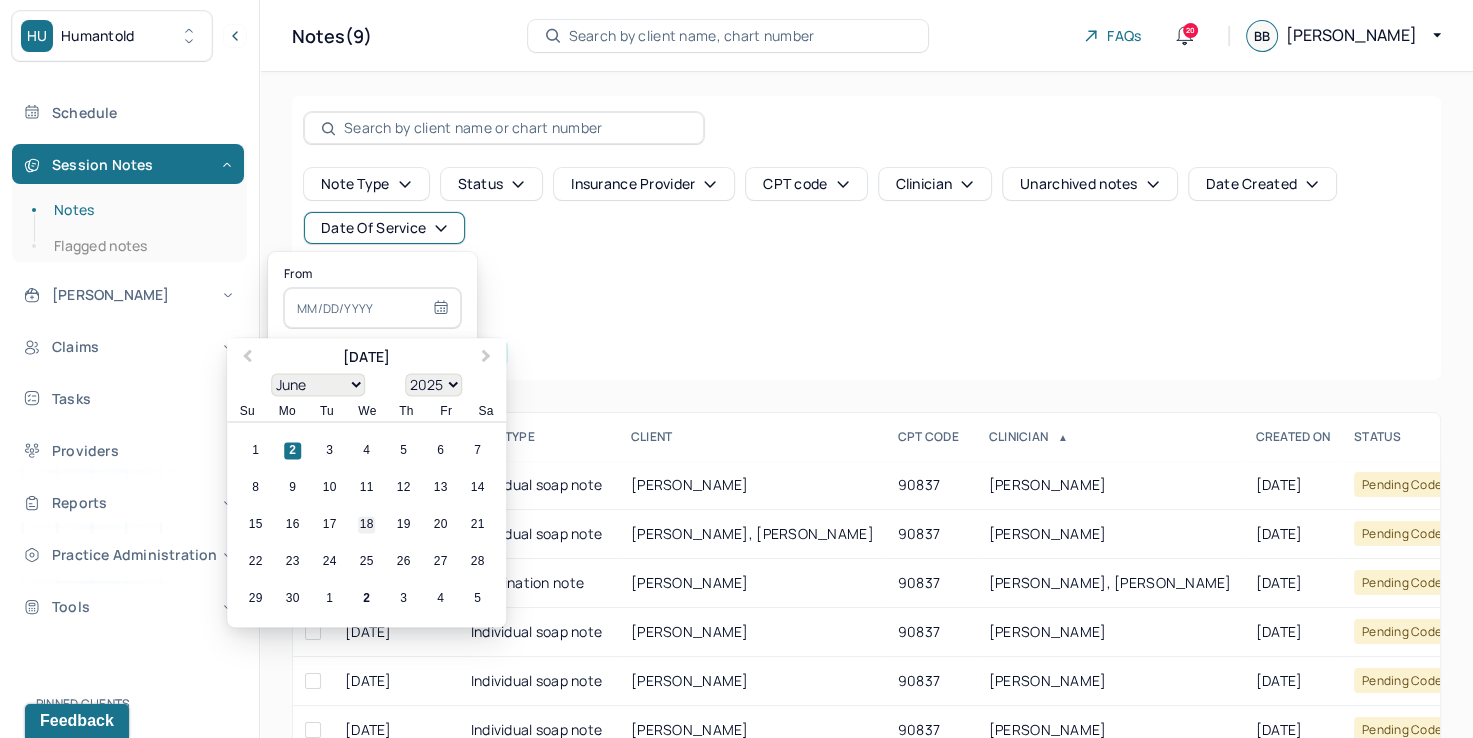click on "18" at bounding box center [366, 525] 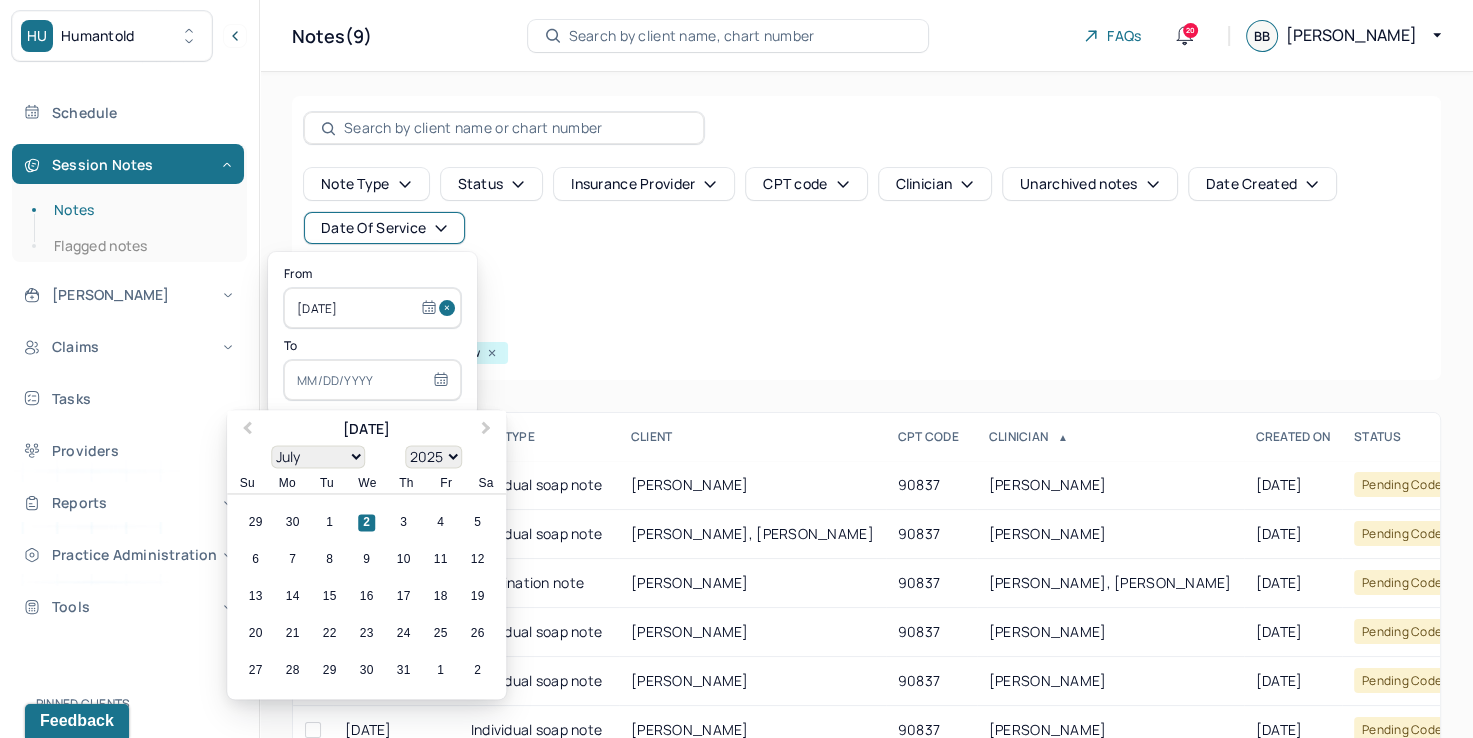 click at bounding box center [372, 380] 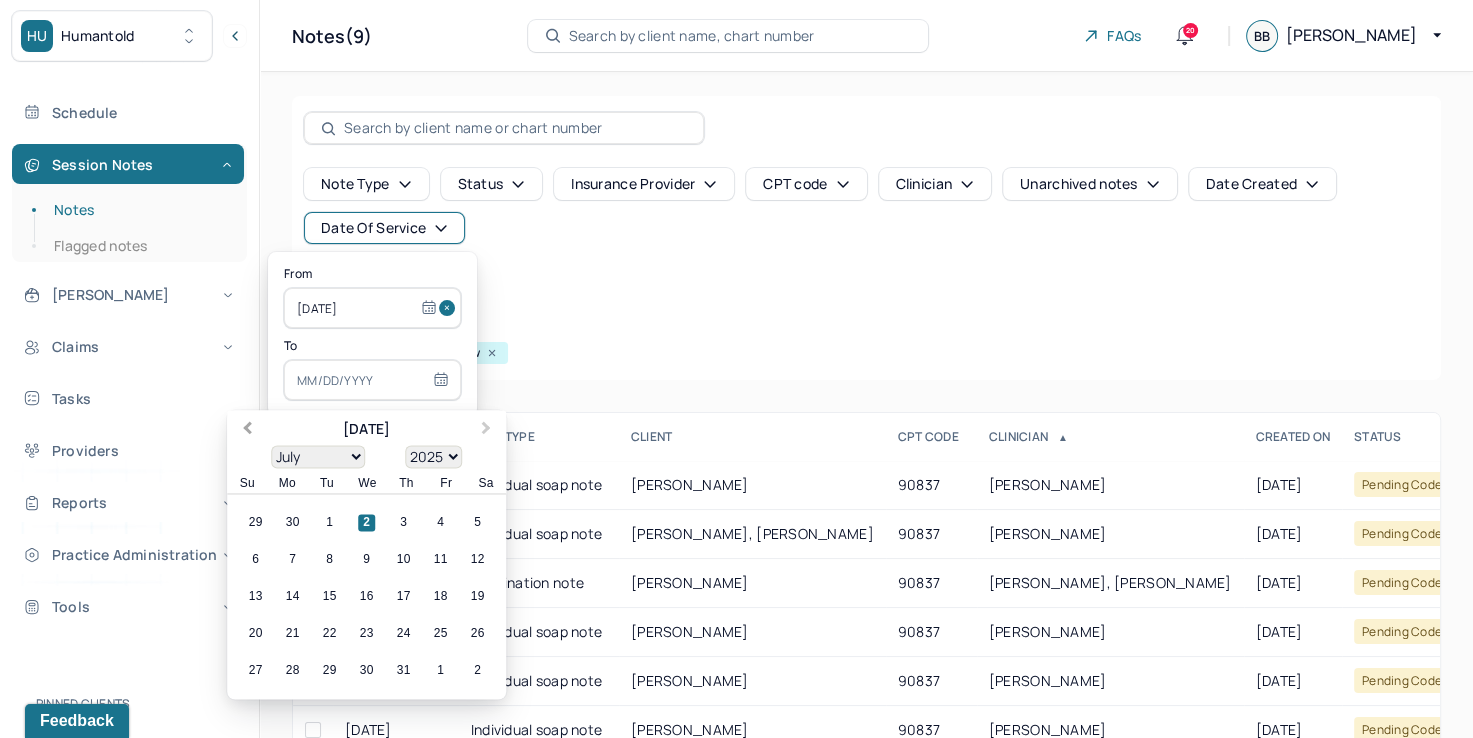 click on "Previous Month" at bounding box center (245, 431) 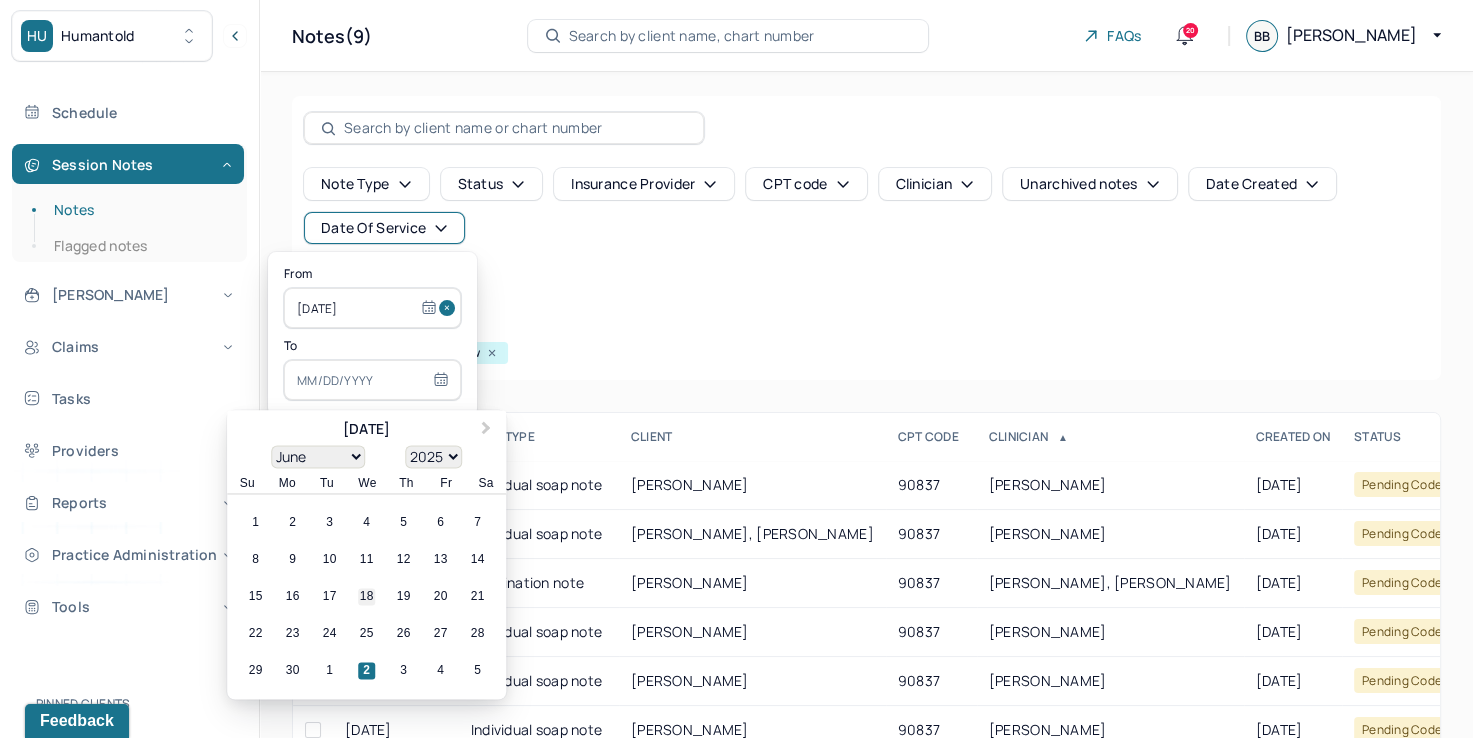 click on "18" at bounding box center [366, 597] 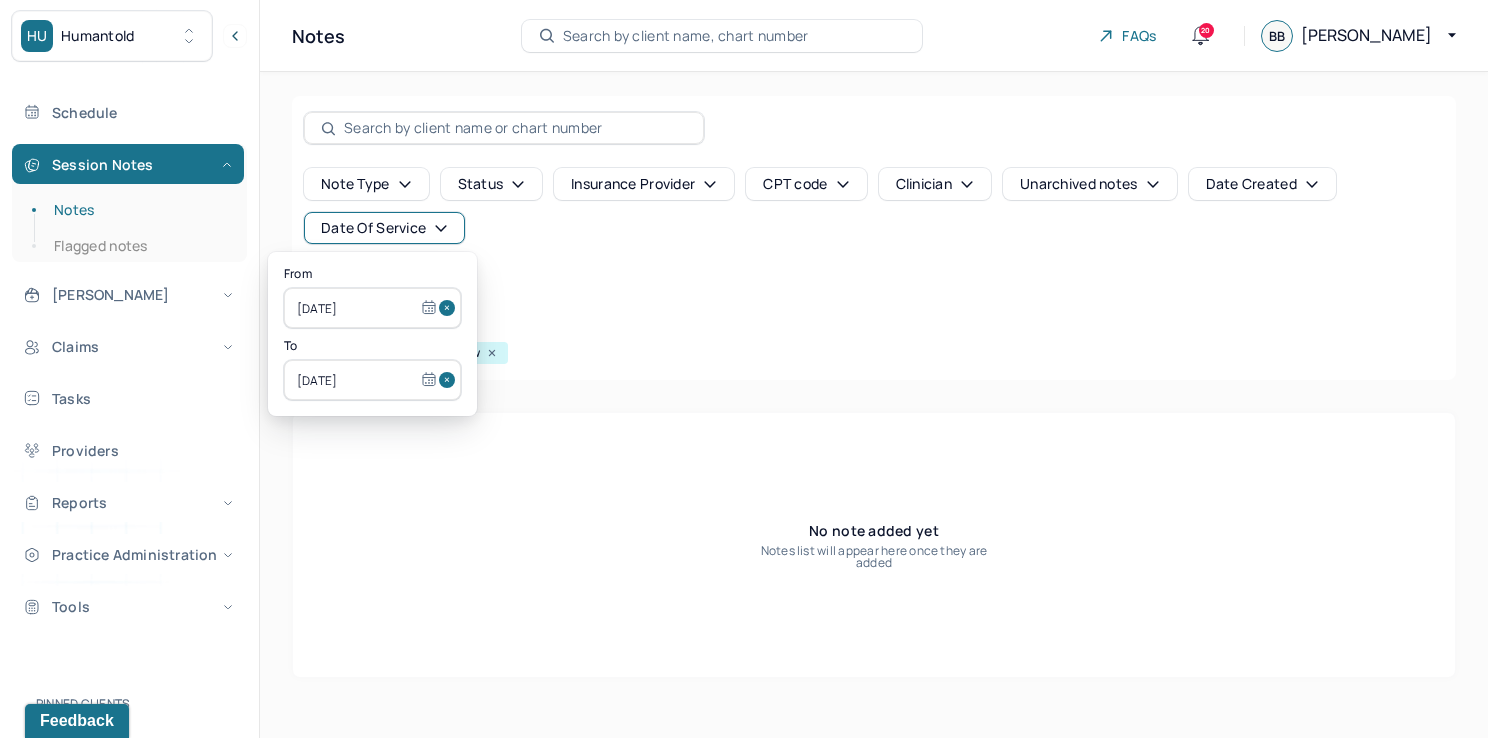click at bounding box center [450, 308] 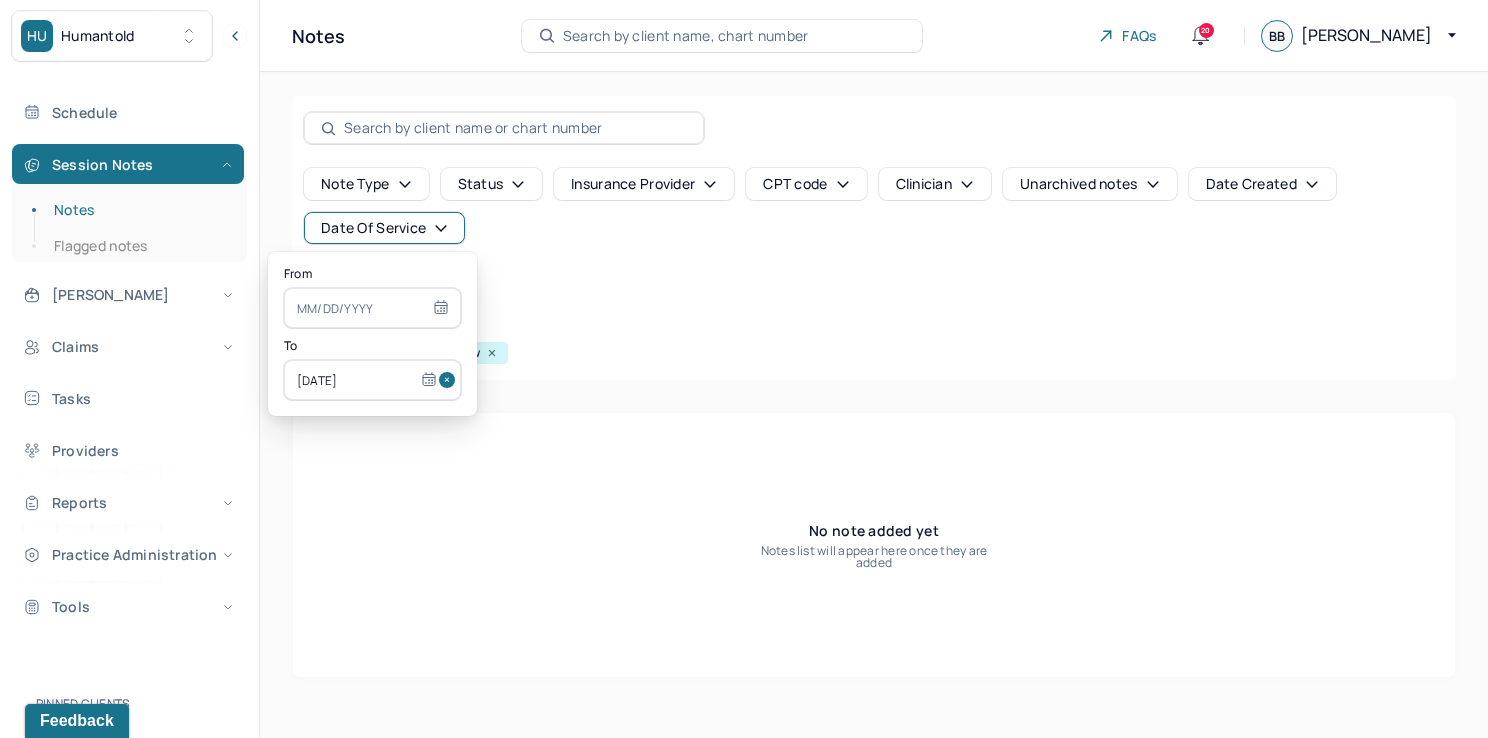 click at bounding box center [450, 380] 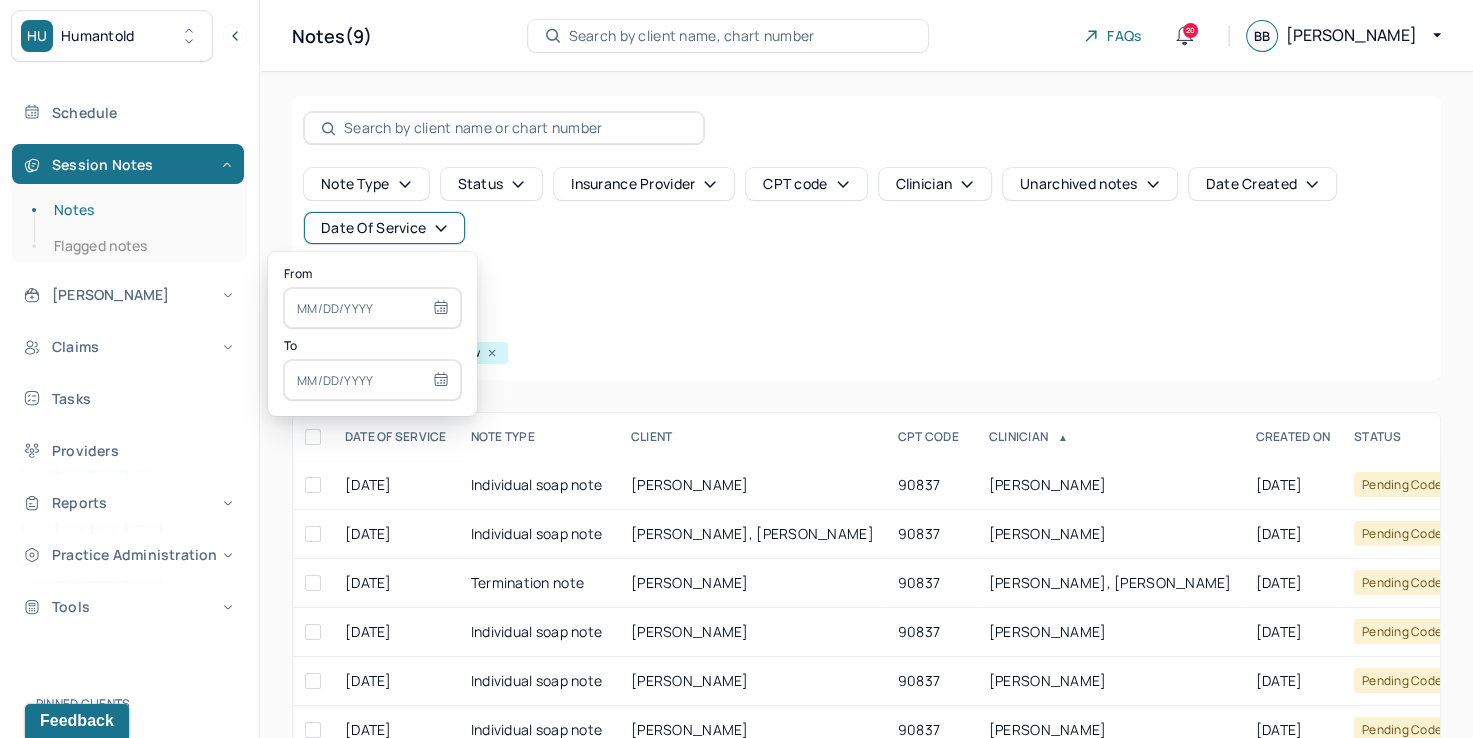 click at bounding box center (372, 308) 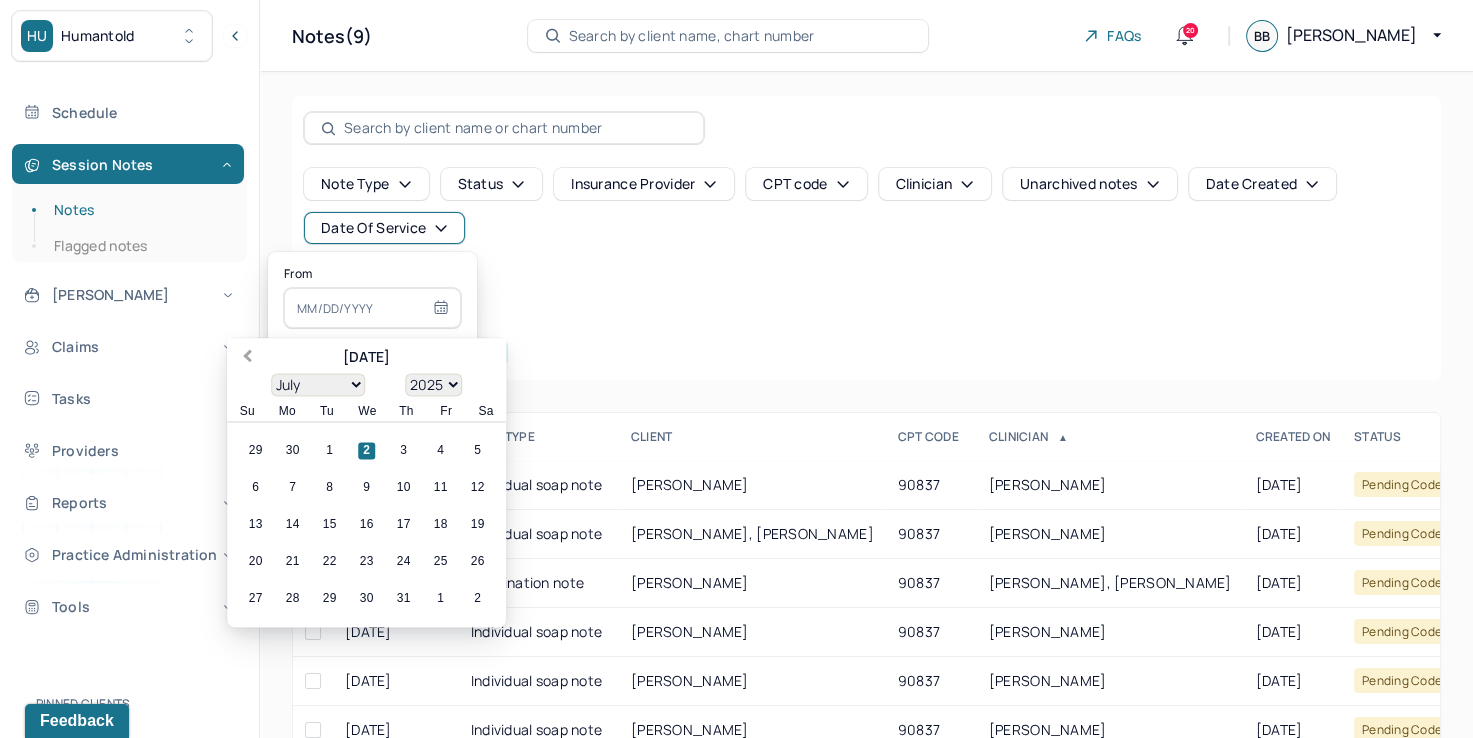 click on "Previous Month" at bounding box center [245, 359] 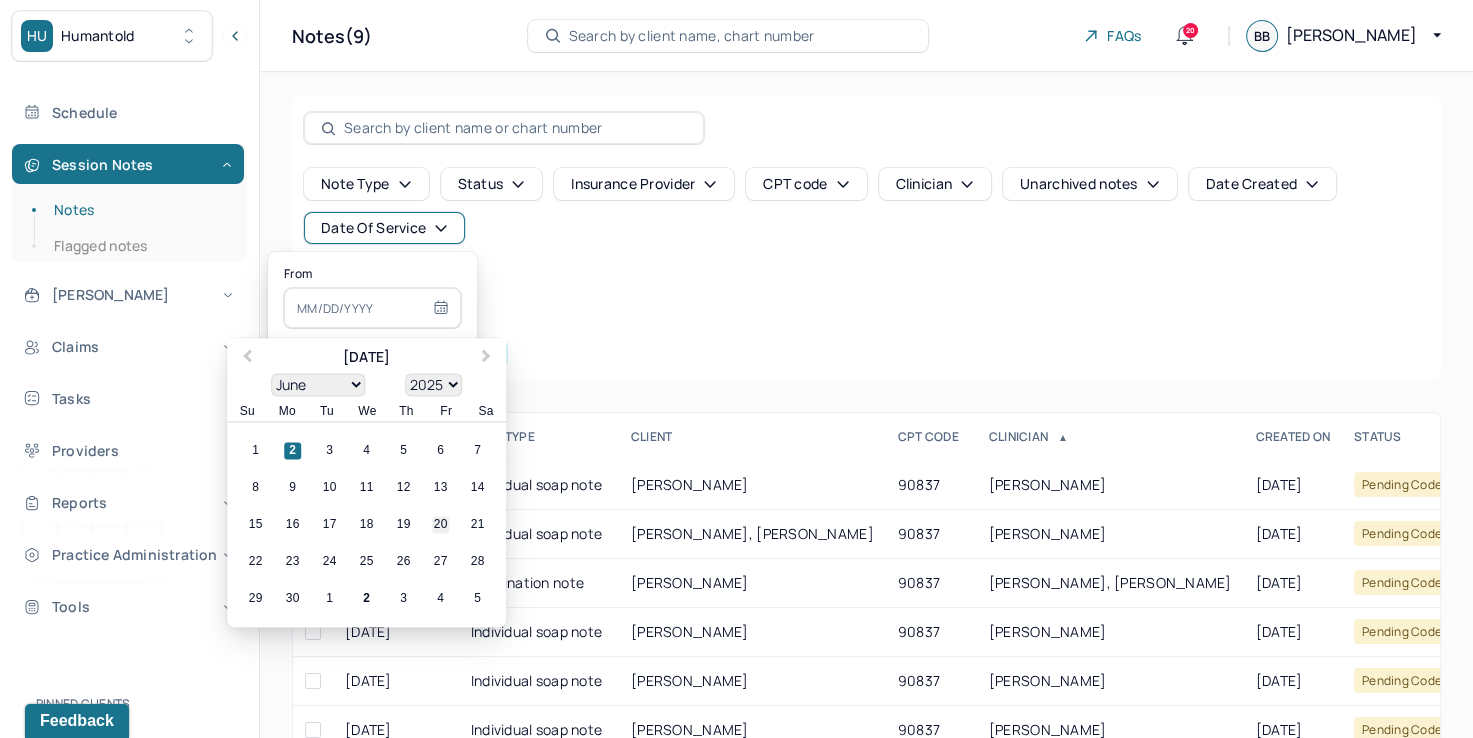 click on "20" at bounding box center (440, 525) 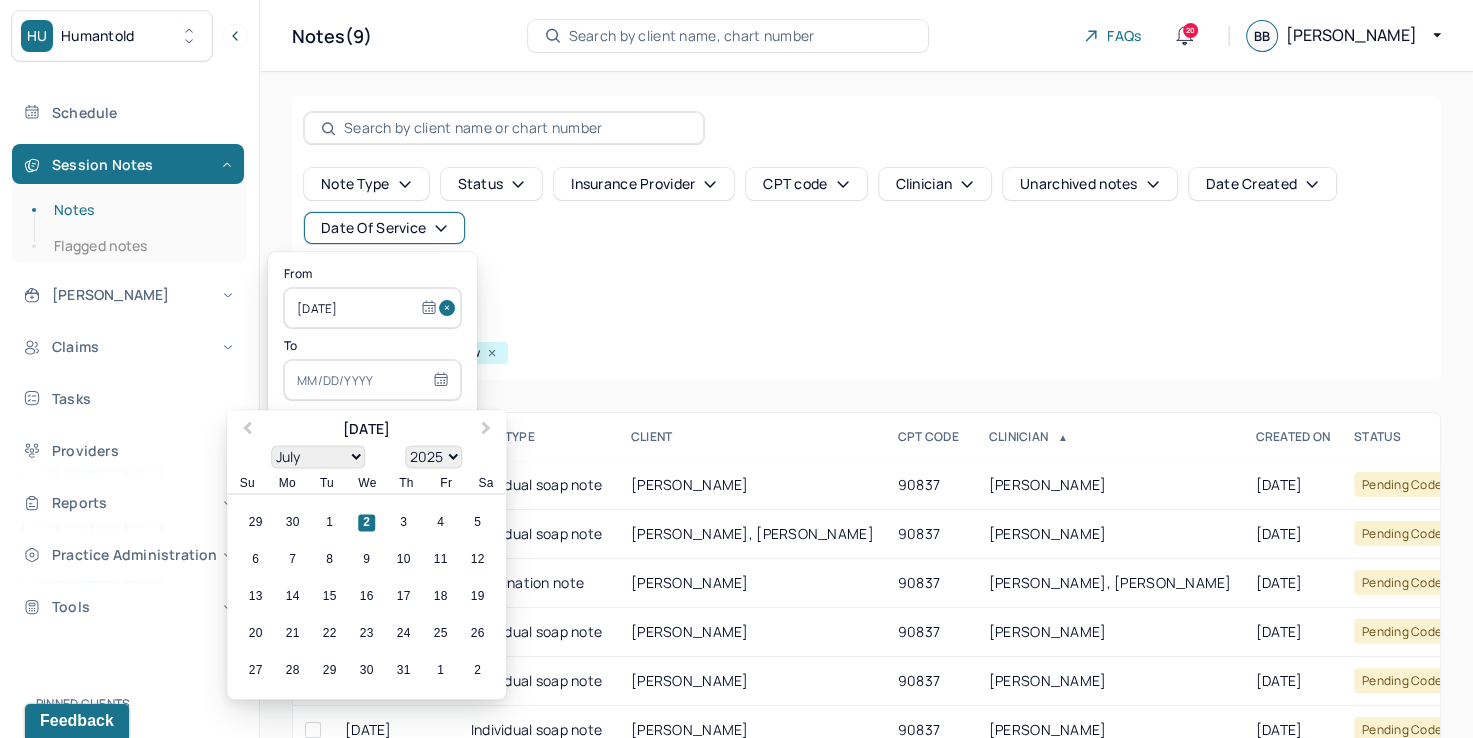 click at bounding box center [372, 380] 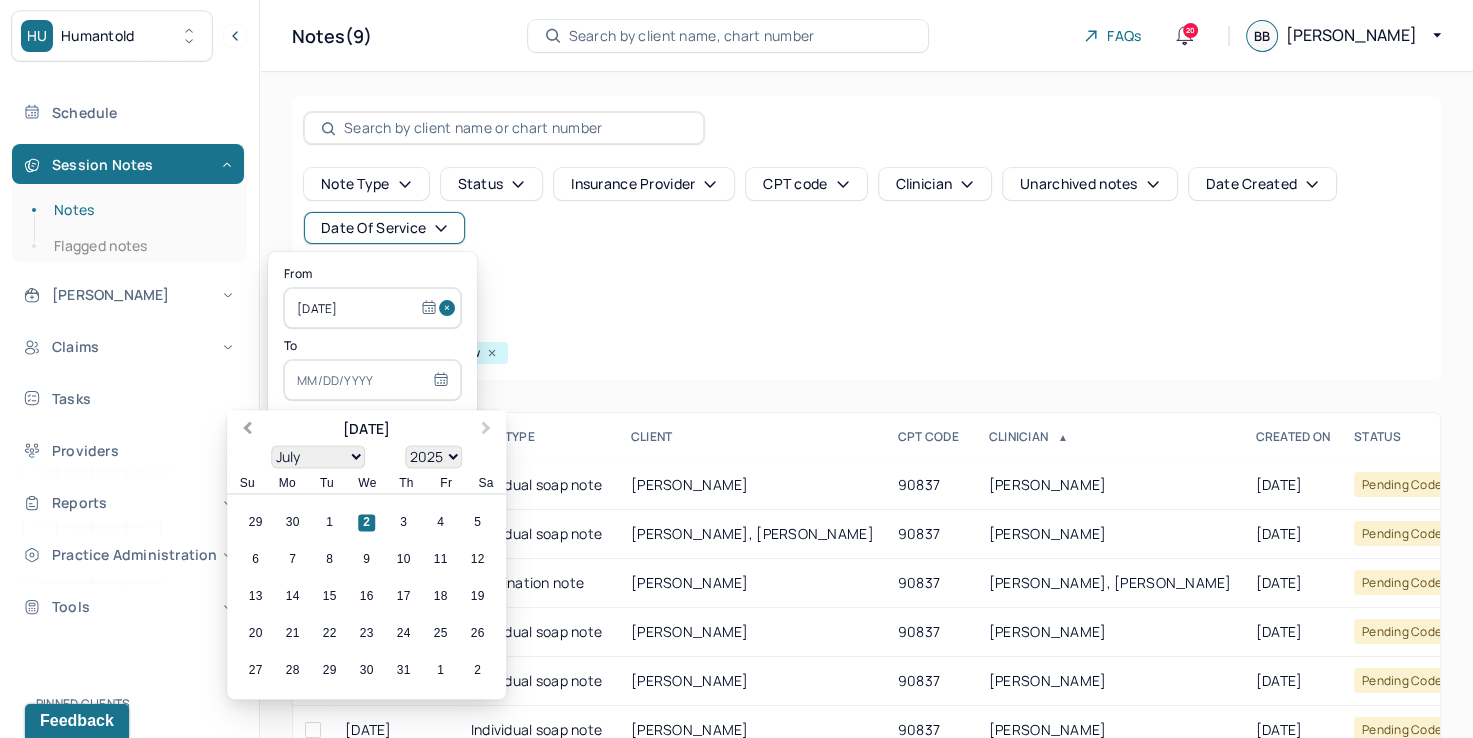 click on "Previous Month" at bounding box center (245, 431) 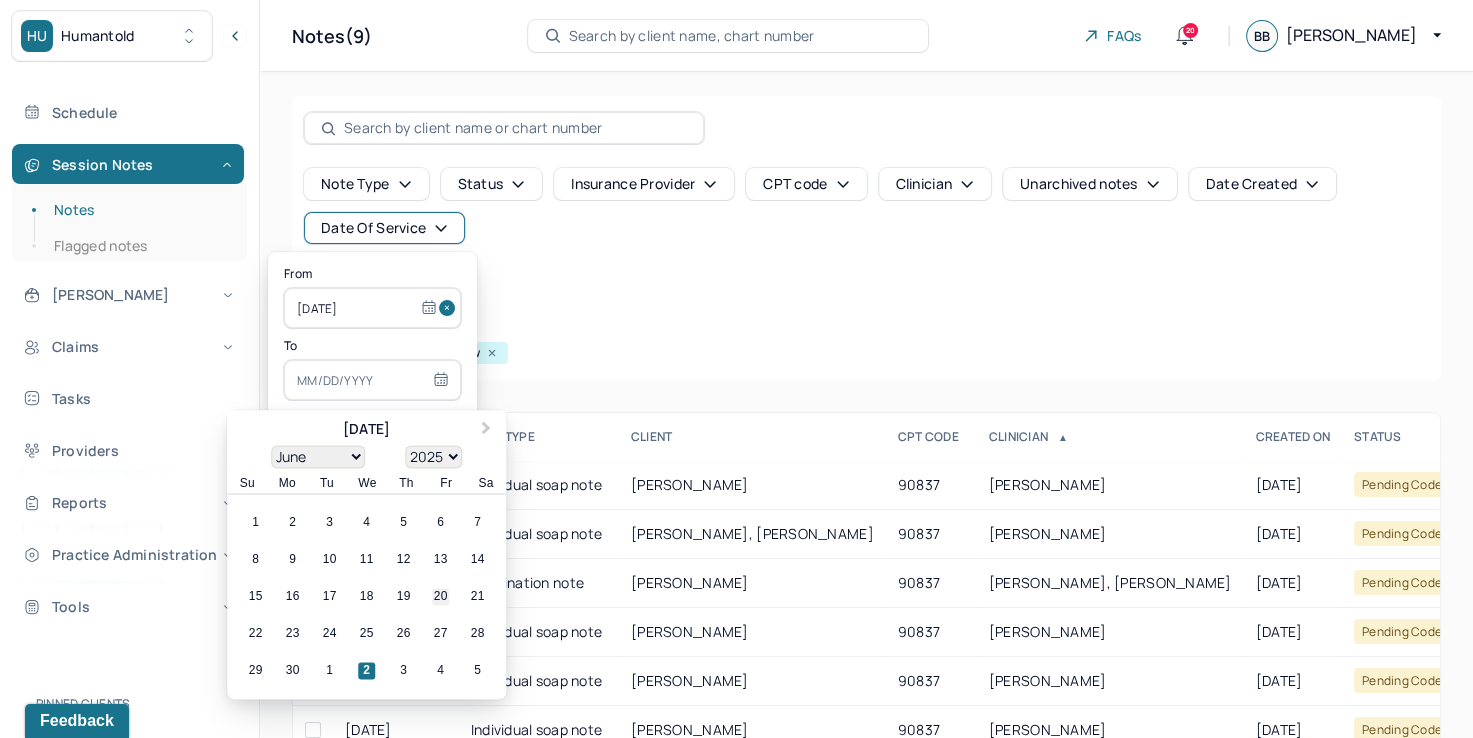 click on "20" at bounding box center (440, 597) 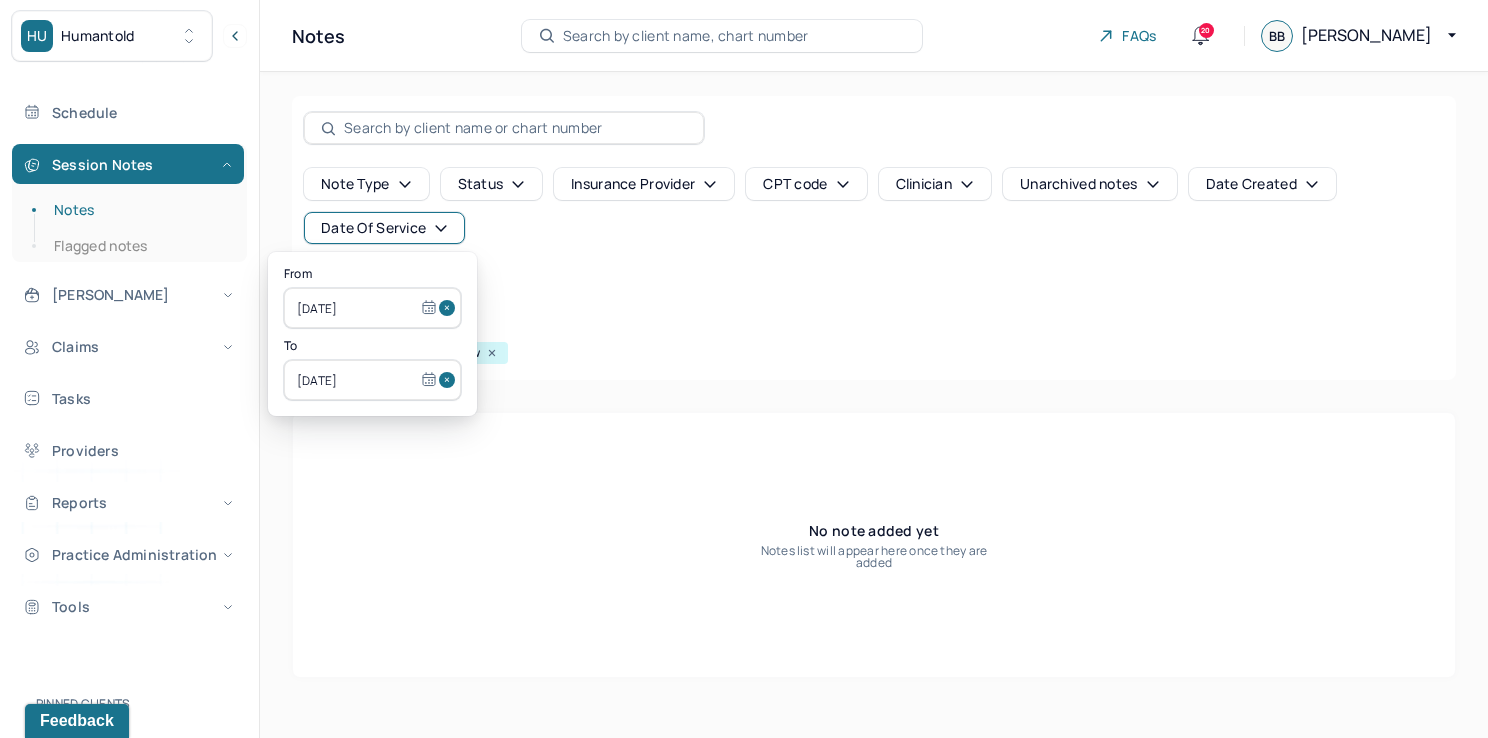 click at bounding box center [450, 308] 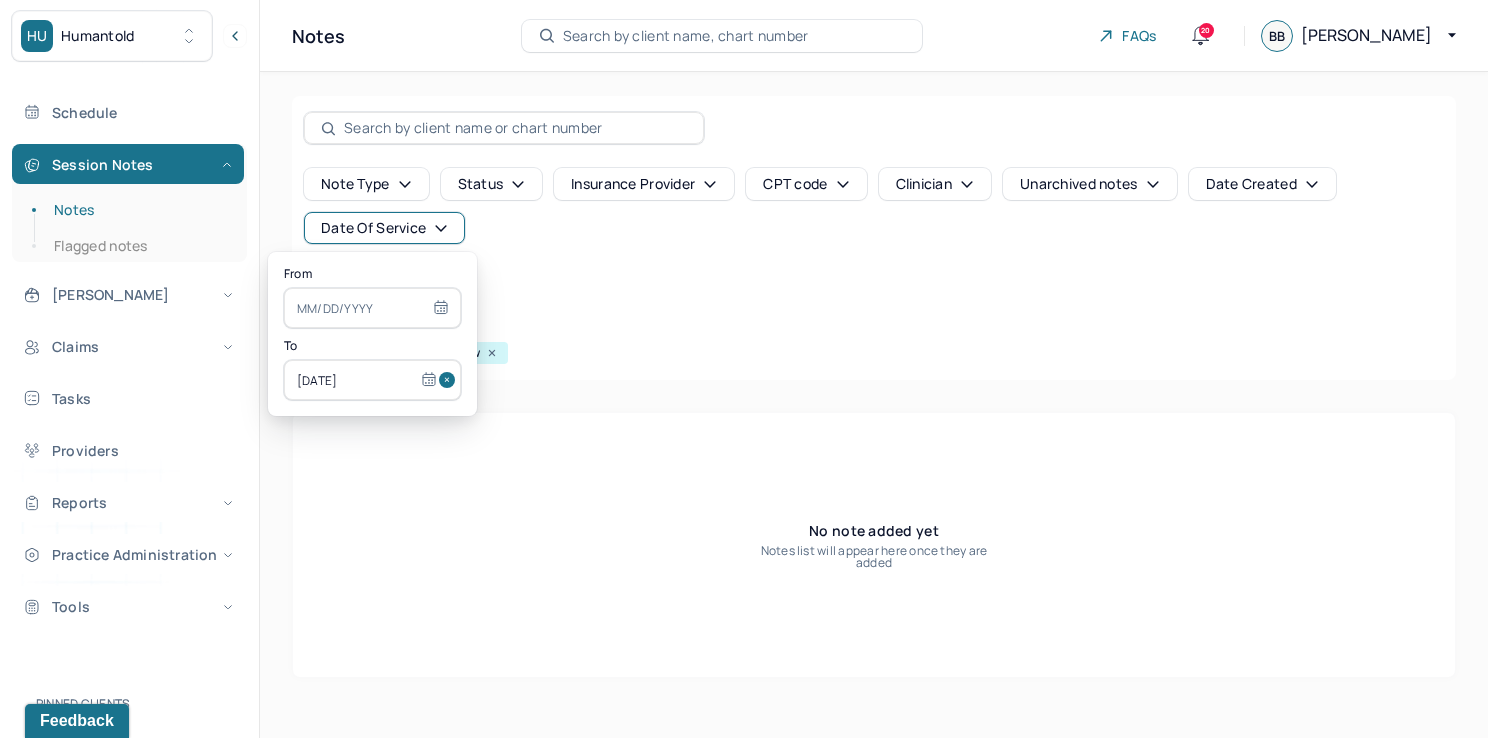 click at bounding box center [450, 380] 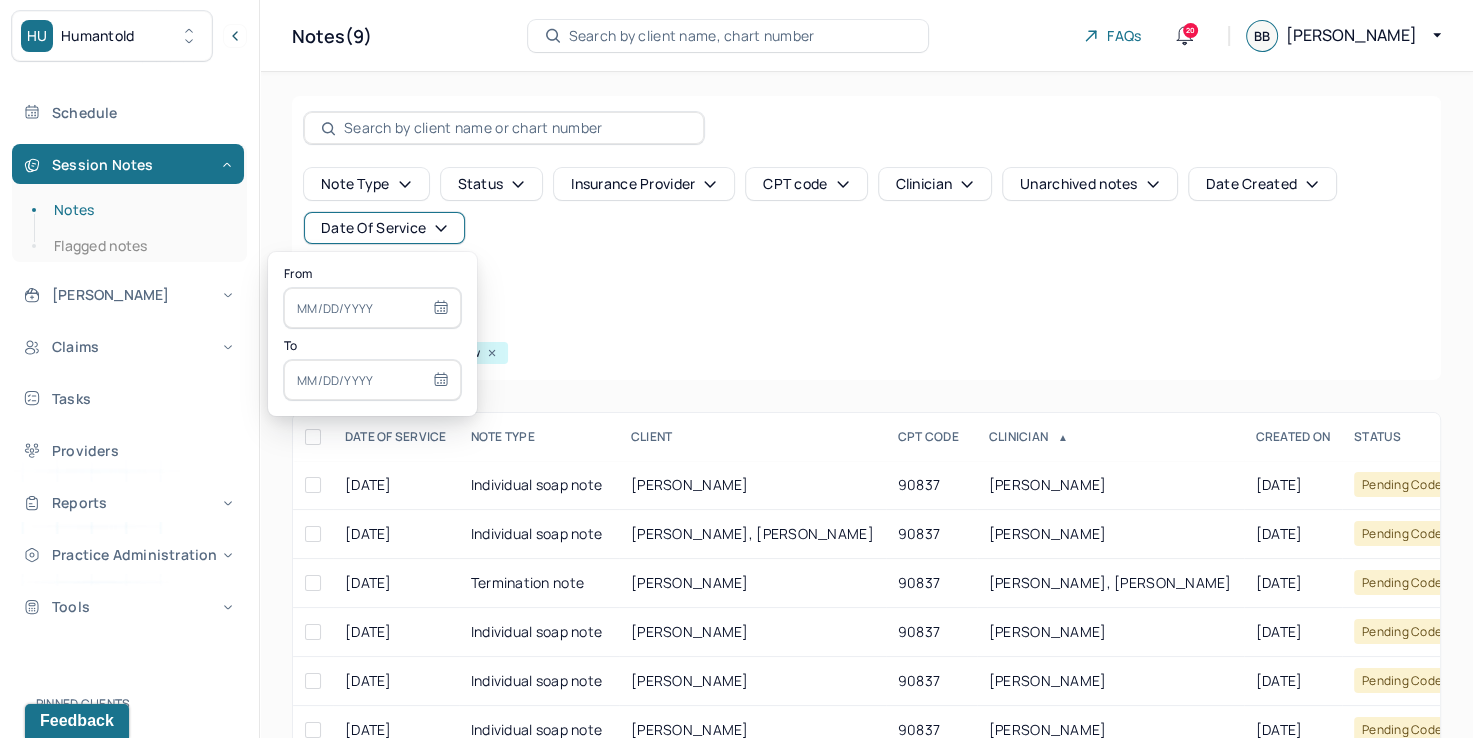 select on "6" 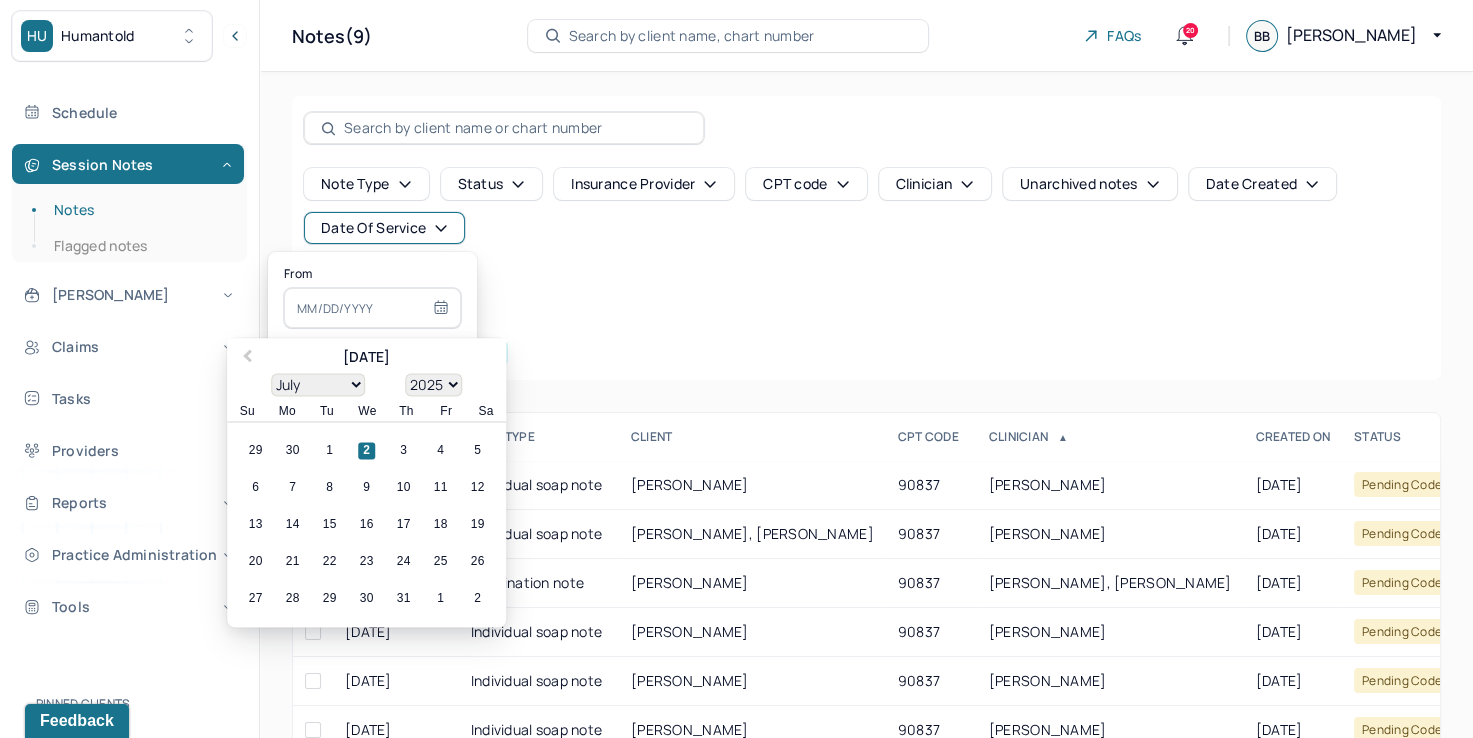 click at bounding box center [372, 308] 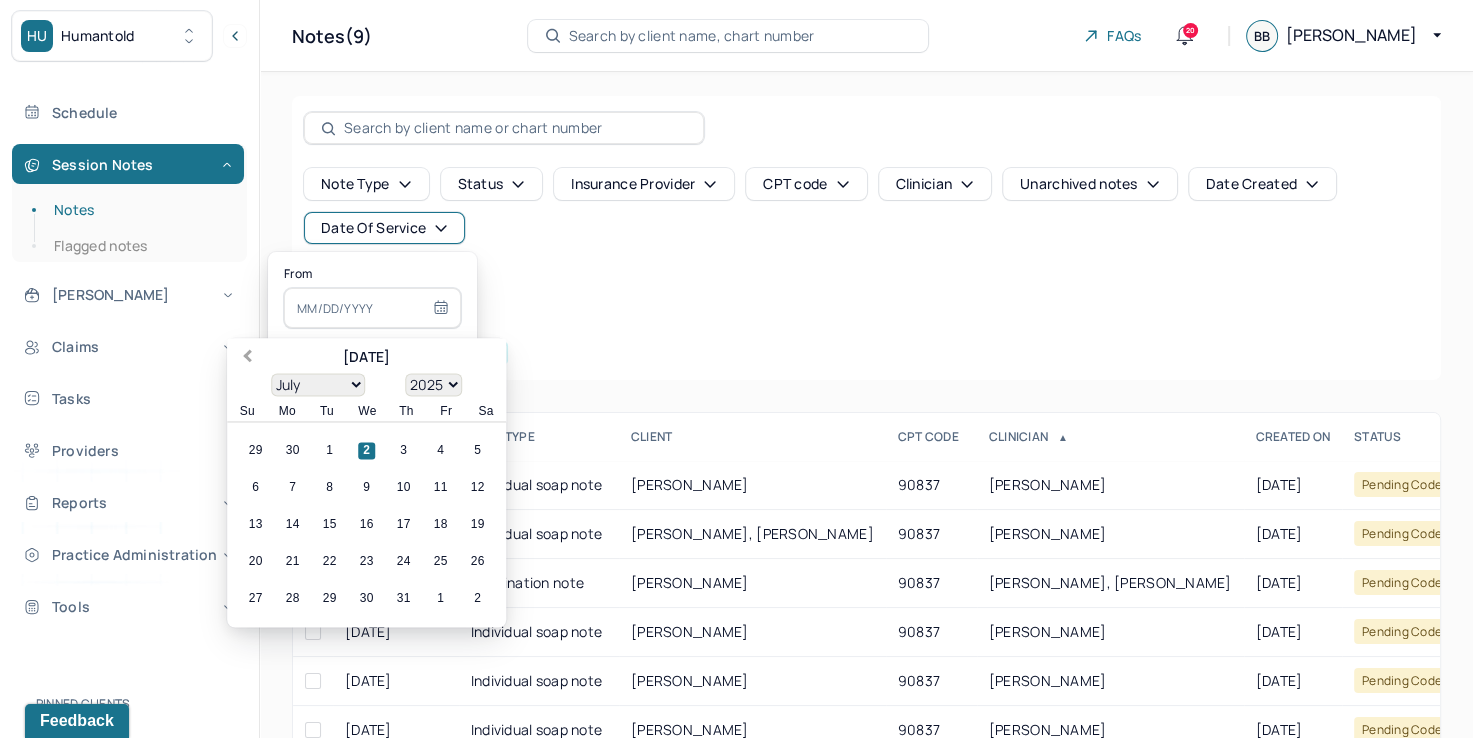 click on "Previous Month" at bounding box center [245, 359] 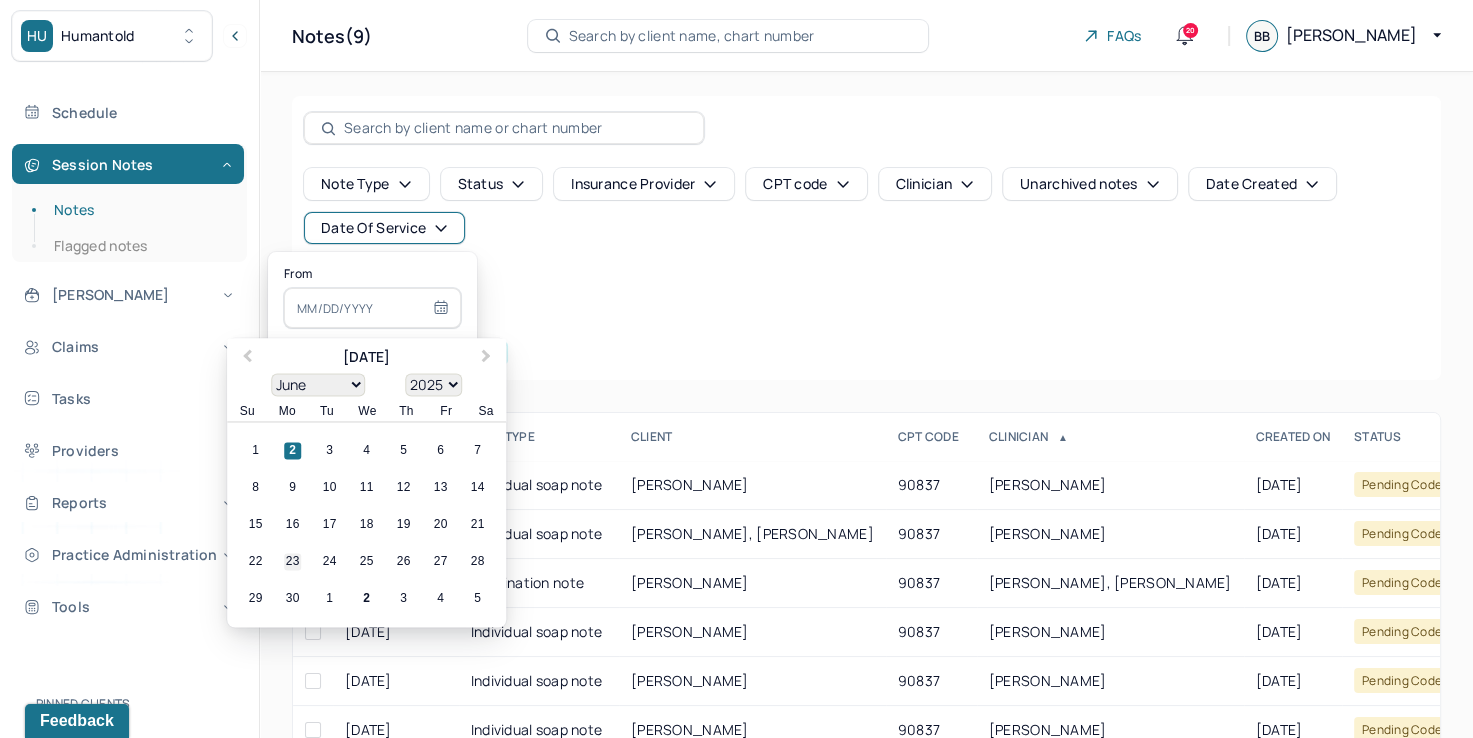 click on "23" at bounding box center [292, 562] 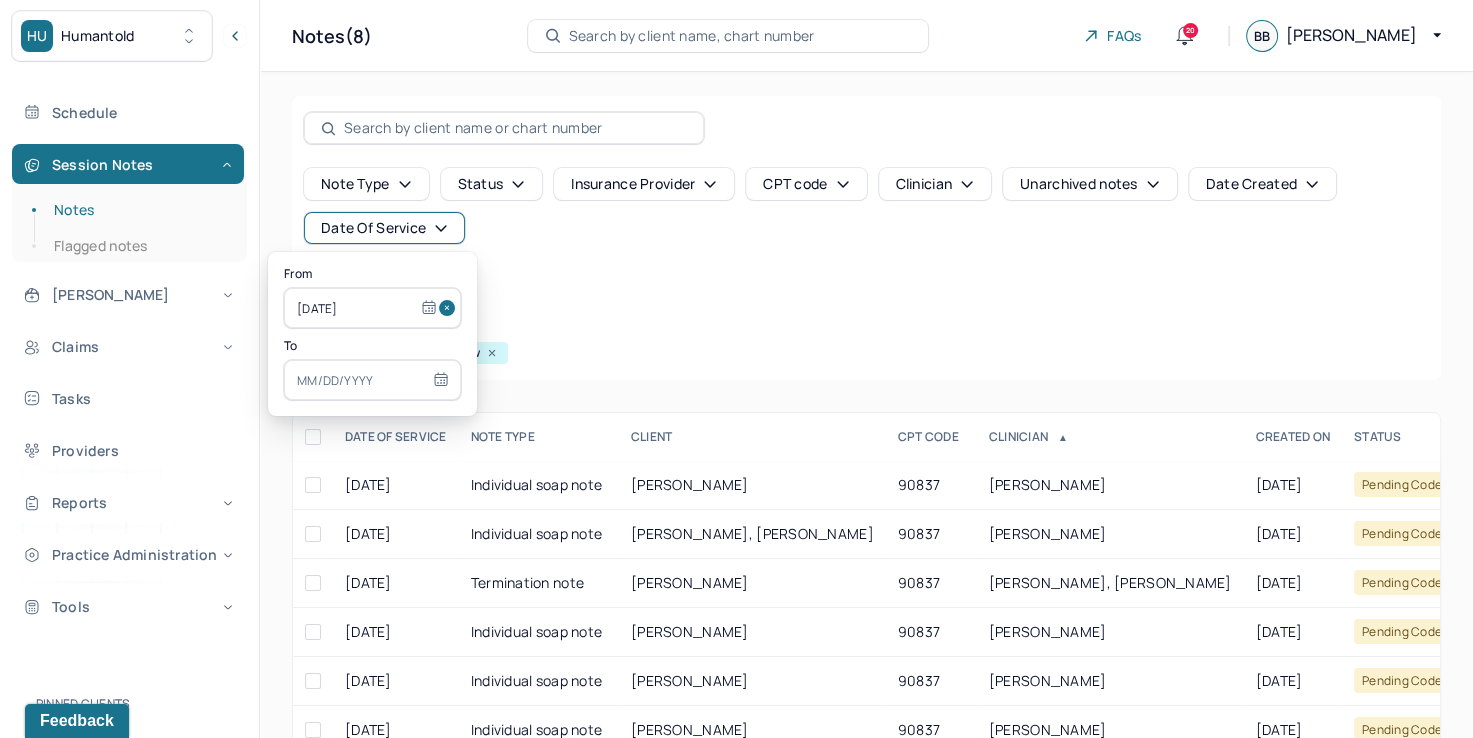 click at bounding box center (372, 380) 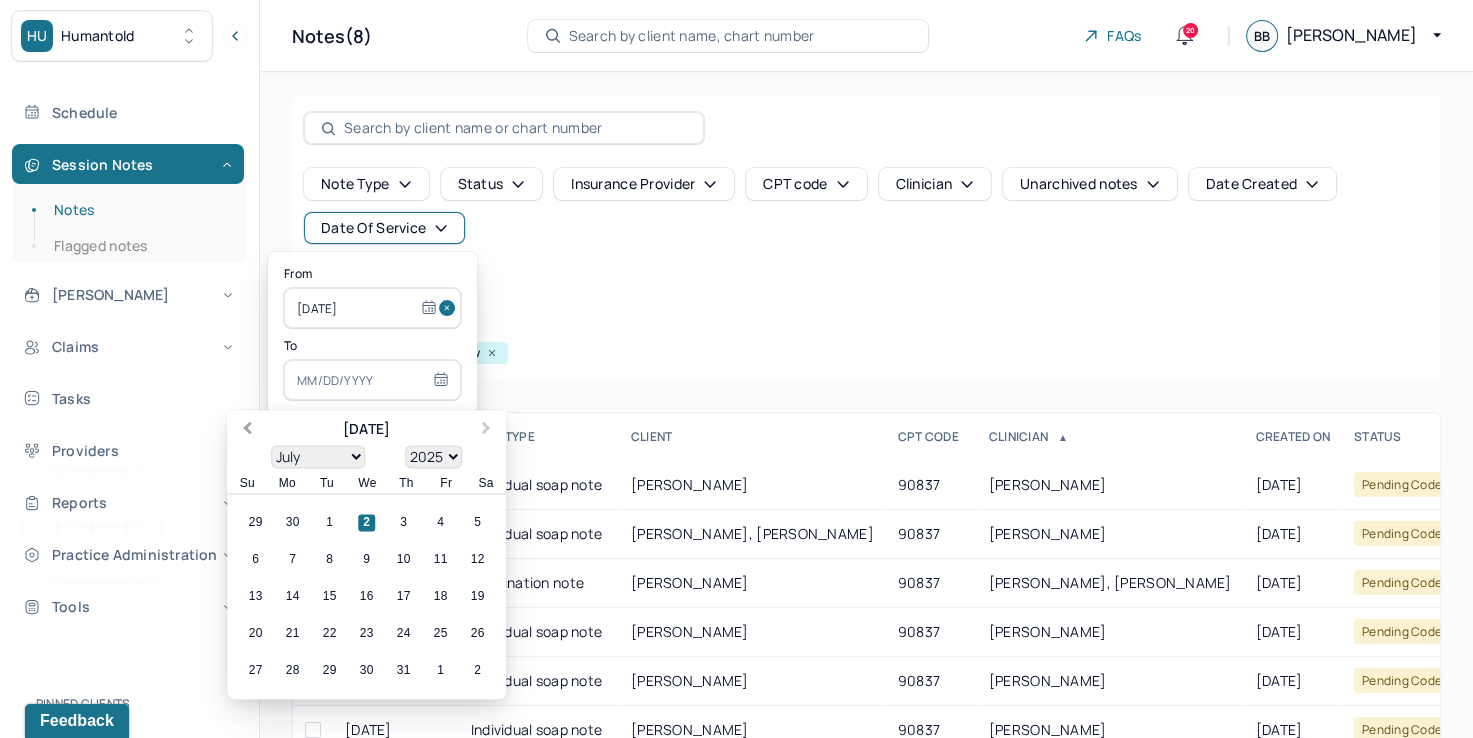 click on "Previous Month" at bounding box center [247, 430] 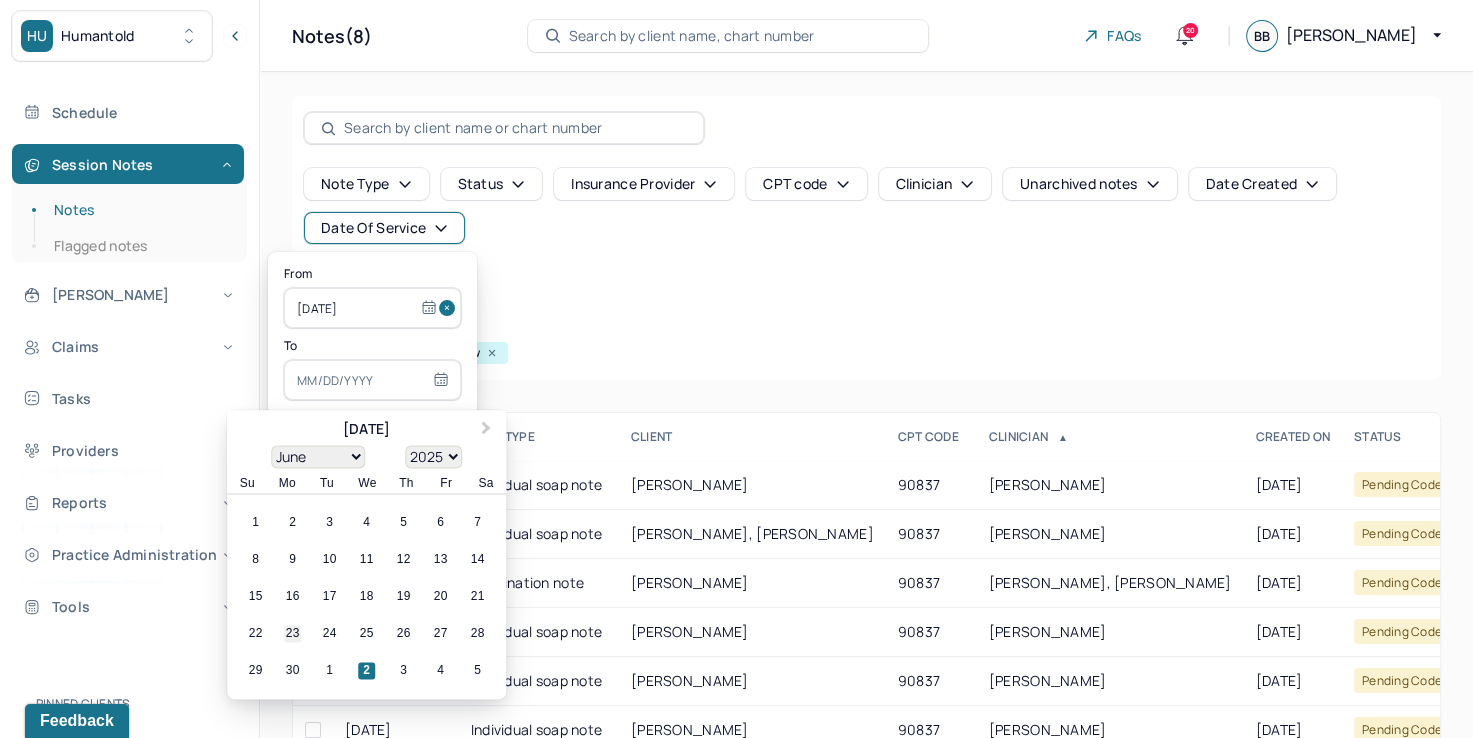 click on "23" at bounding box center [292, 634] 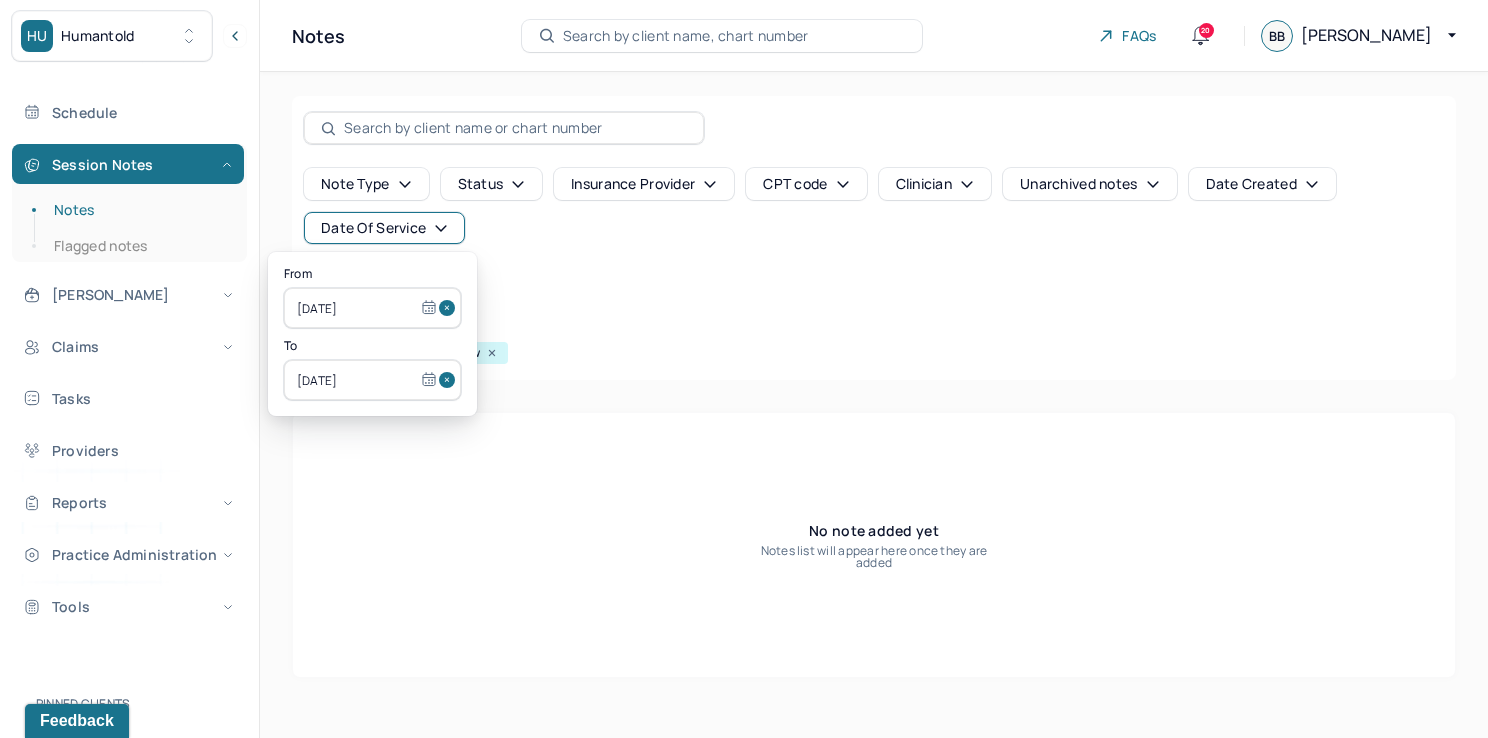 click at bounding box center (450, 308) 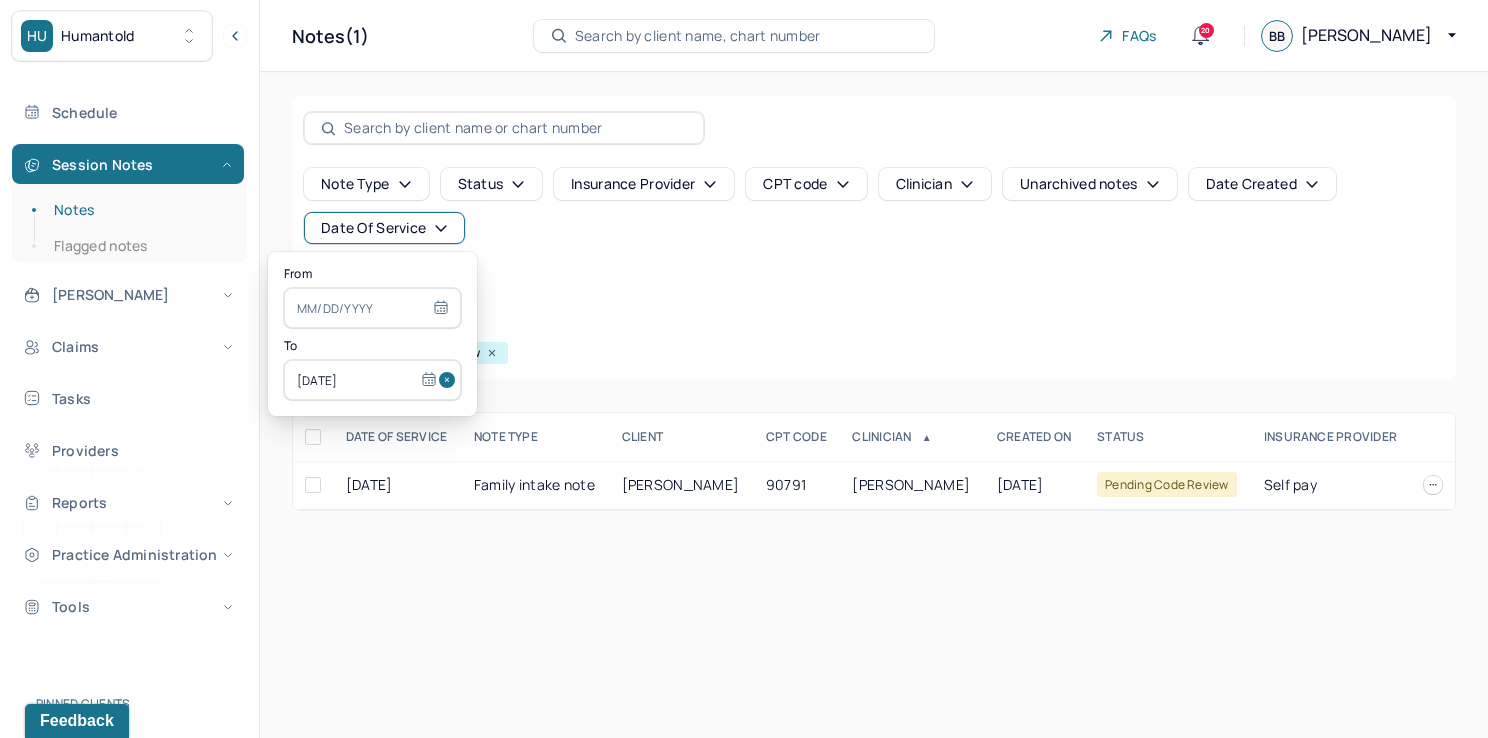click at bounding box center [450, 380] 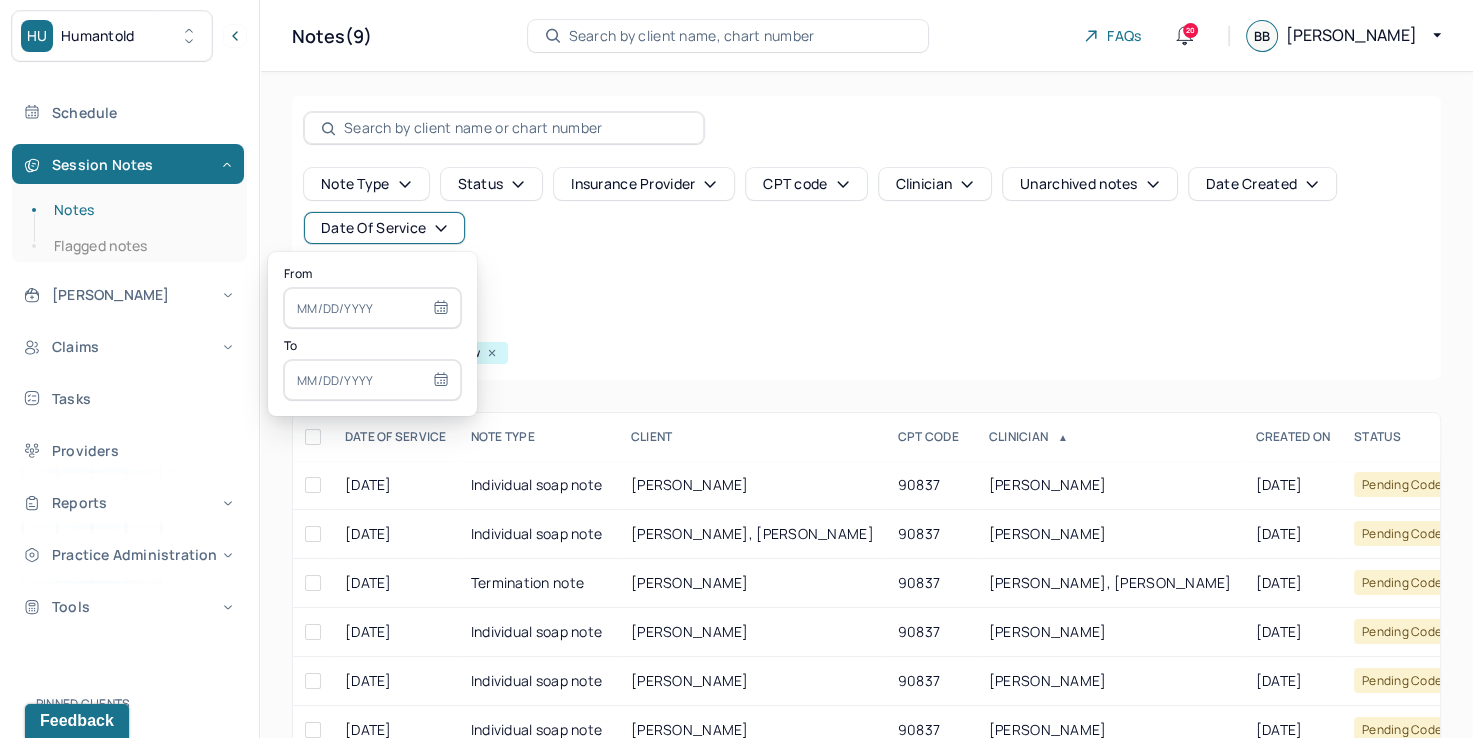 click at bounding box center [372, 308] 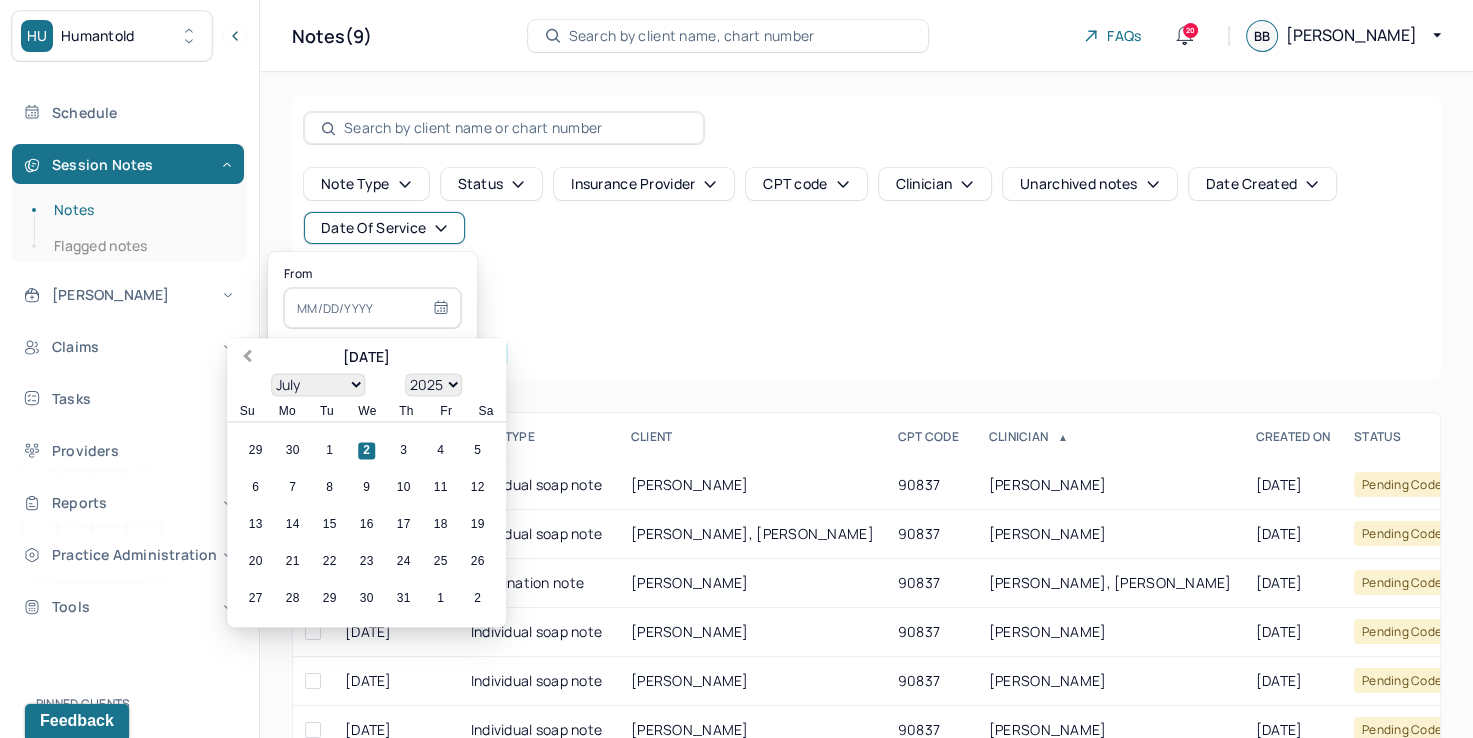 click on "Previous Month" at bounding box center (245, 359) 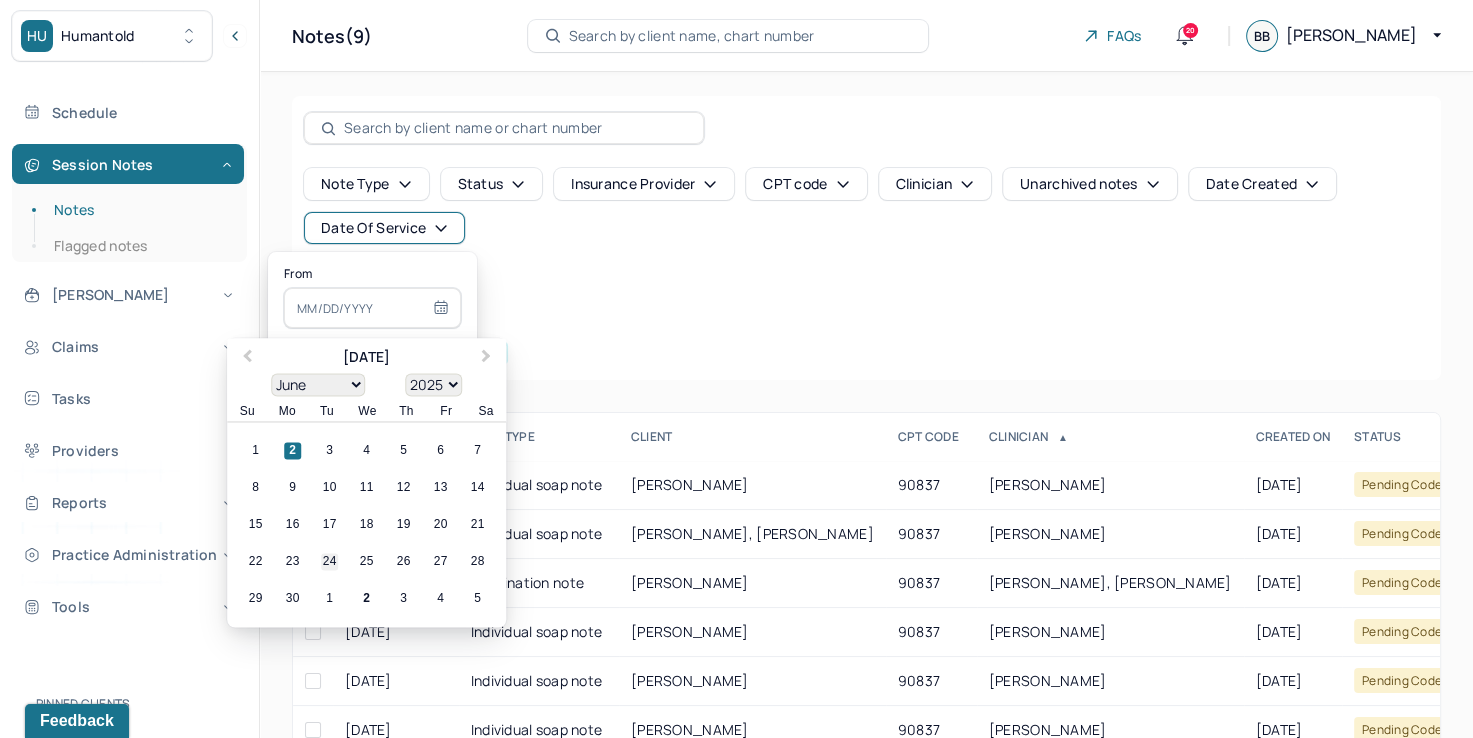 click on "24" at bounding box center [329, 562] 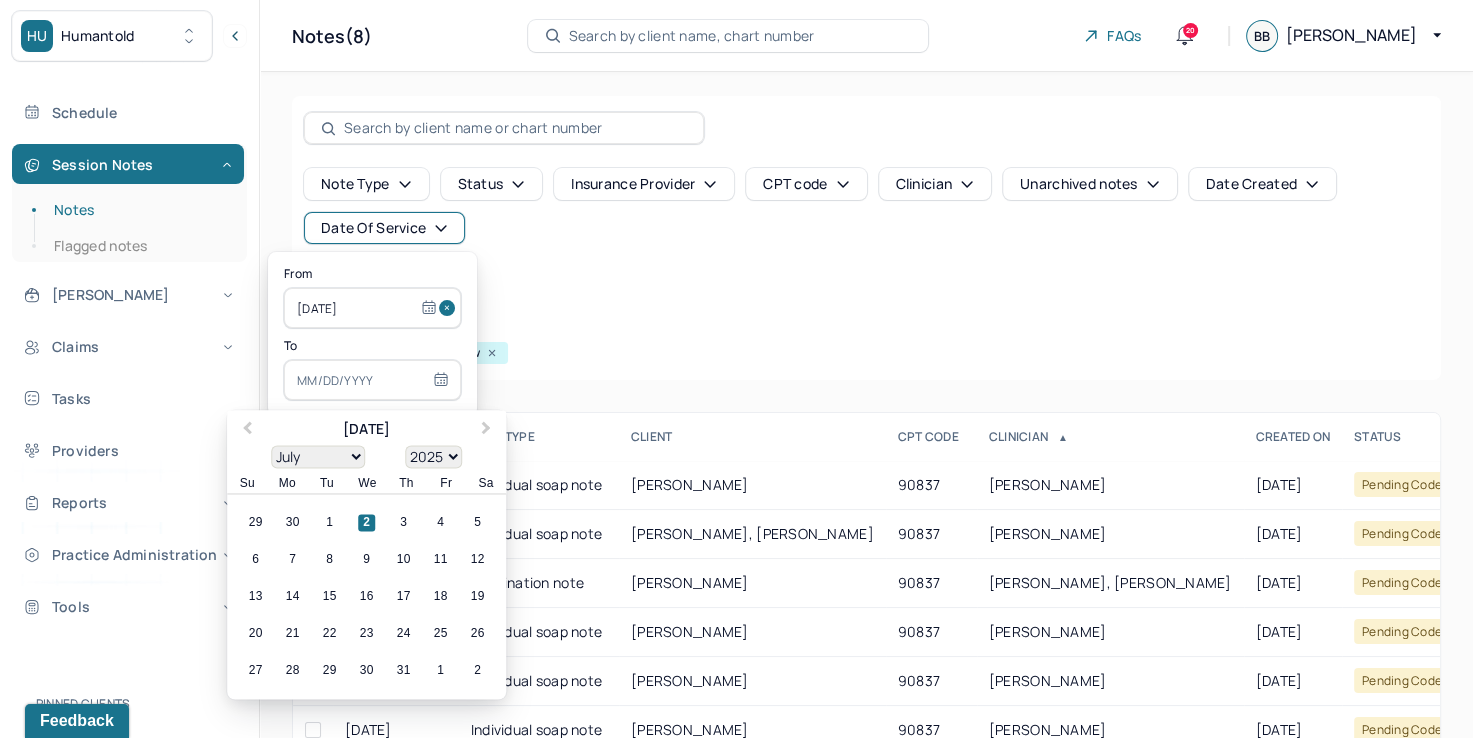 click at bounding box center (372, 380) 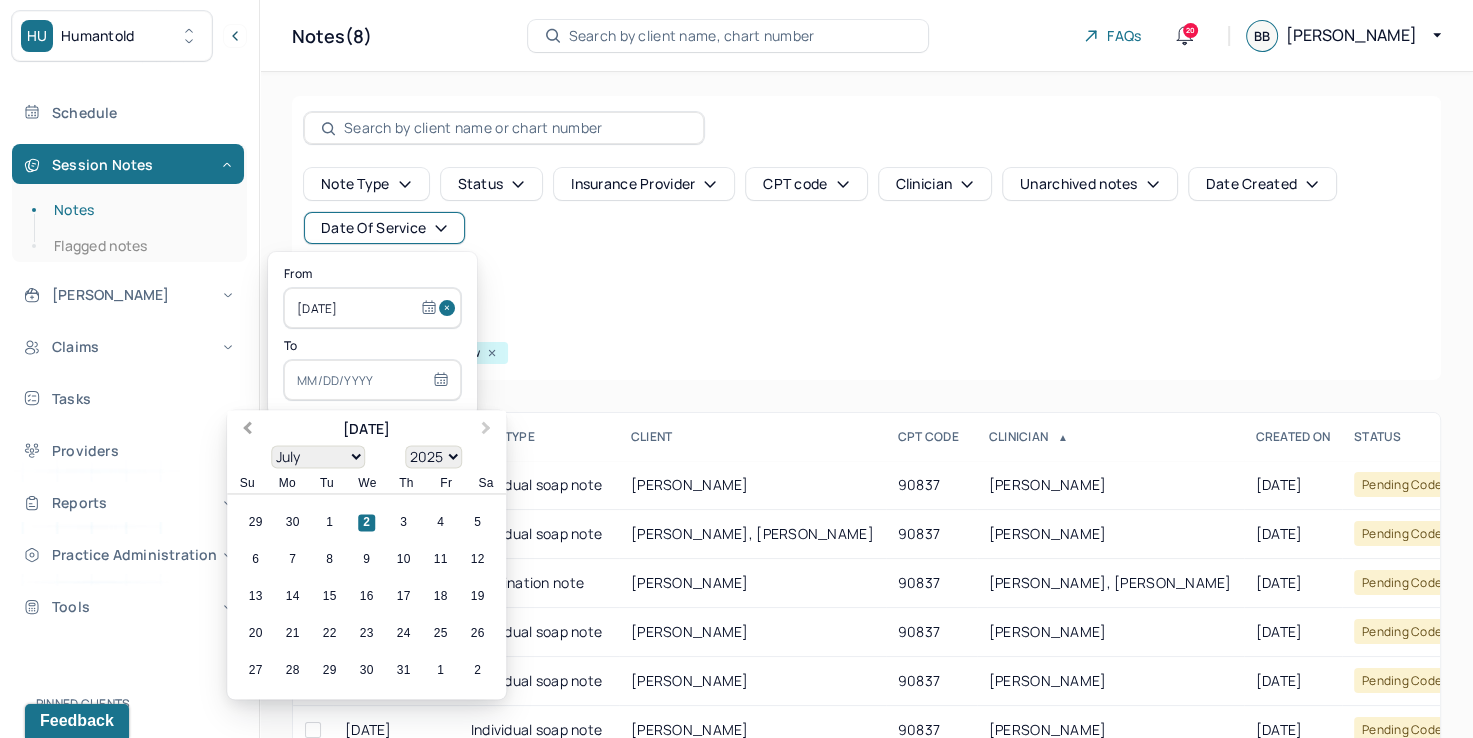 drag, startPoint x: 267, startPoint y: 426, endPoint x: 240, endPoint y: 424, distance: 27.073973 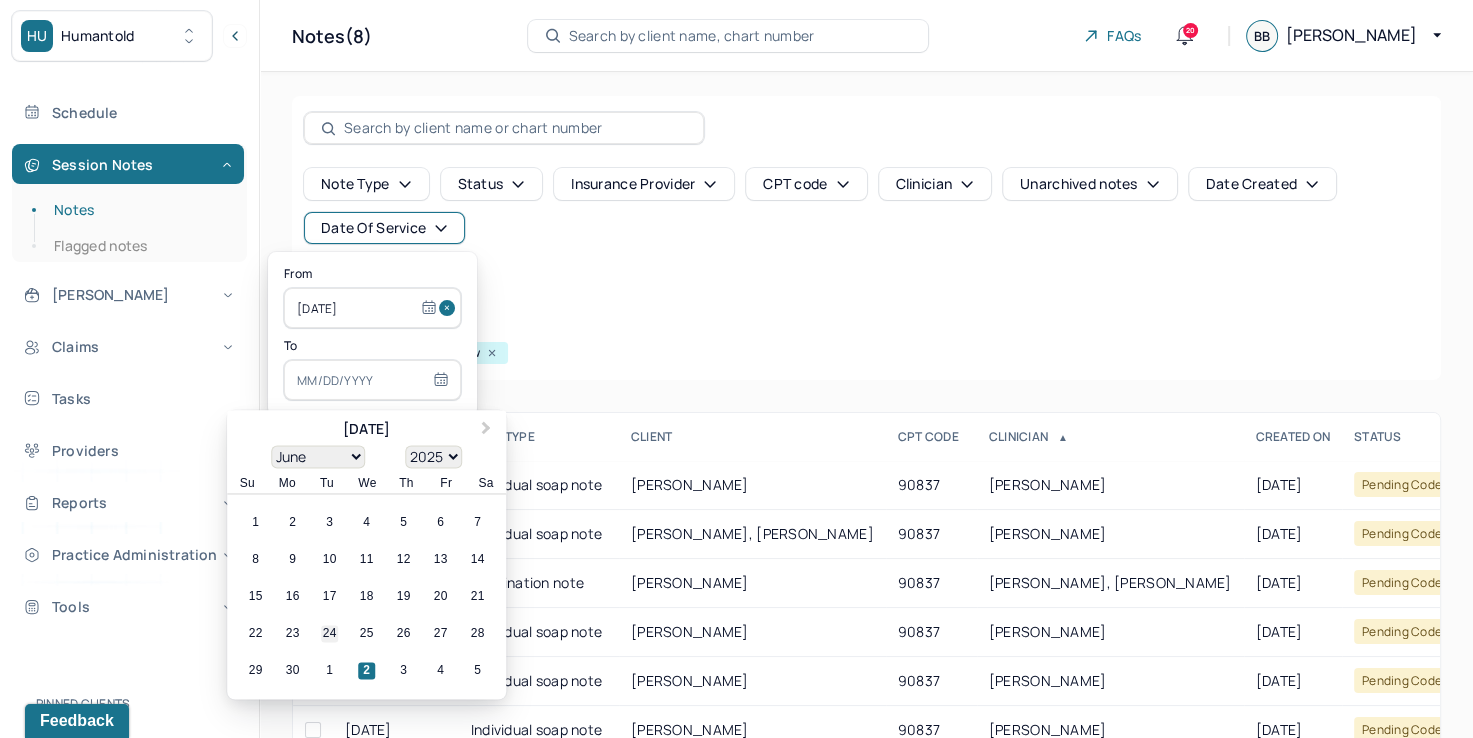 click on "24" at bounding box center [329, 634] 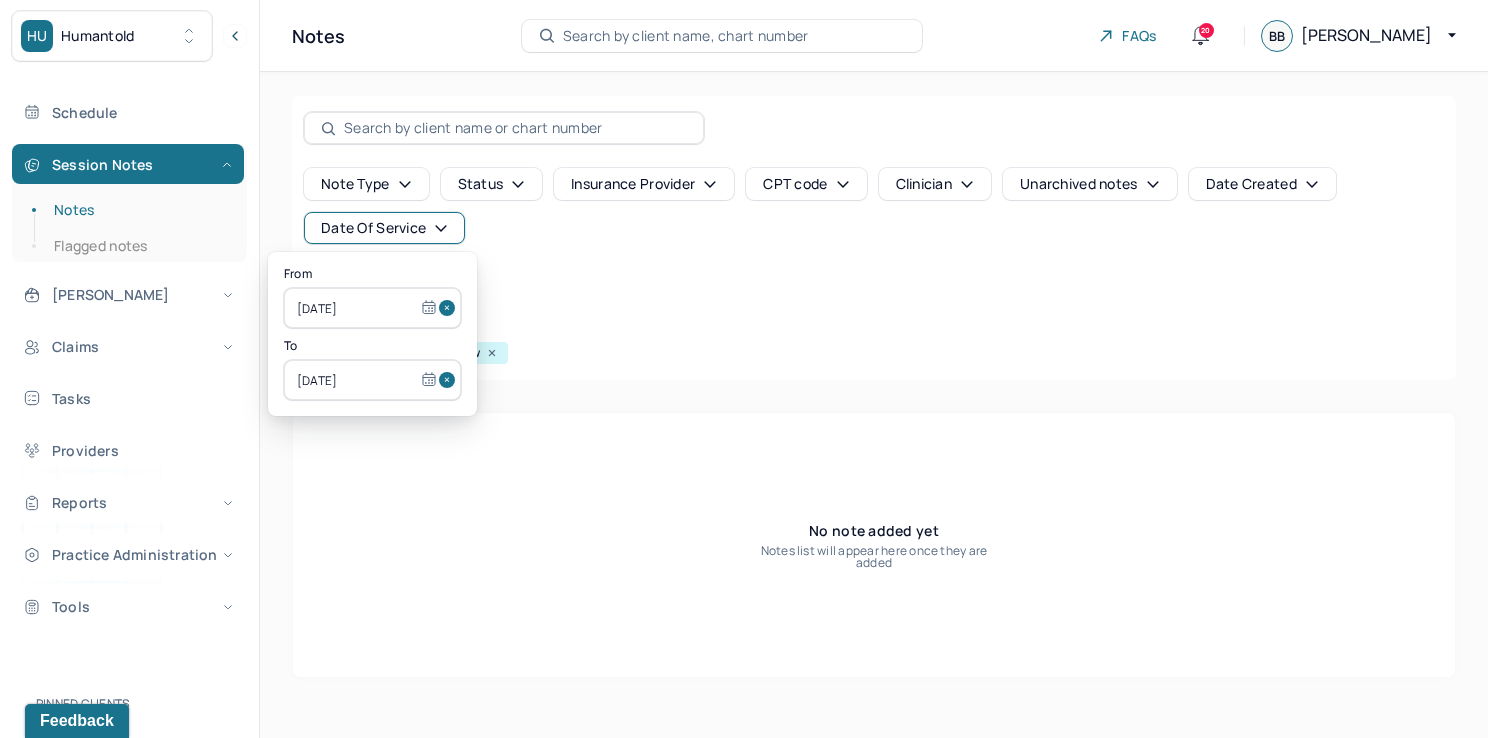 click at bounding box center (450, 308) 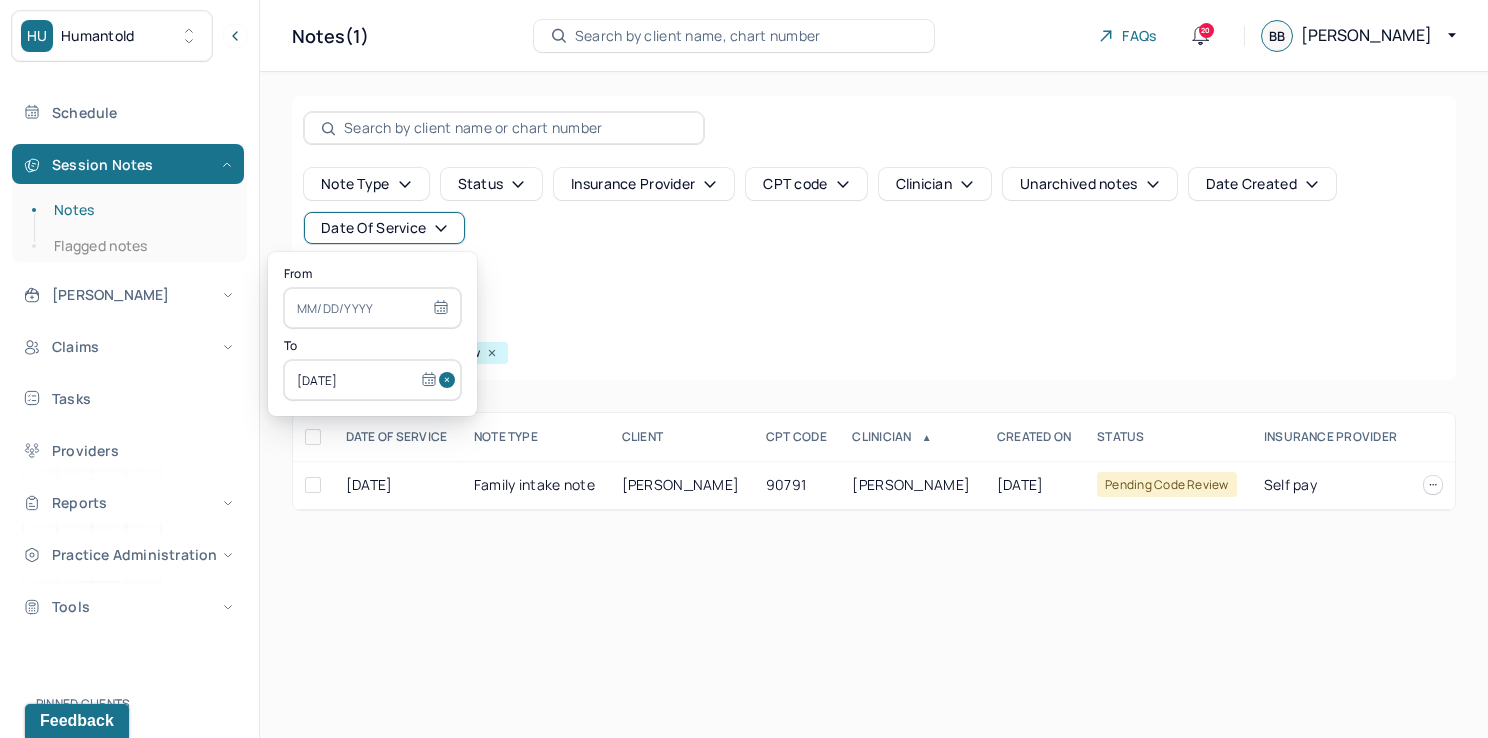 click at bounding box center (450, 380) 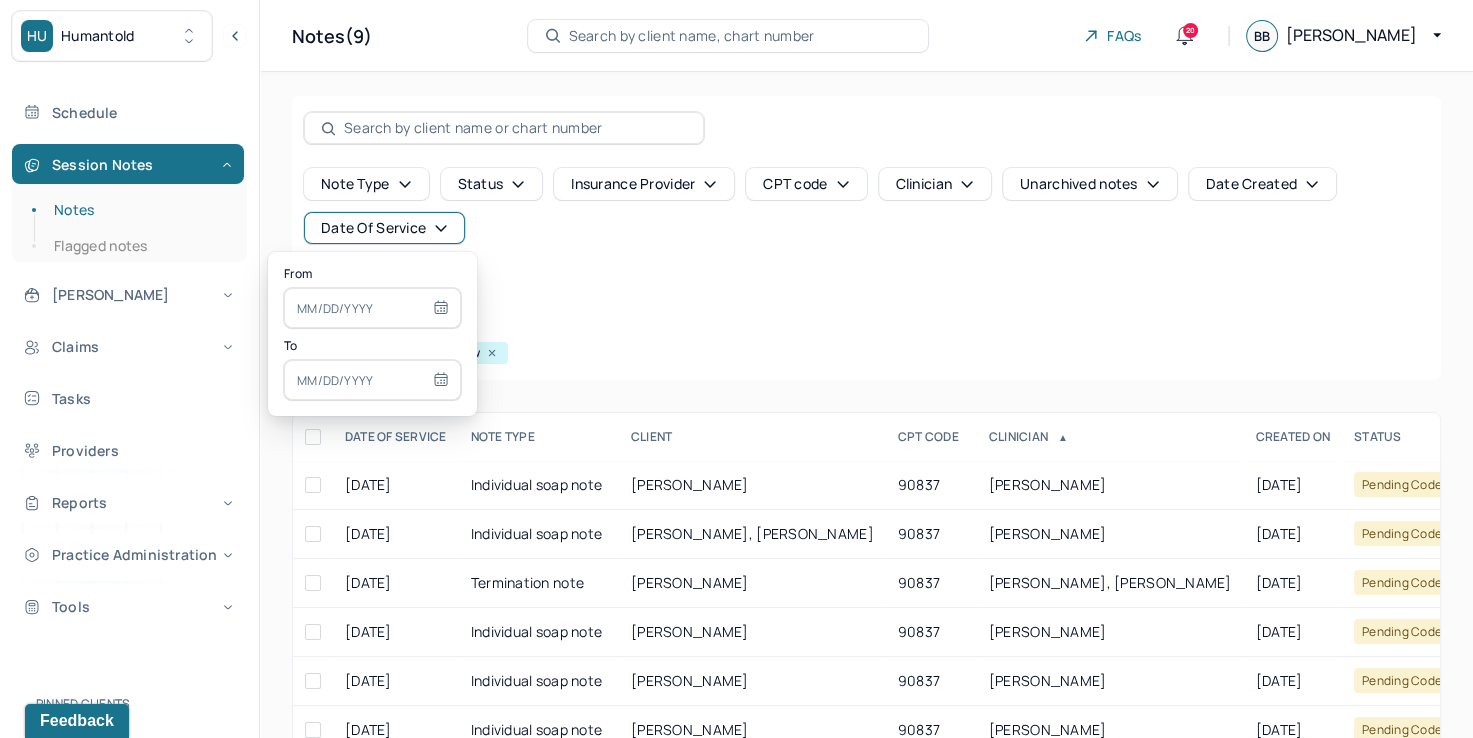 click at bounding box center (372, 308) 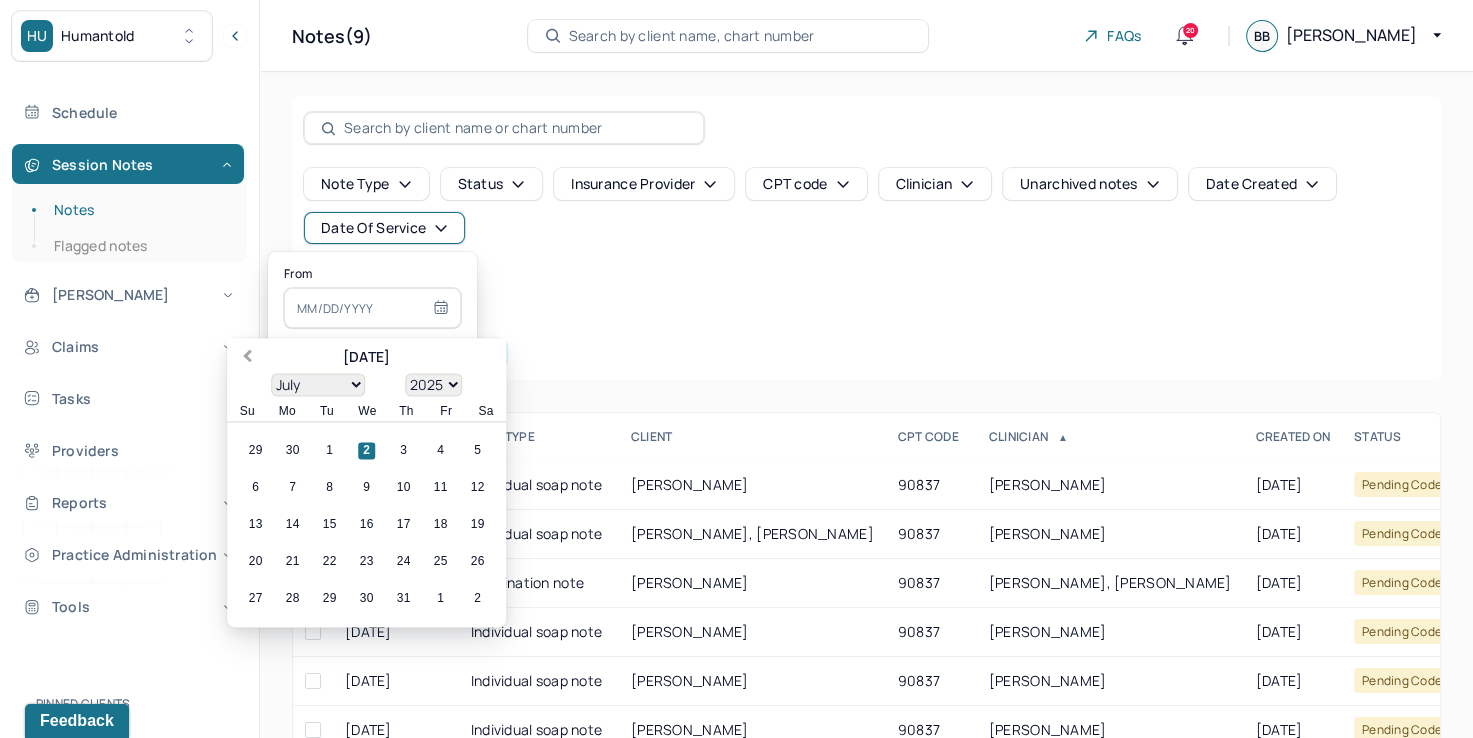 click on "Previous Month" at bounding box center [245, 359] 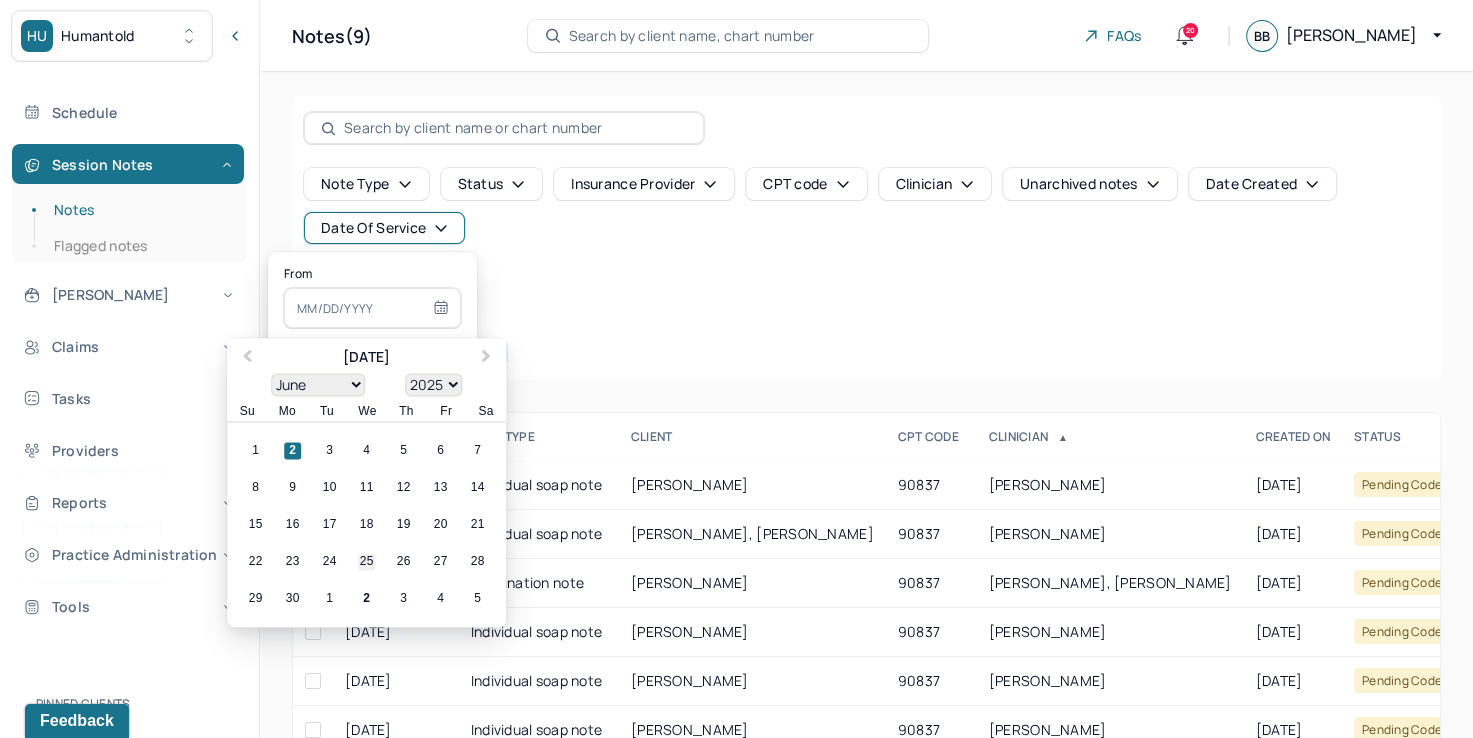 click on "25" at bounding box center [366, 562] 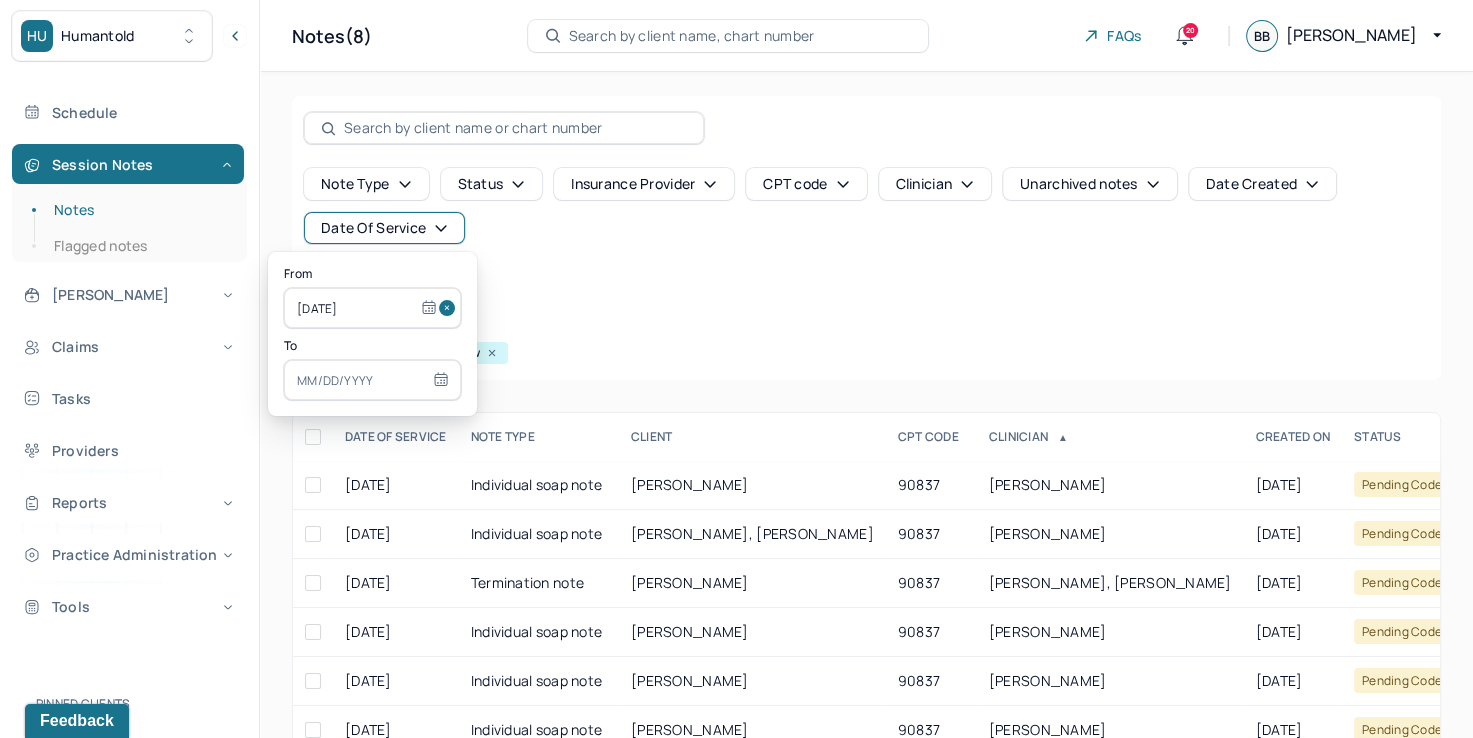 click at bounding box center (372, 380) 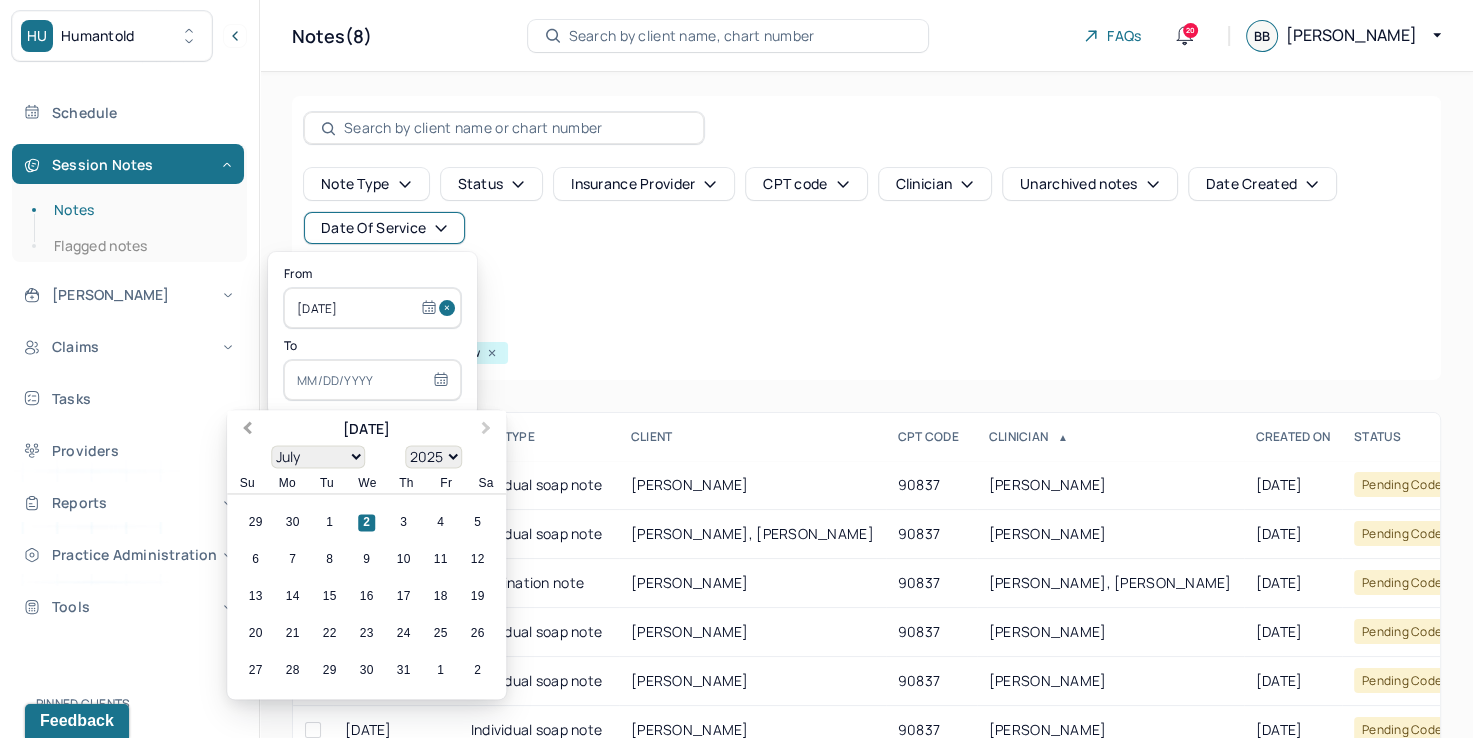 click on "Previous Month" at bounding box center (247, 430) 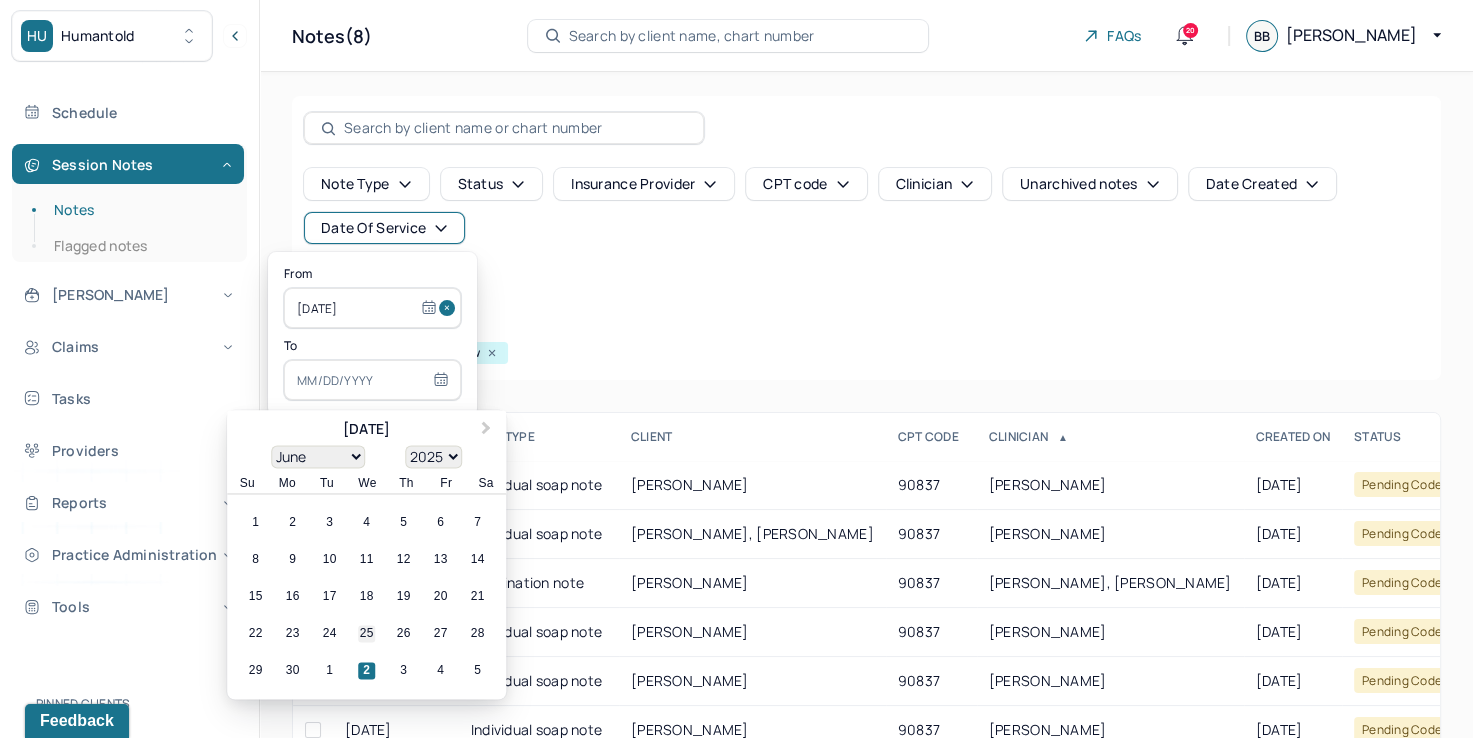 click on "25" at bounding box center (366, 634) 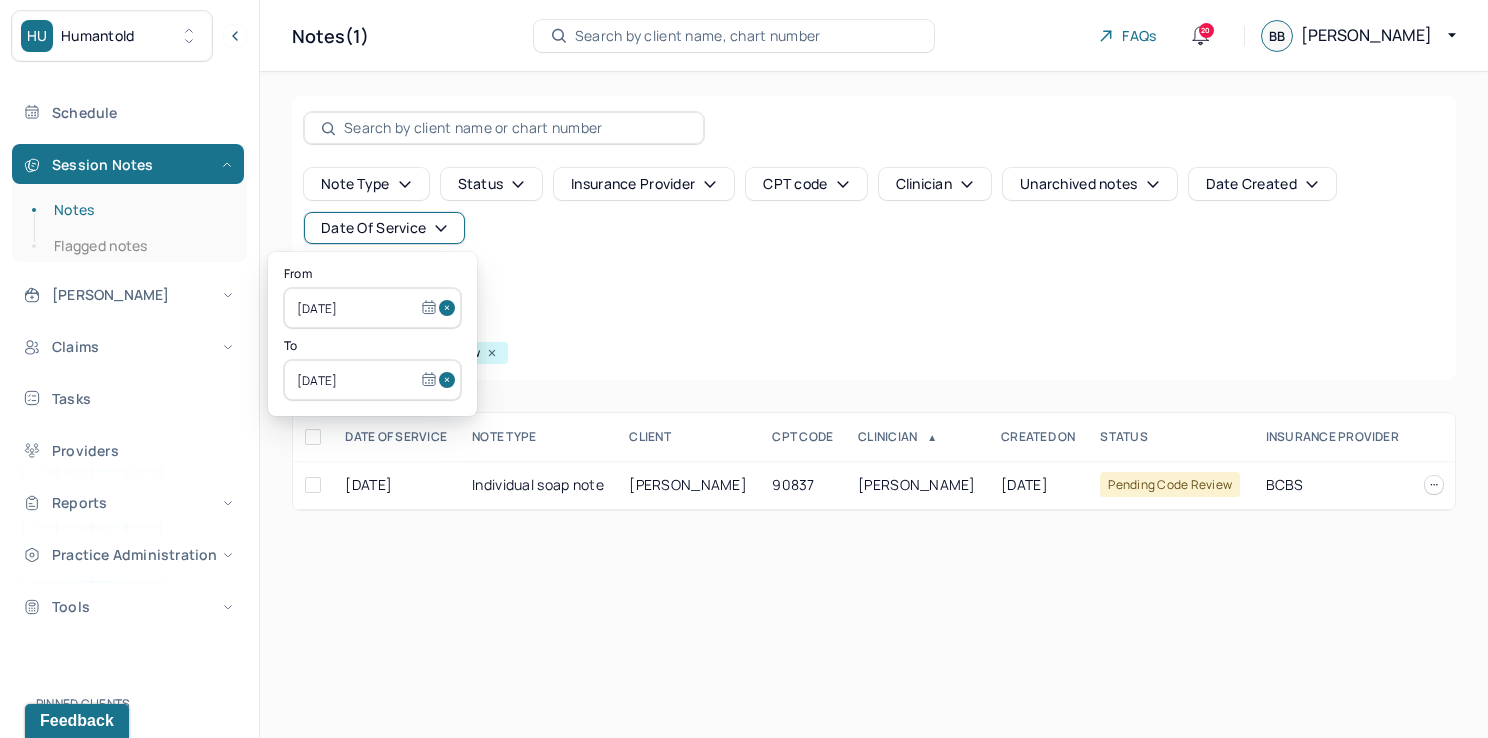 click on "Note type     Status     Insurance provider     CPT code     Clinician     Unarchived notes     Date Created     Date Of Service     Create note   Filters   Clear all   Status: Pending code review" at bounding box center [874, 238] 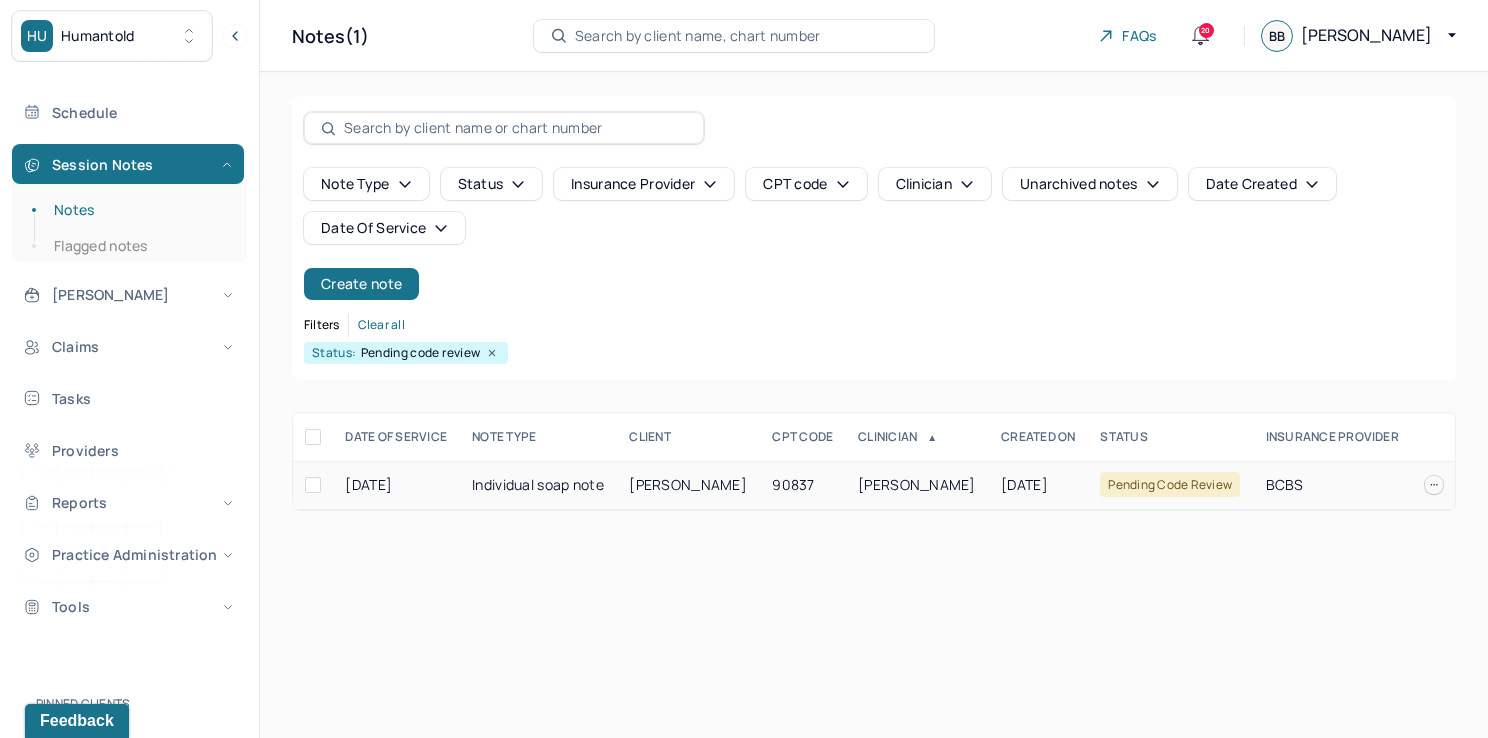 click on "90837" at bounding box center (803, 485) 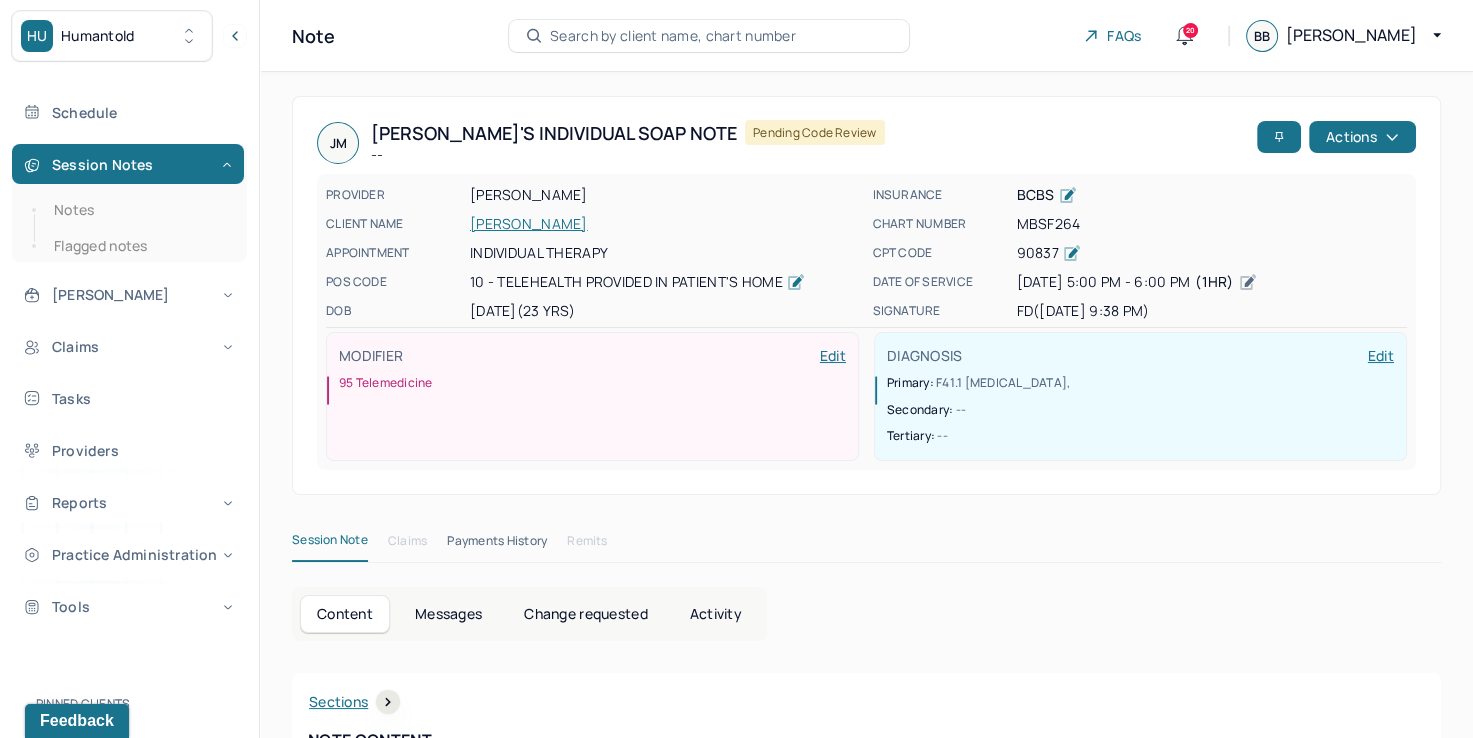 scroll, scrollTop: 0, scrollLeft: 0, axis: both 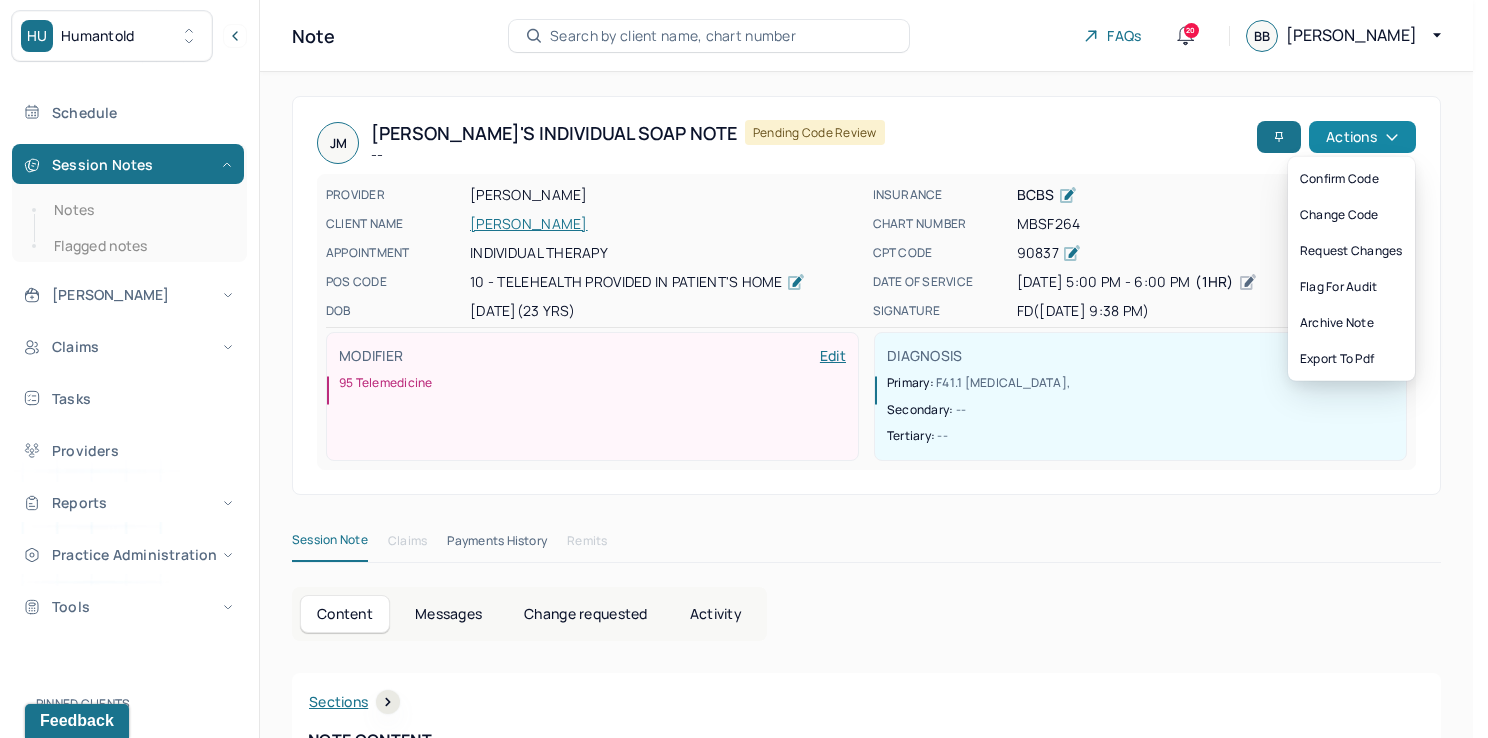 click on "Actions" at bounding box center [1362, 137] 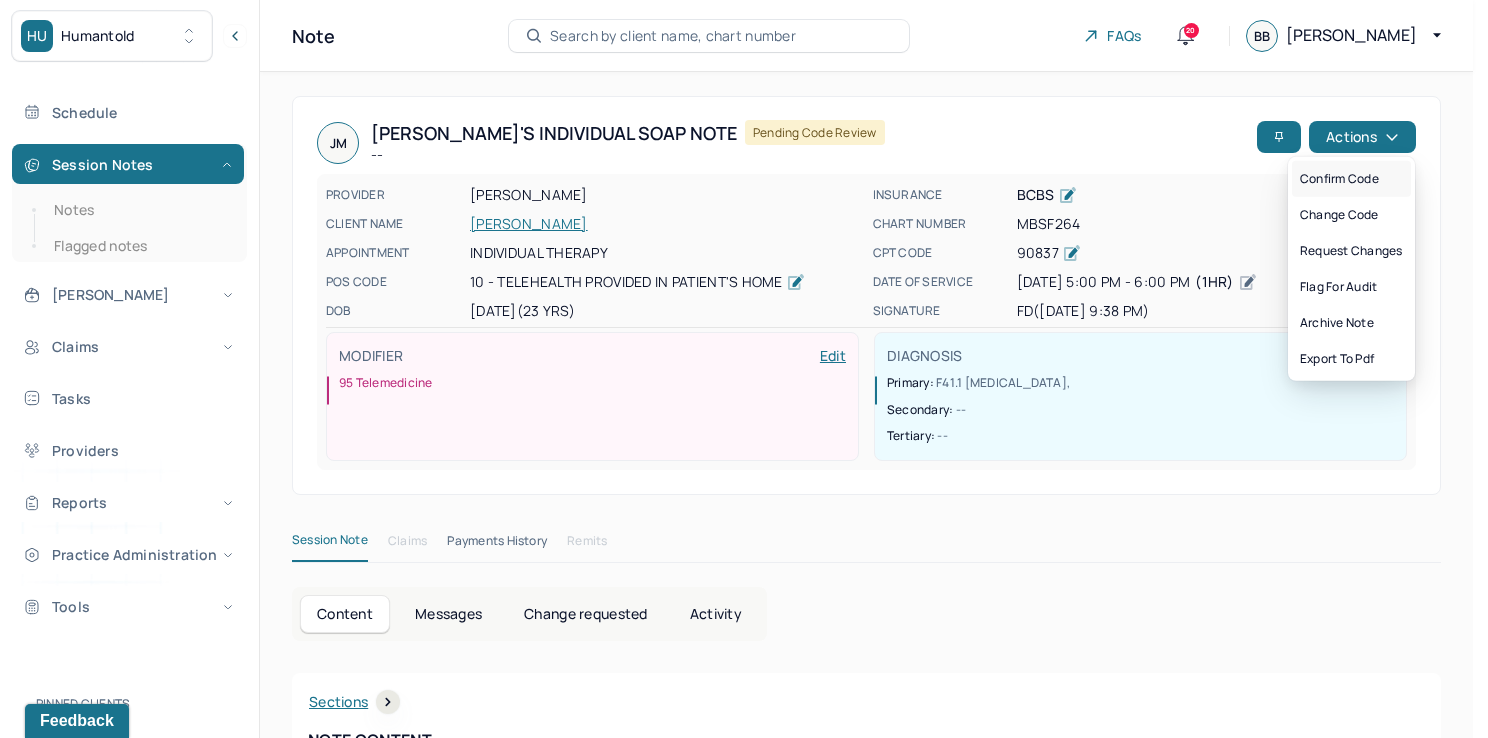 click on "Confirm code" at bounding box center [1351, 179] 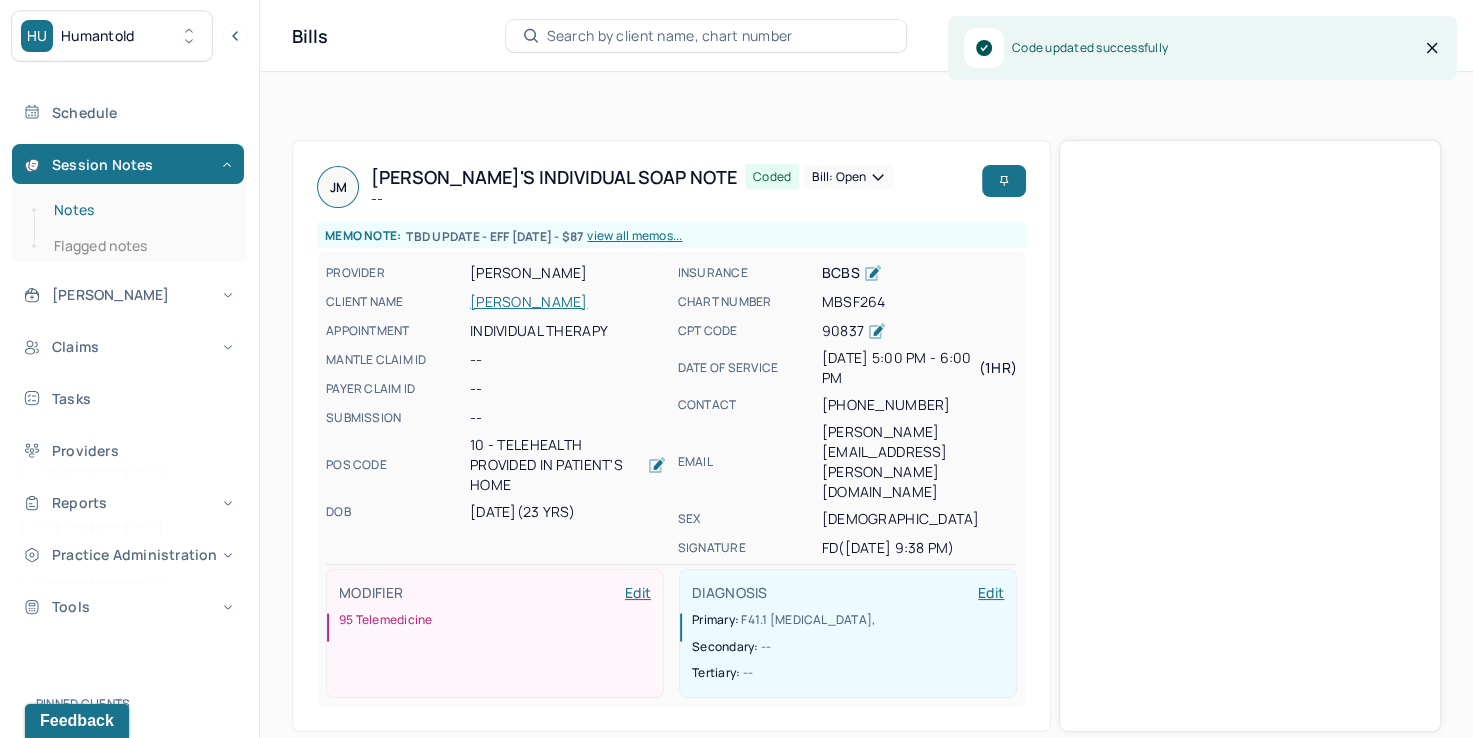 click on "Notes" at bounding box center (139, 210) 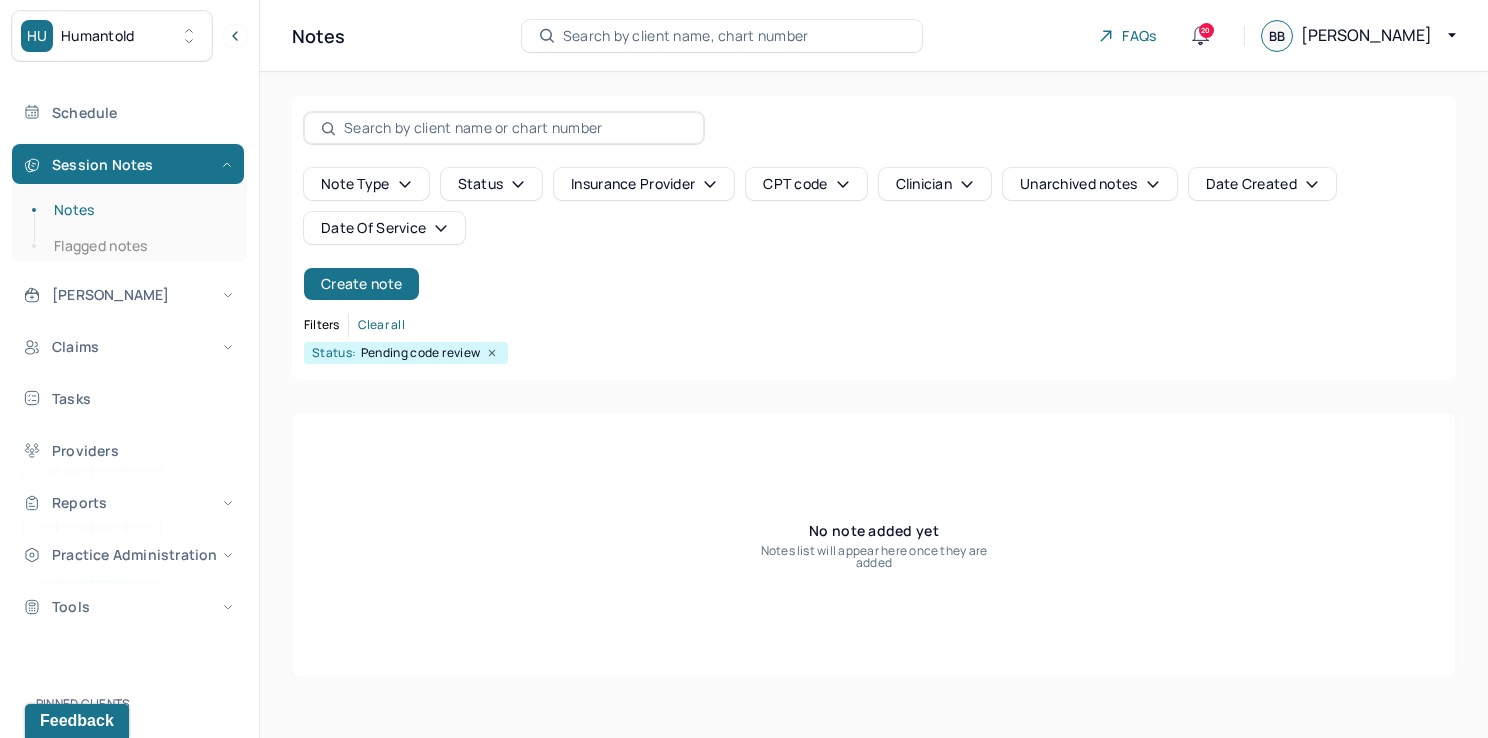 click on "Date Of Service" at bounding box center [384, 228] 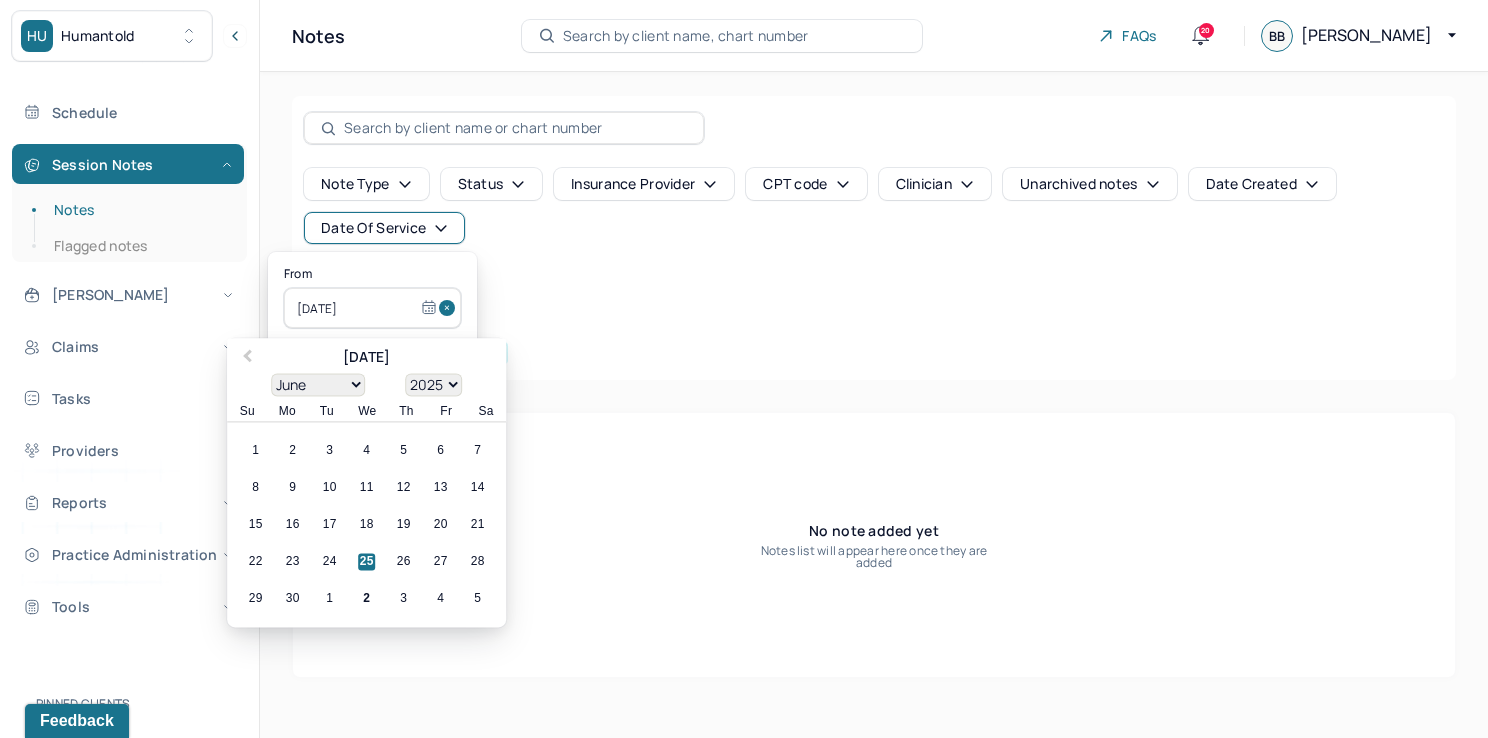 click at bounding box center (450, 308) 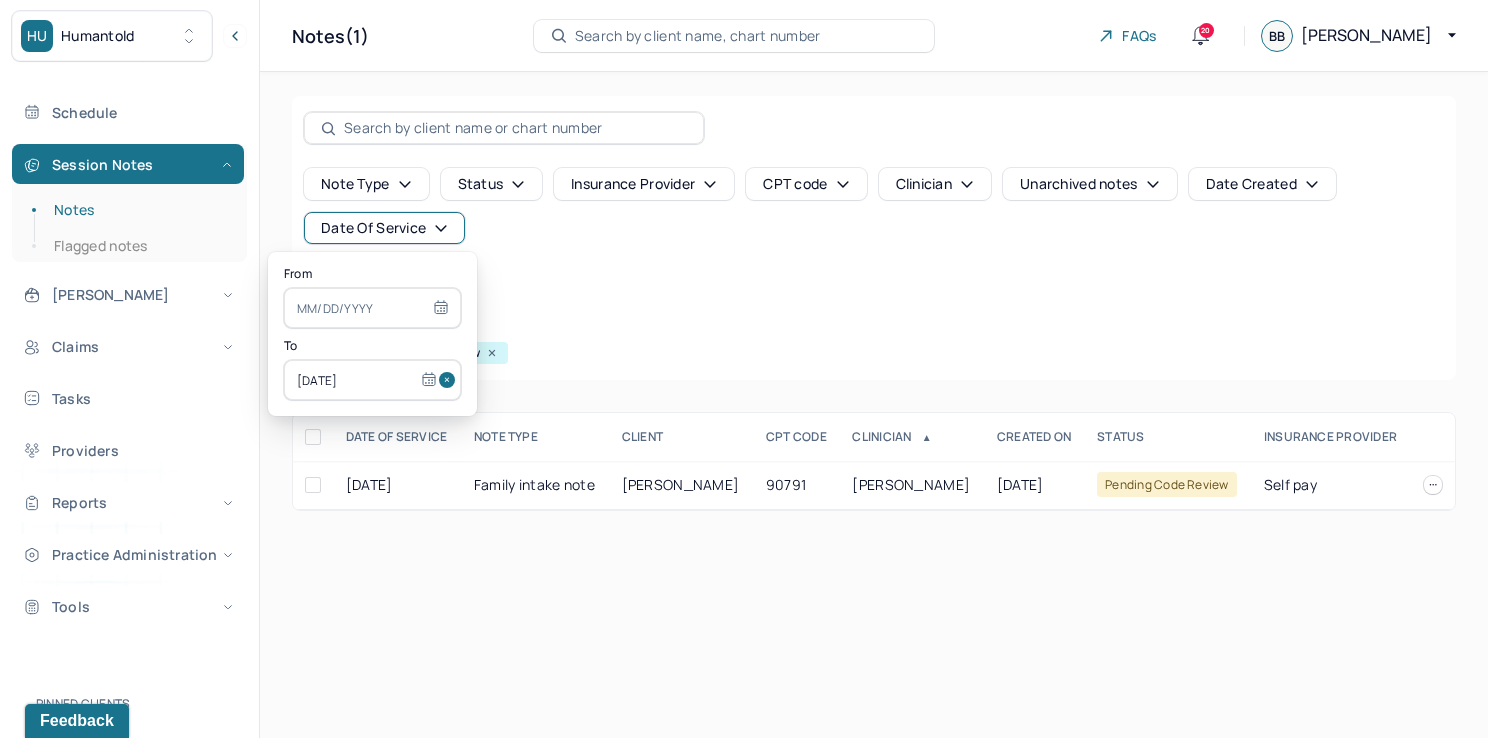 click at bounding box center (450, 380) 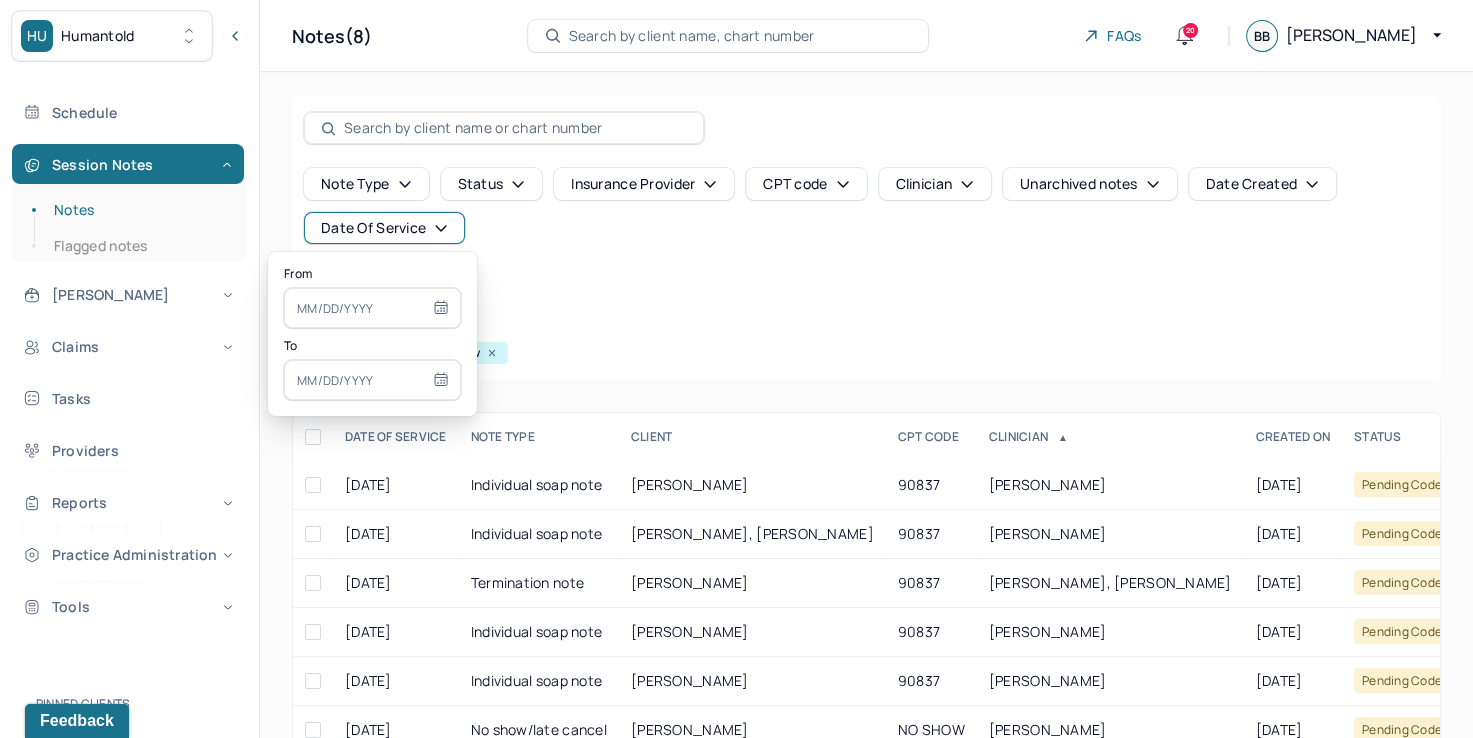 click at bounding box center (372, 308) 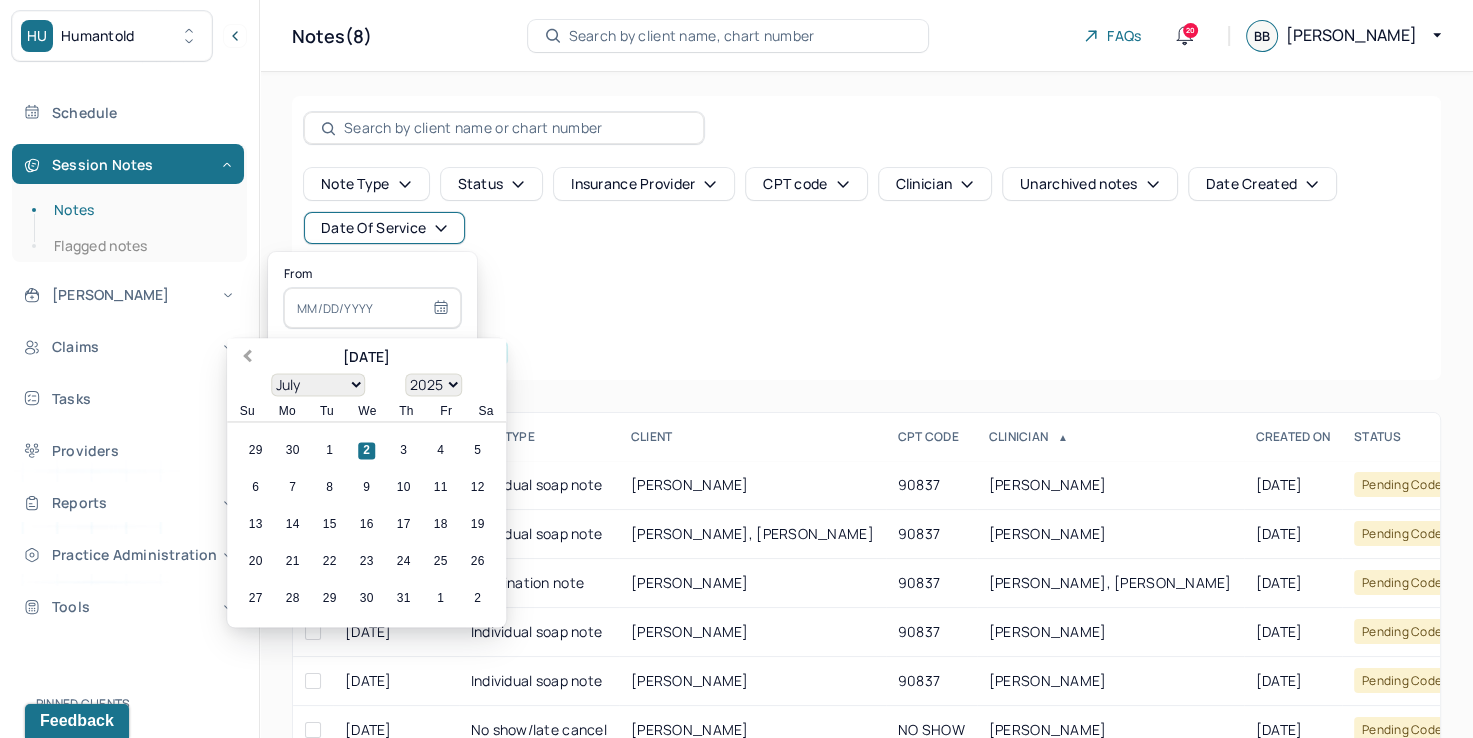 click on "Previous Month" at bounding box center (245, 359) 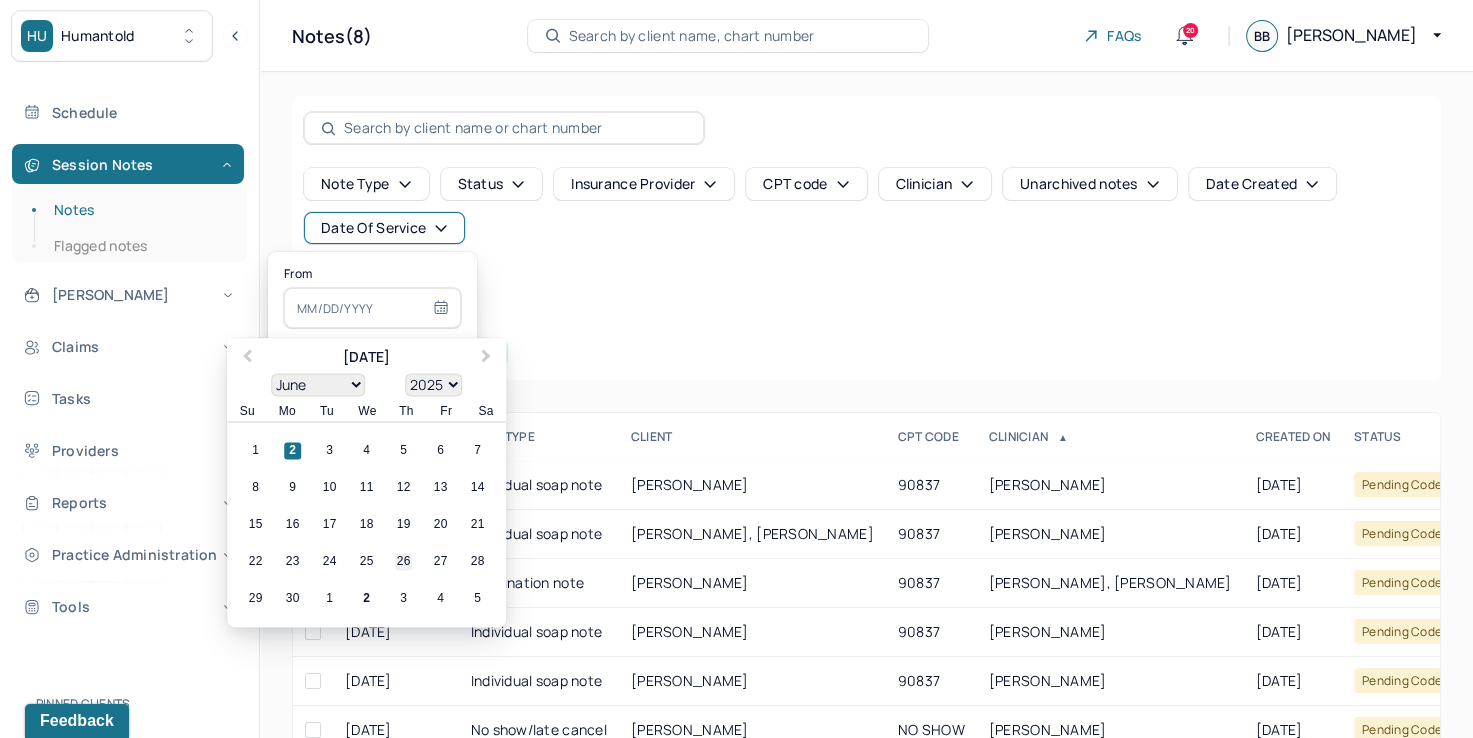 click on "26" at bounding box center (403, 562) 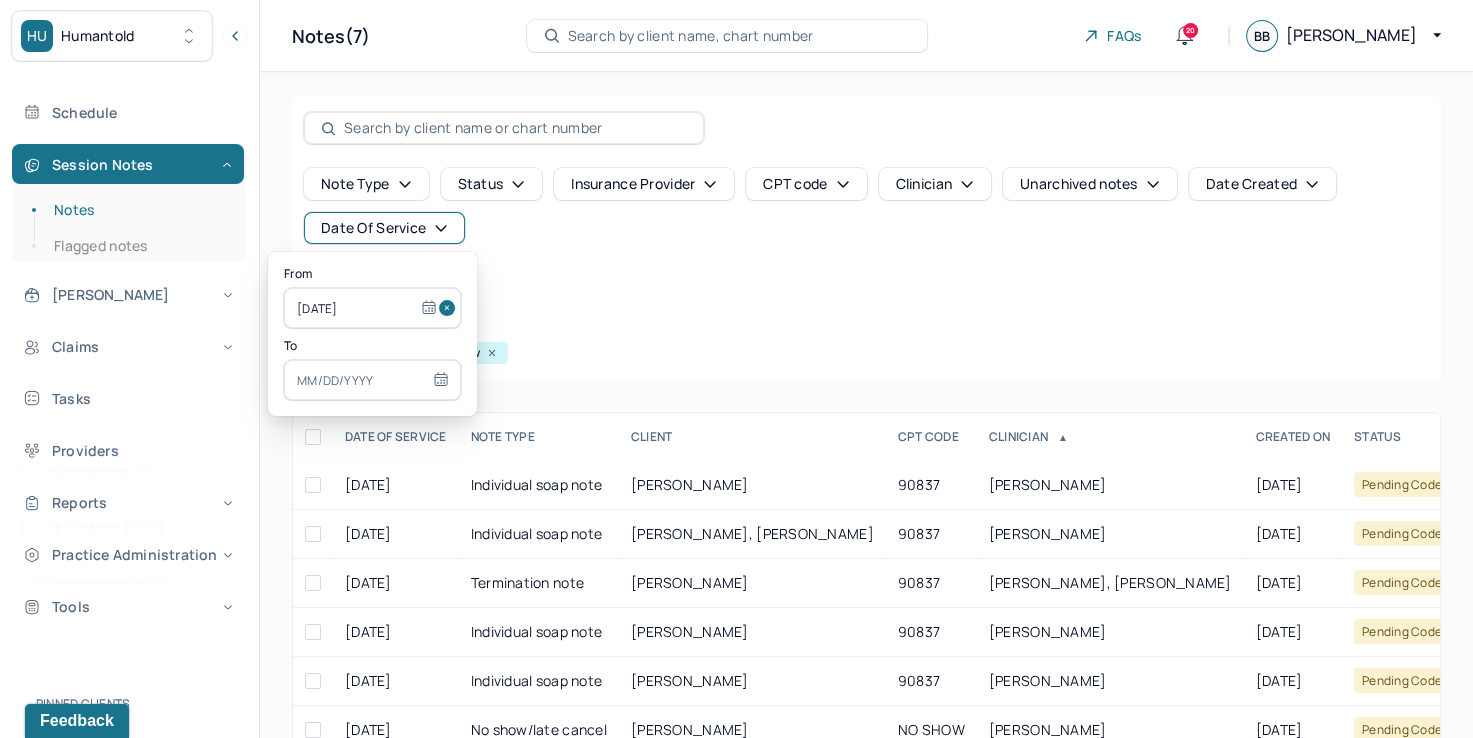 click at bounding box center (372, 380) 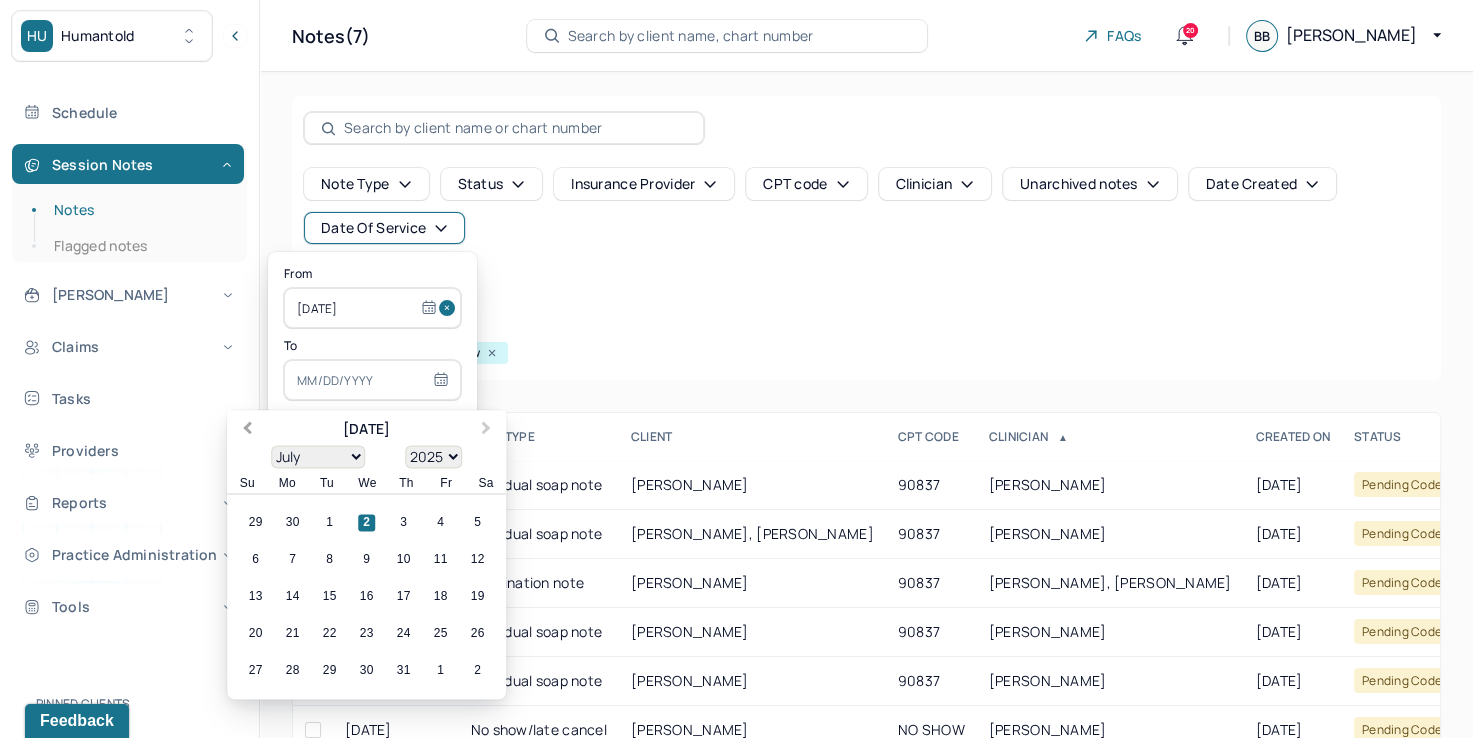 click on "Previous Month" at bounding box center [247, 430] 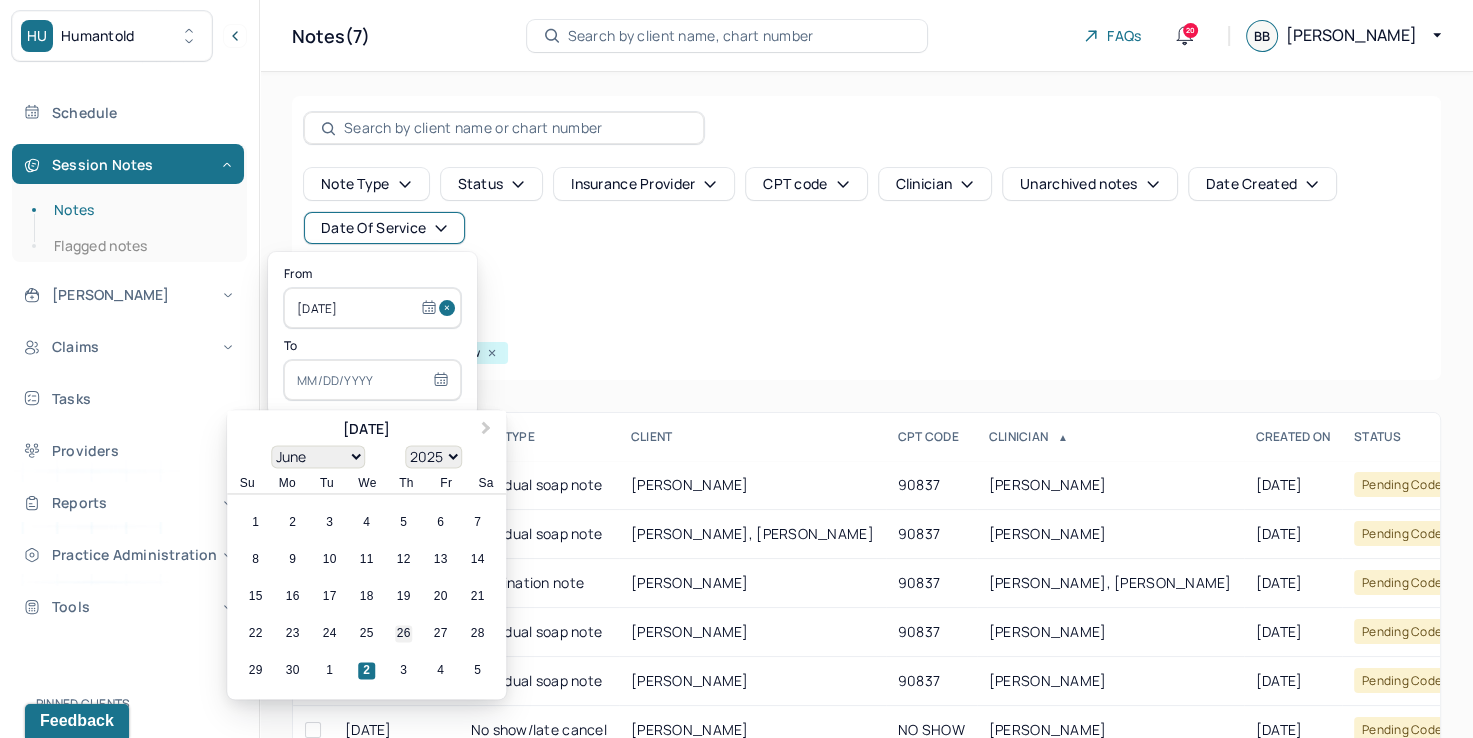 click on "26" at bounding box center (403, 634) 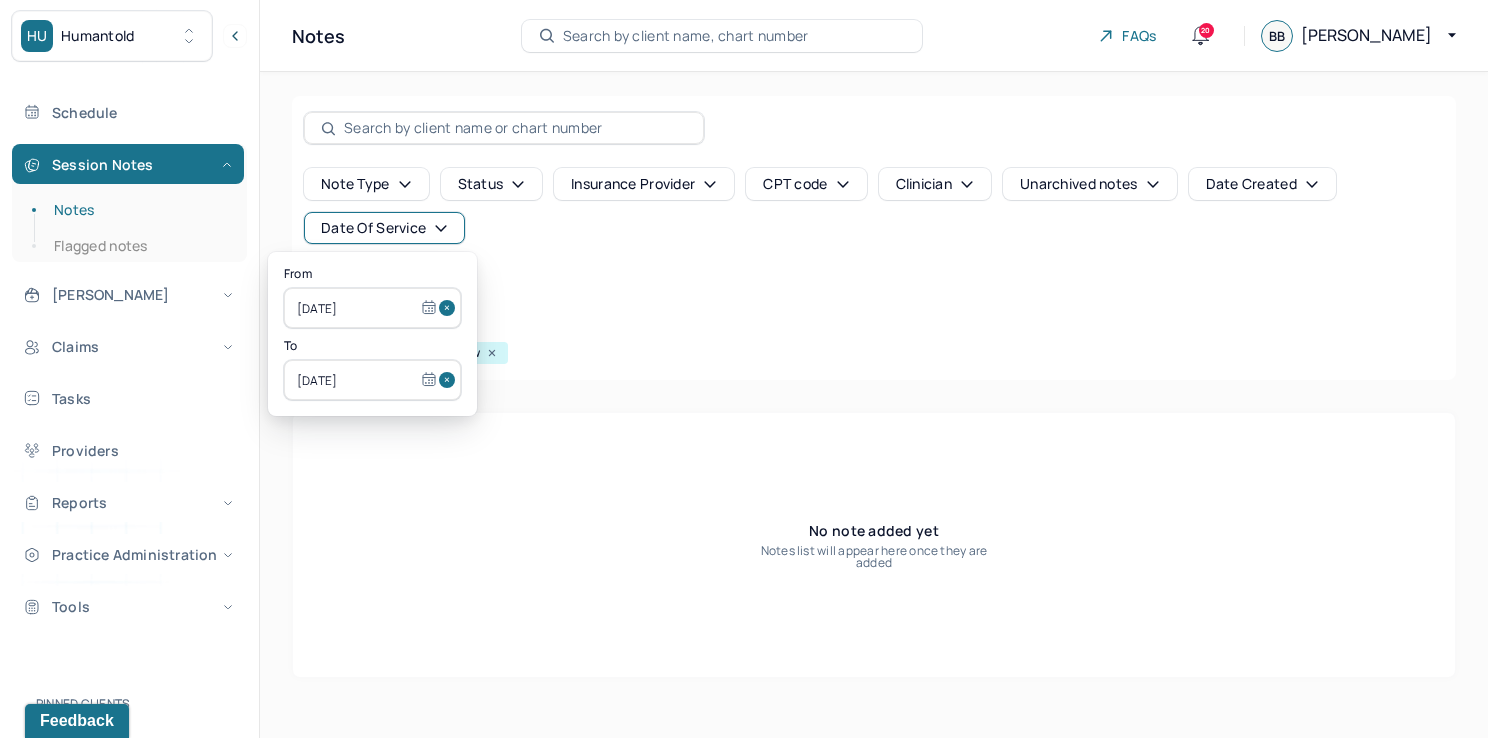 click at bounding box center [450, 308] 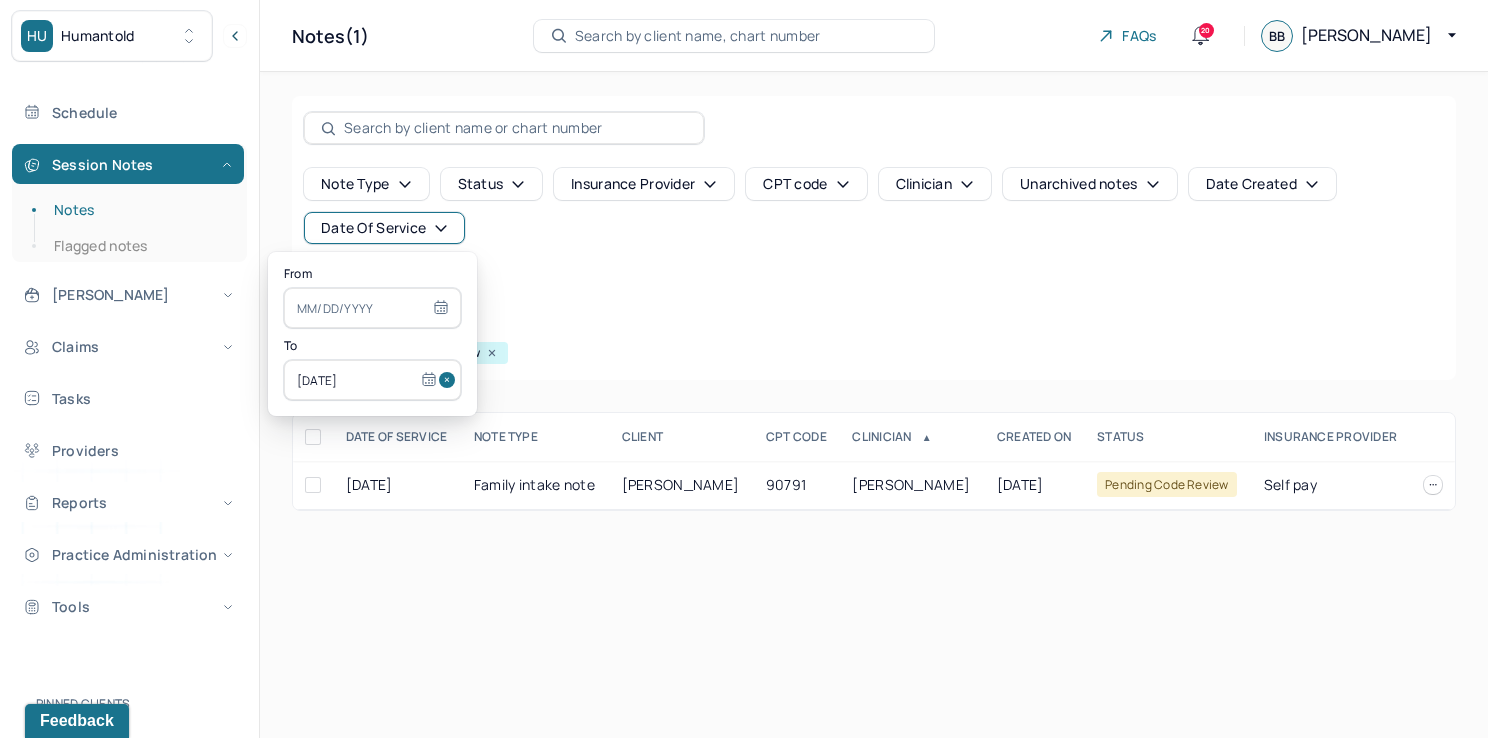 click at bounding box center (450, 380) 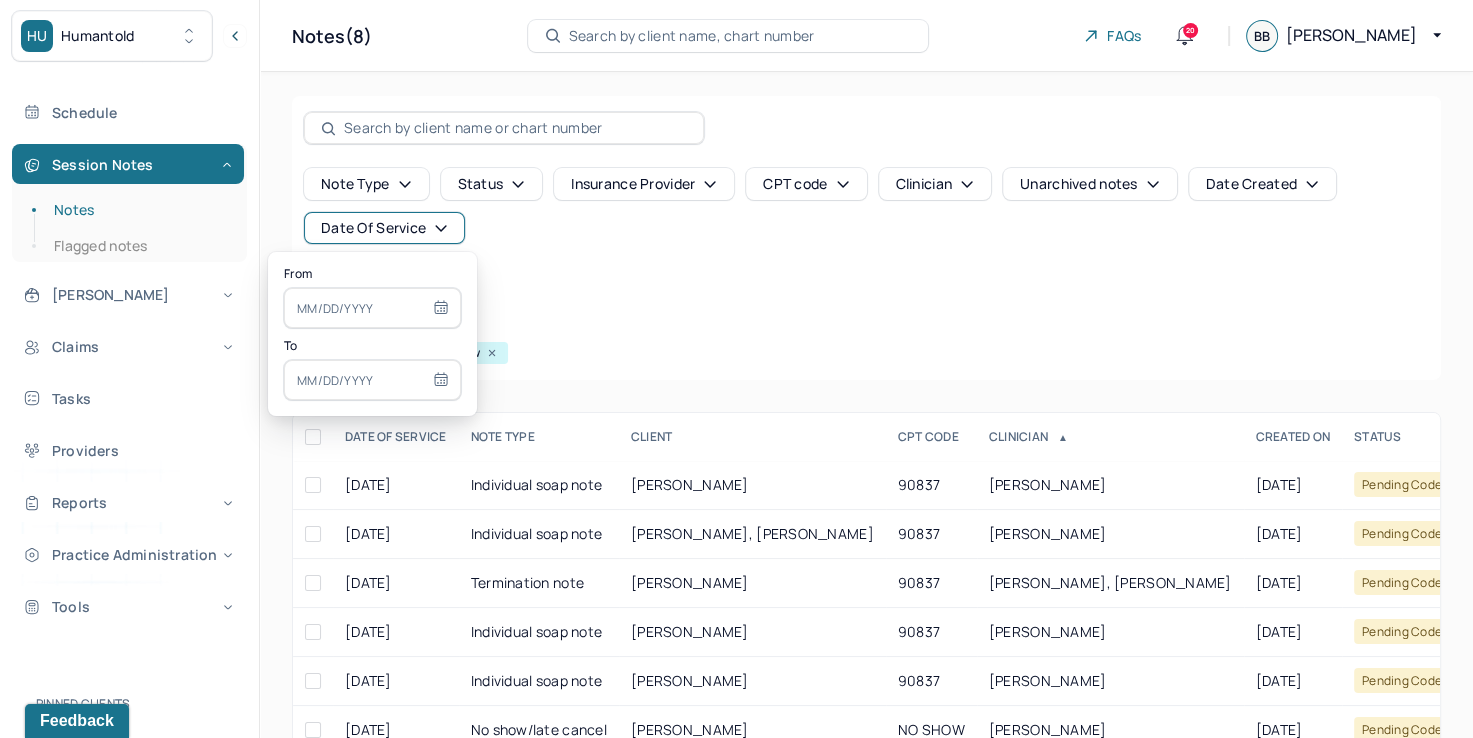 click at bounding box center (372, 308) 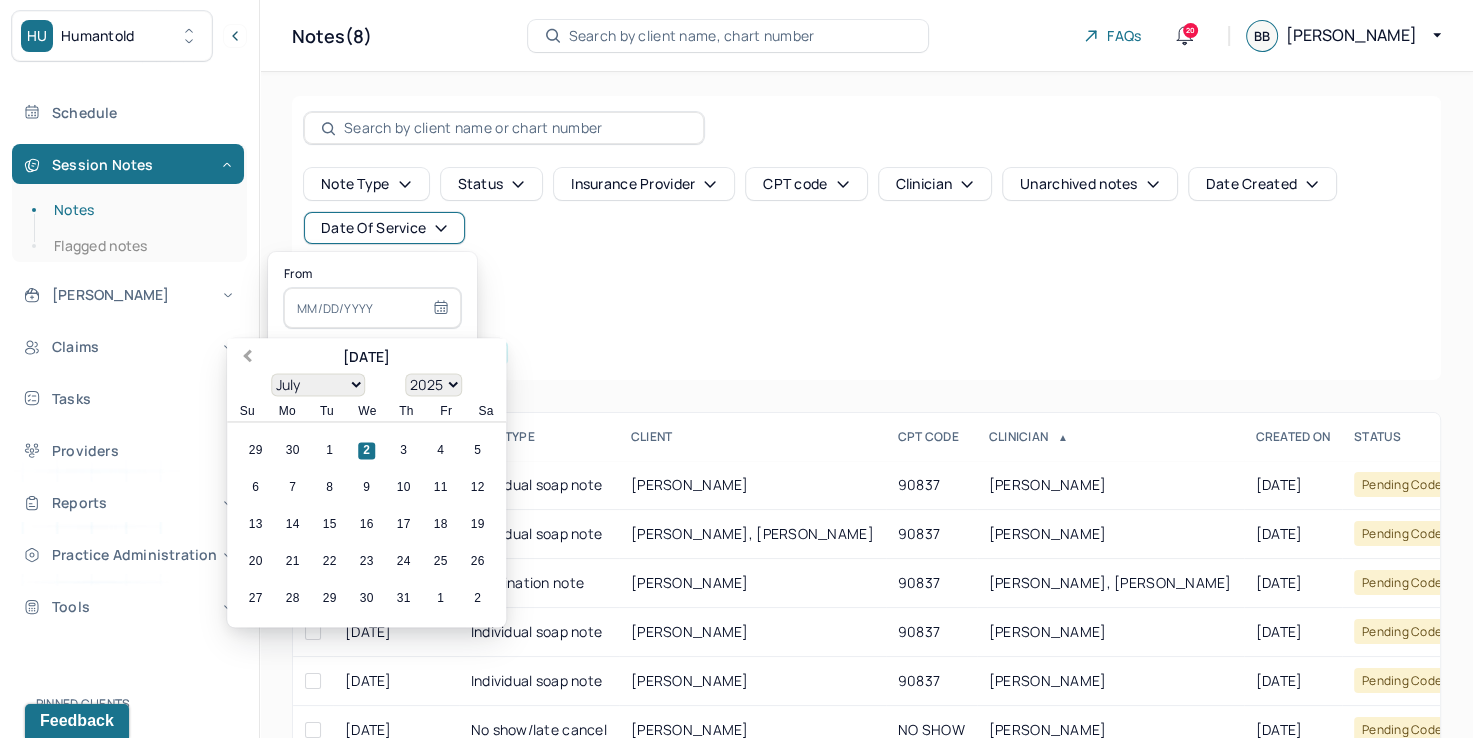 click on "Previous Month" at bounding box center [247, 358] 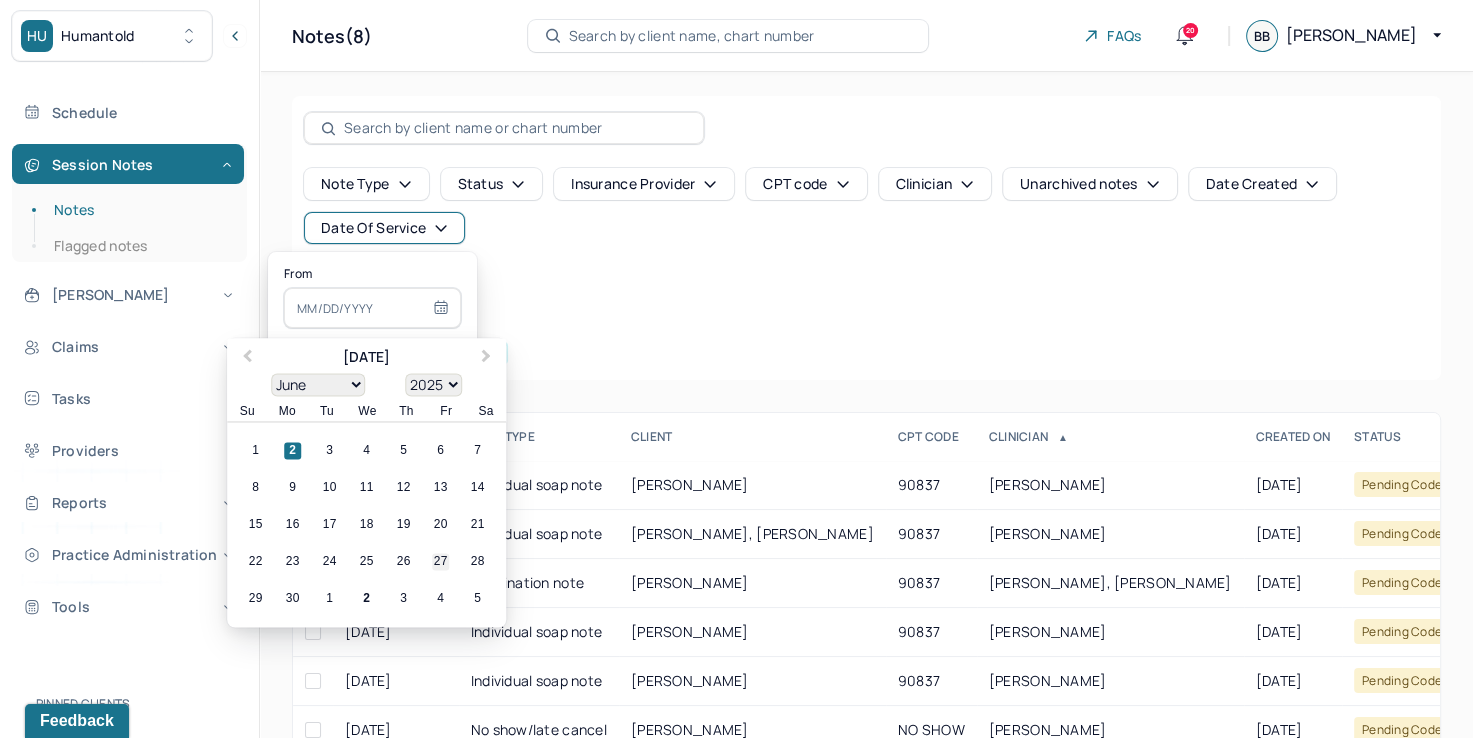 click on "27" at bounding box center (440, 562) 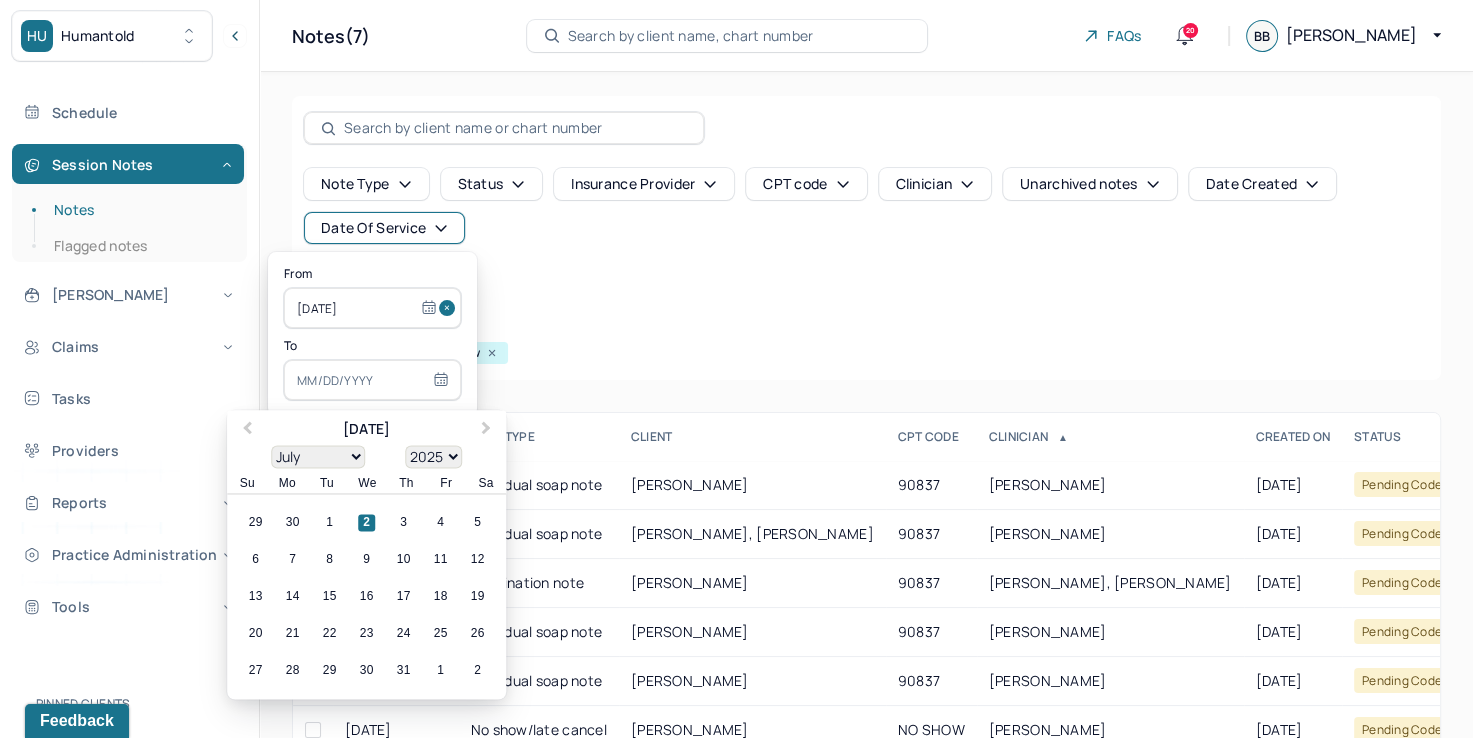 click at bounding box center (372, 380) 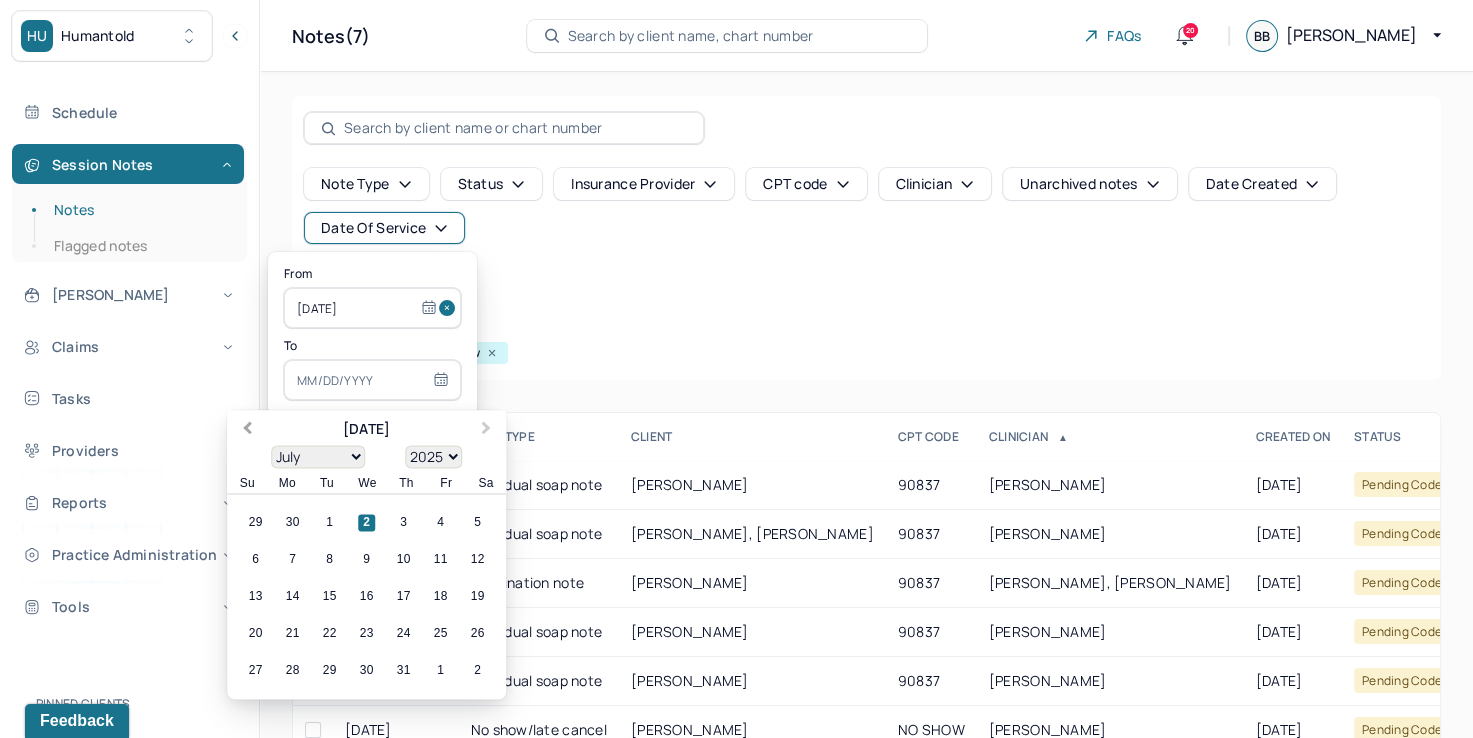 click on "Previous Month" at bounding box center [245, 431] 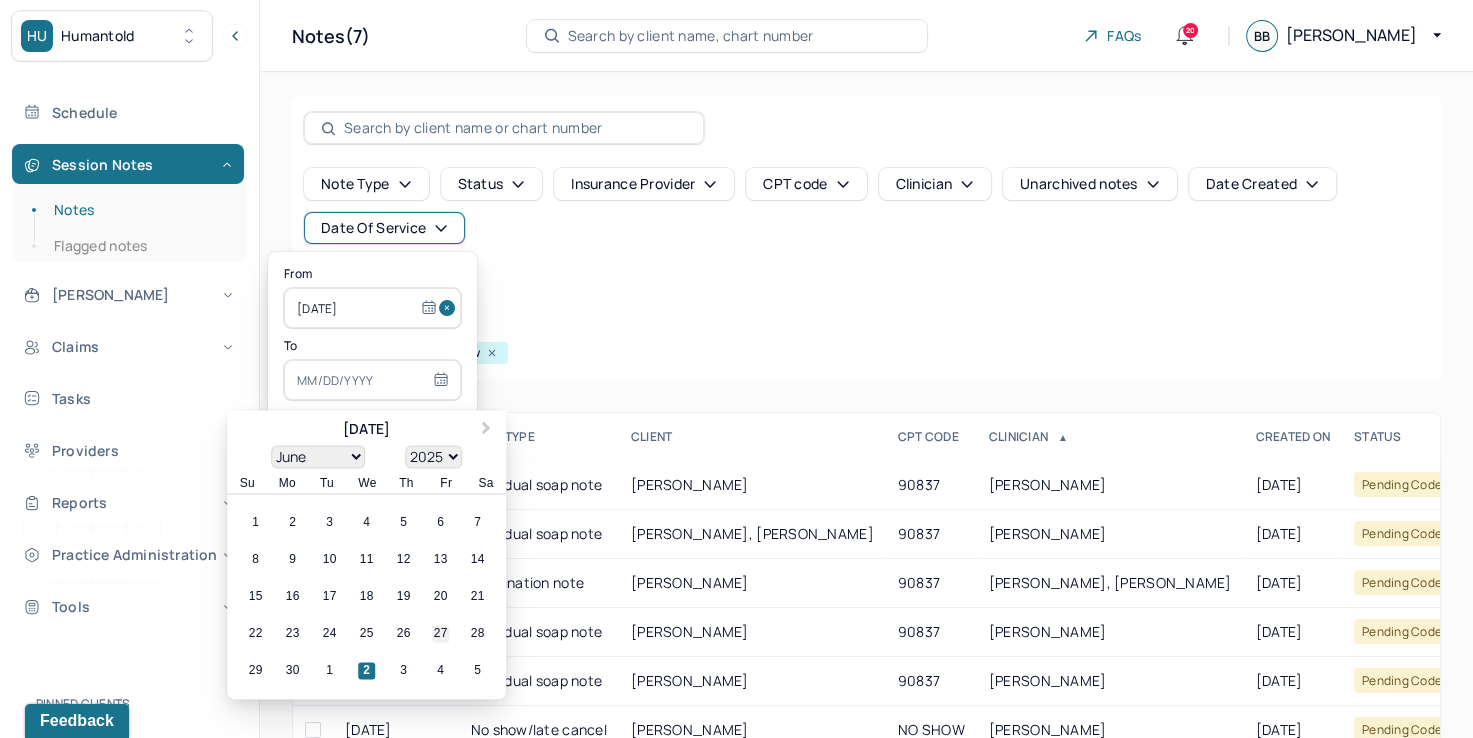 click on "27" at bounding box center [440, 634] 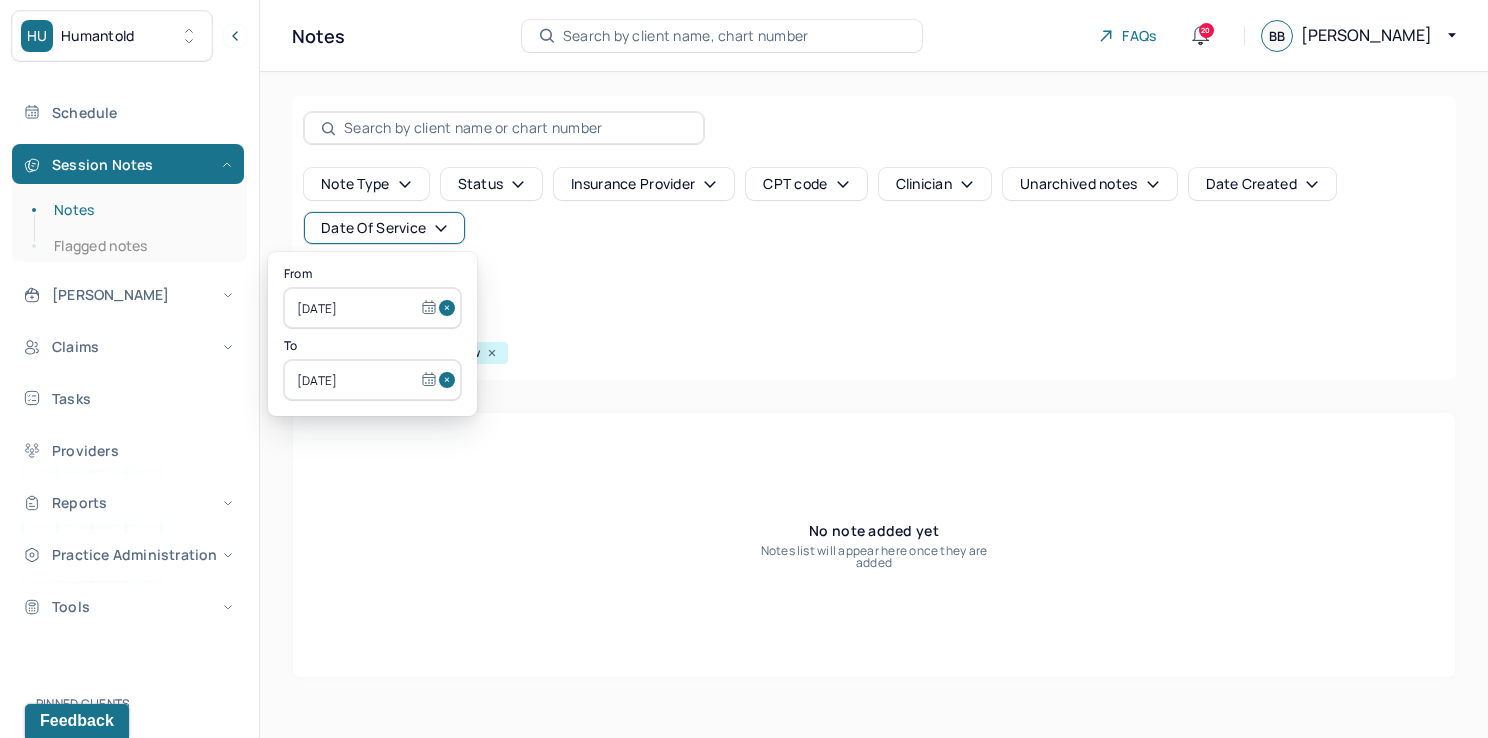 click at bounding box center [450, 308] 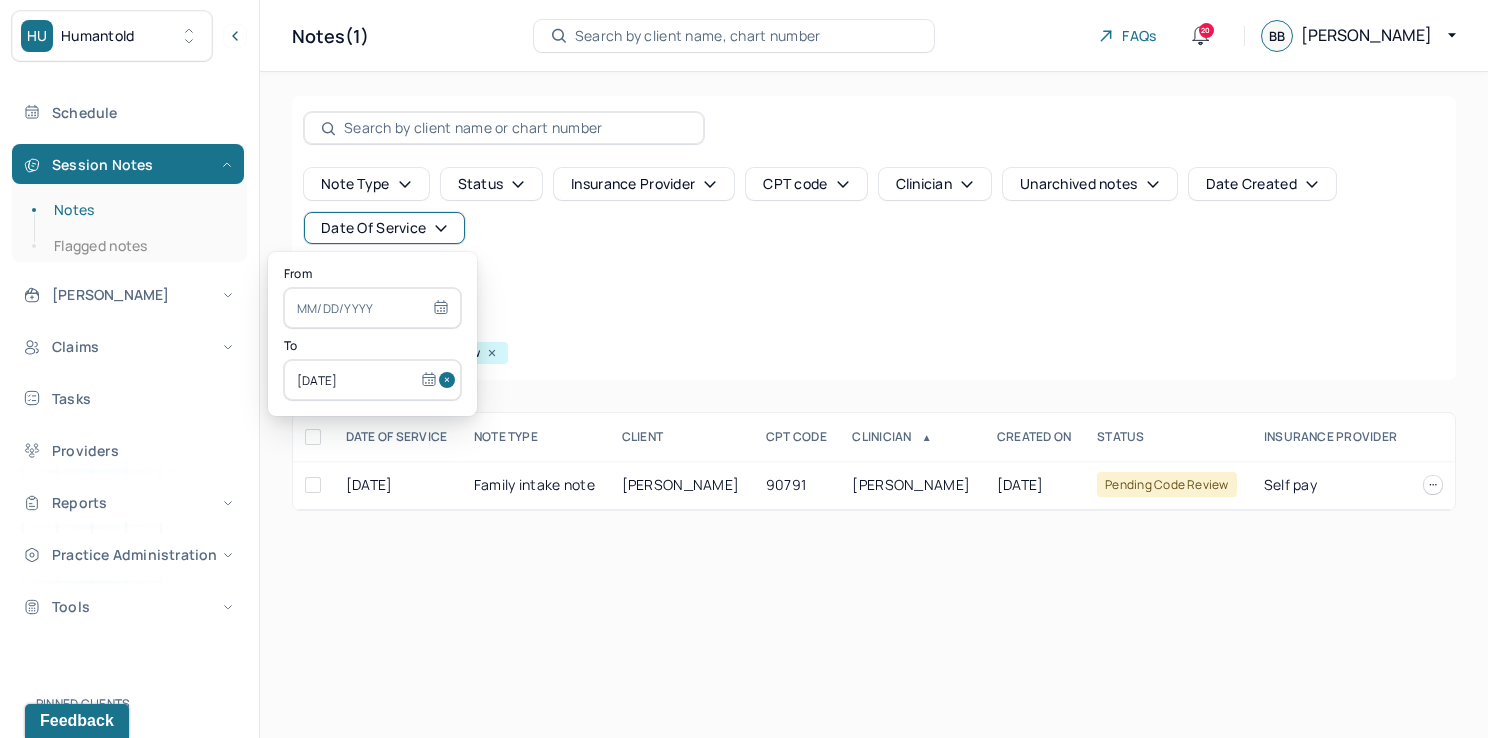 click at bounding box center (450, 380) 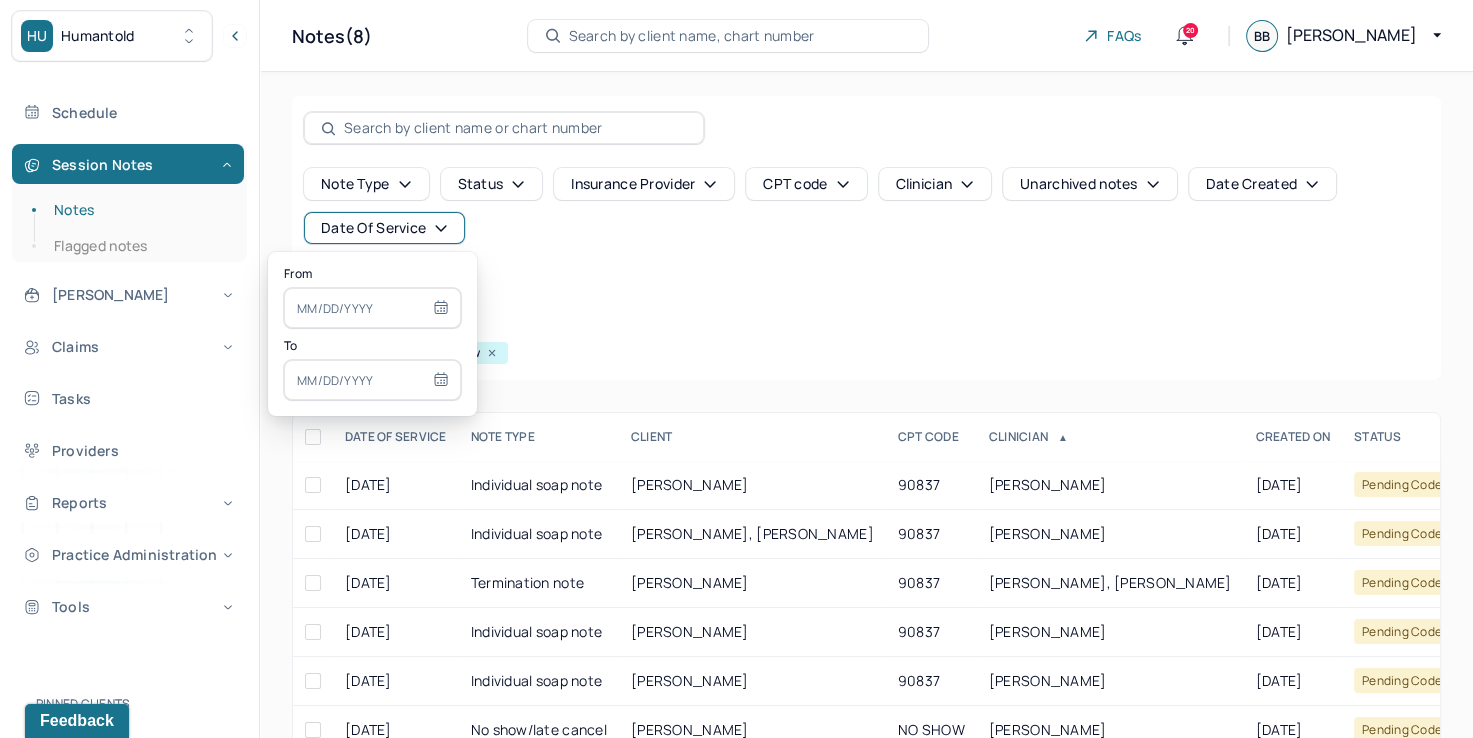 click at bounding box center [372, 308] 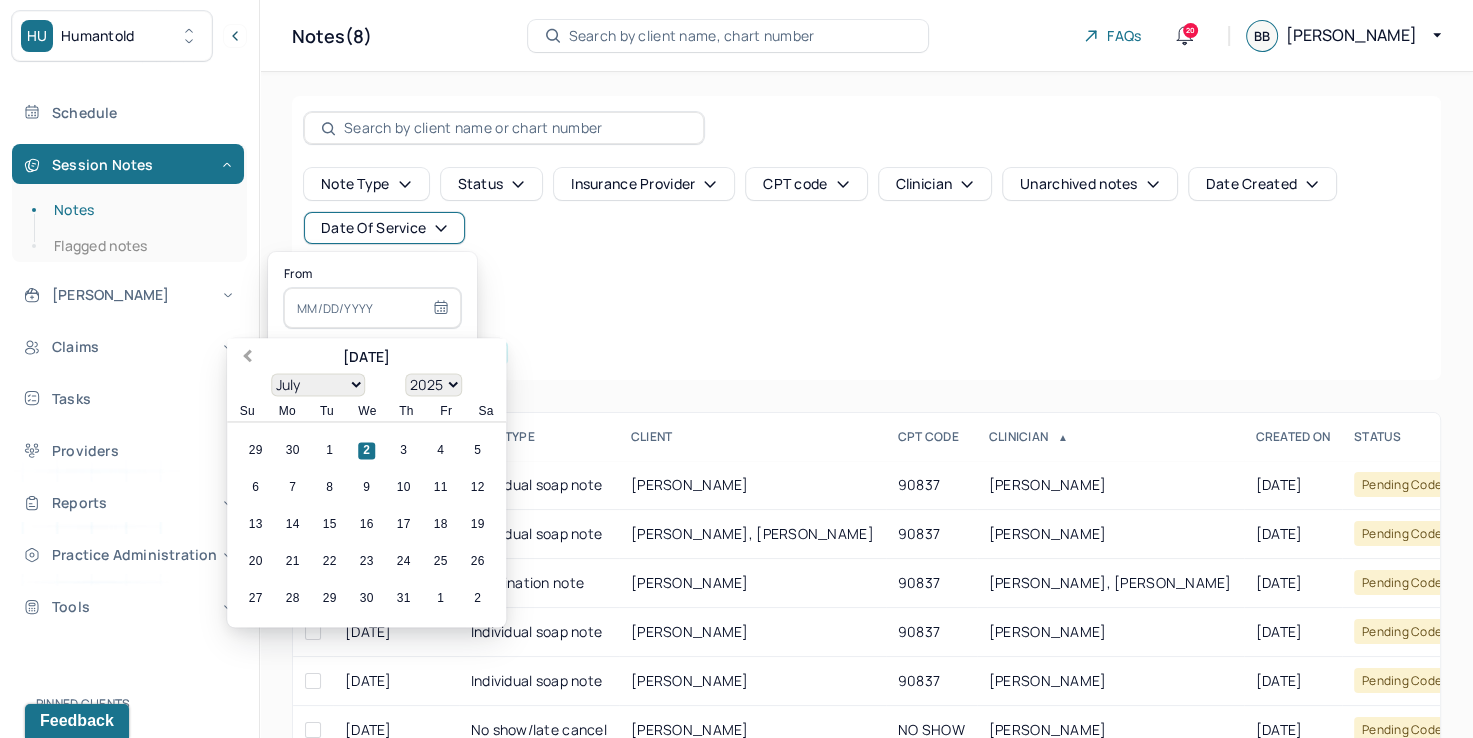 click on "Previous Month" at bounding box center (247, 358) 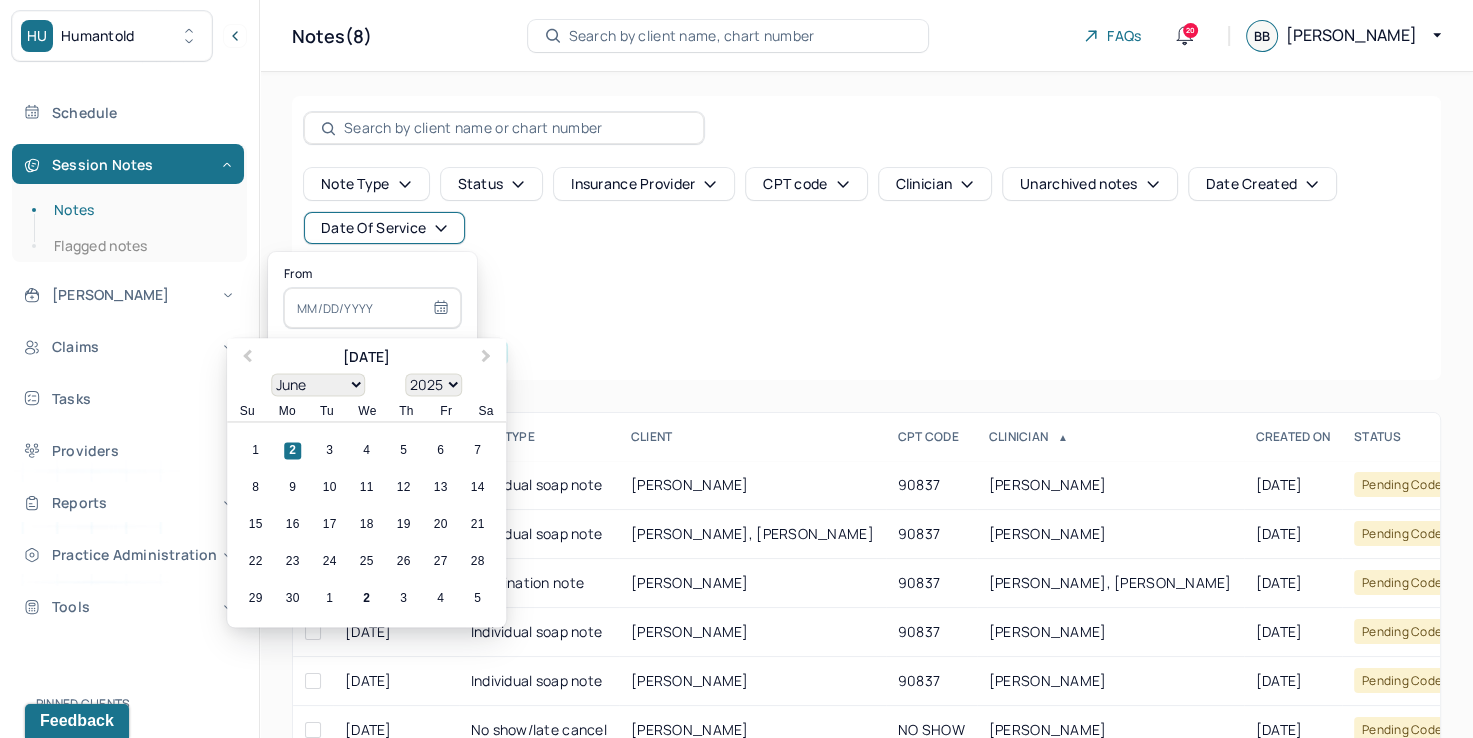 click on "22 23 24 25 26 27 28" at bounding box center (366, 562) 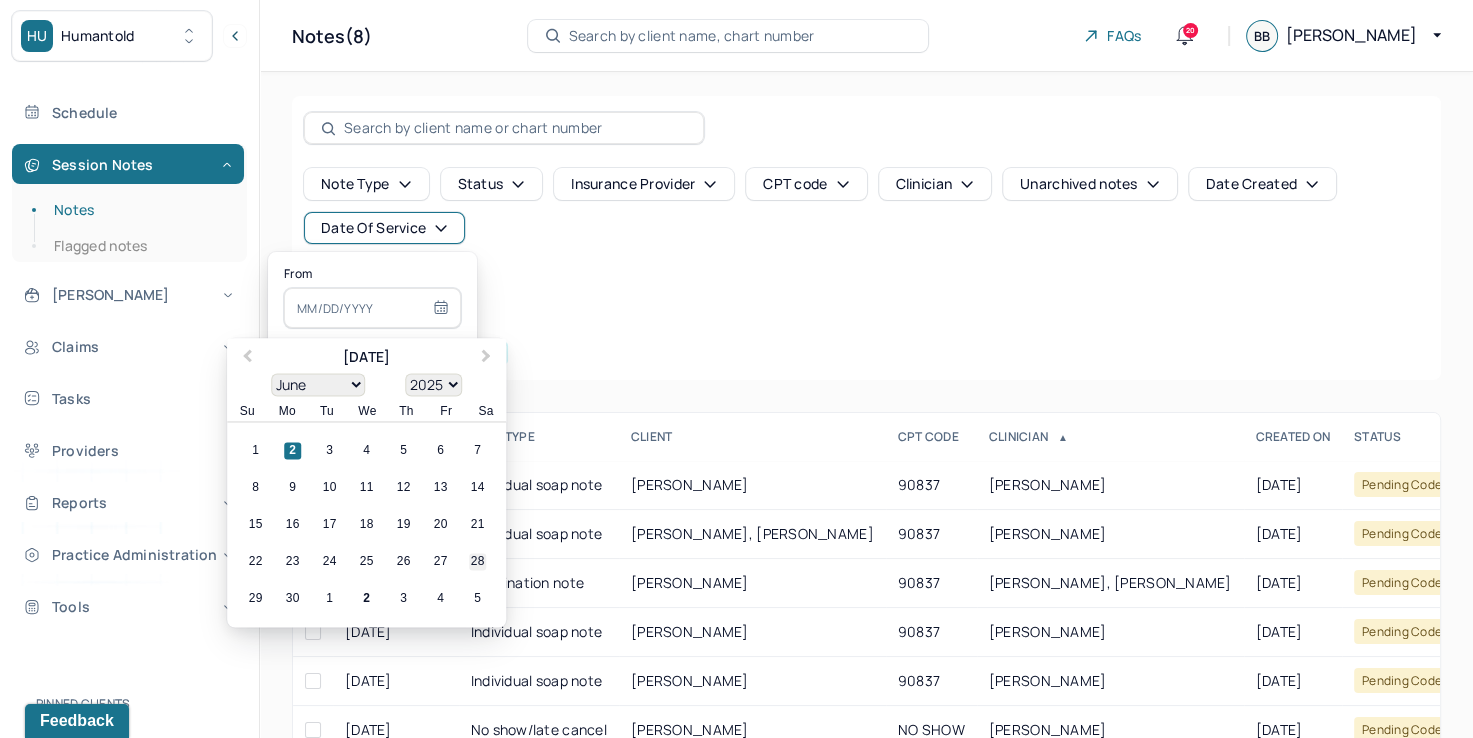 click on "28" at bounding box center [477, 562] 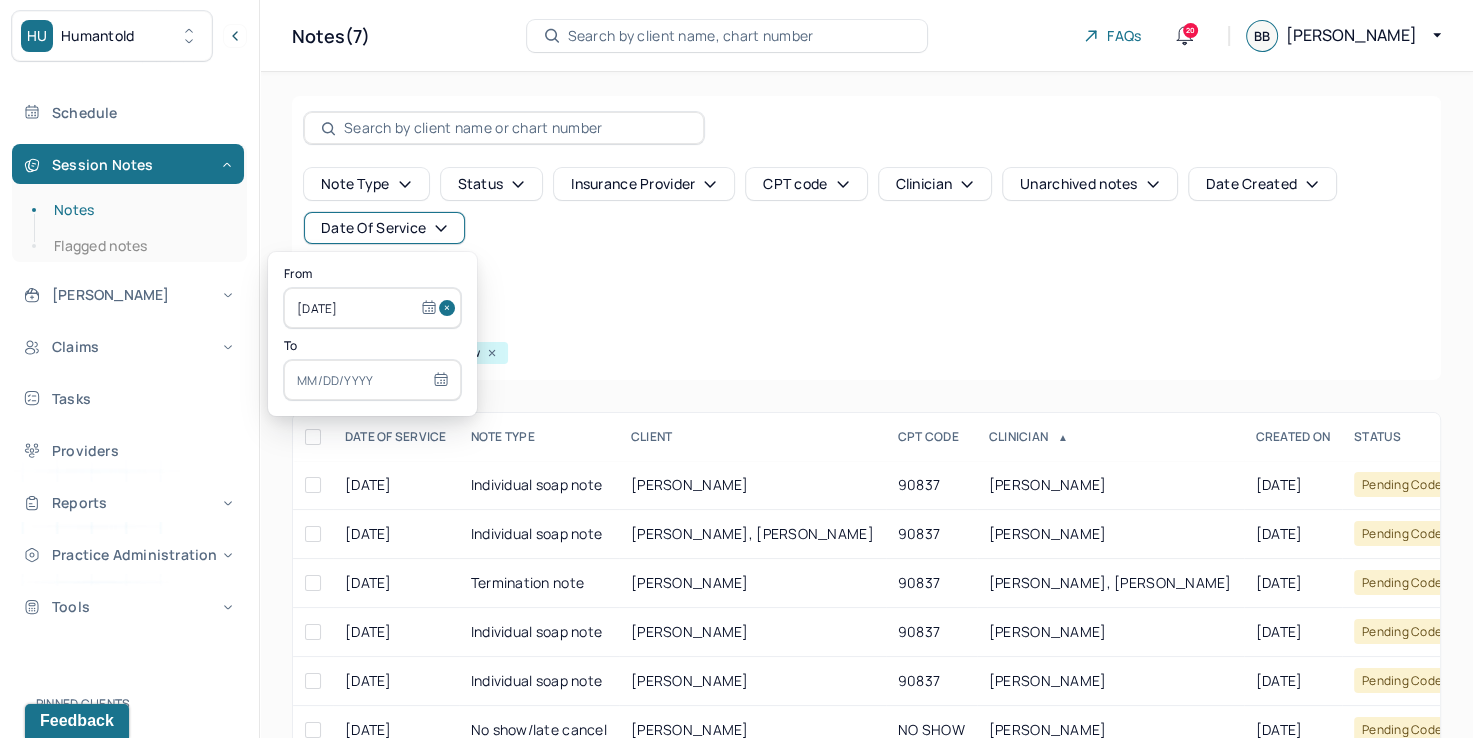 click at bounding box center (372, 380) 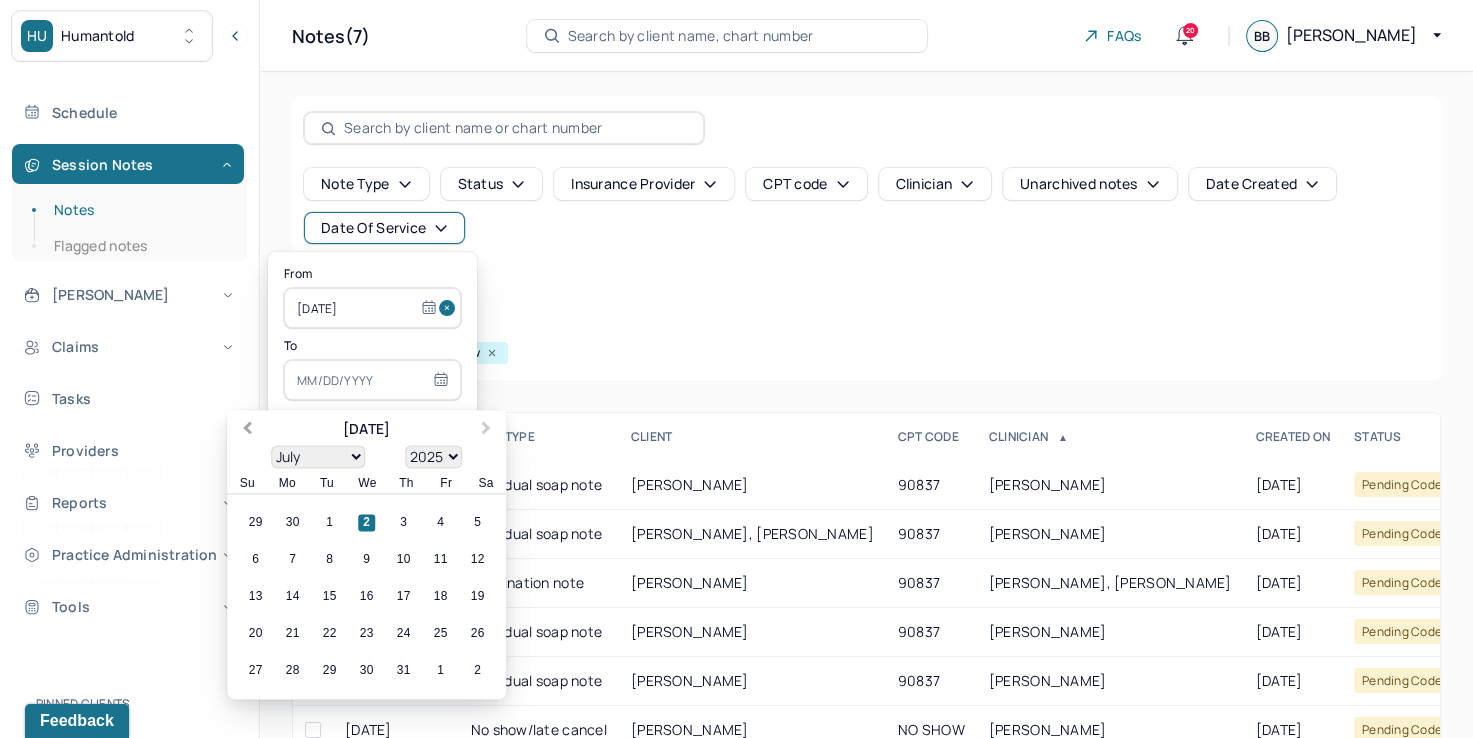 click on "Previous Month" at bounding box center [245, 431] 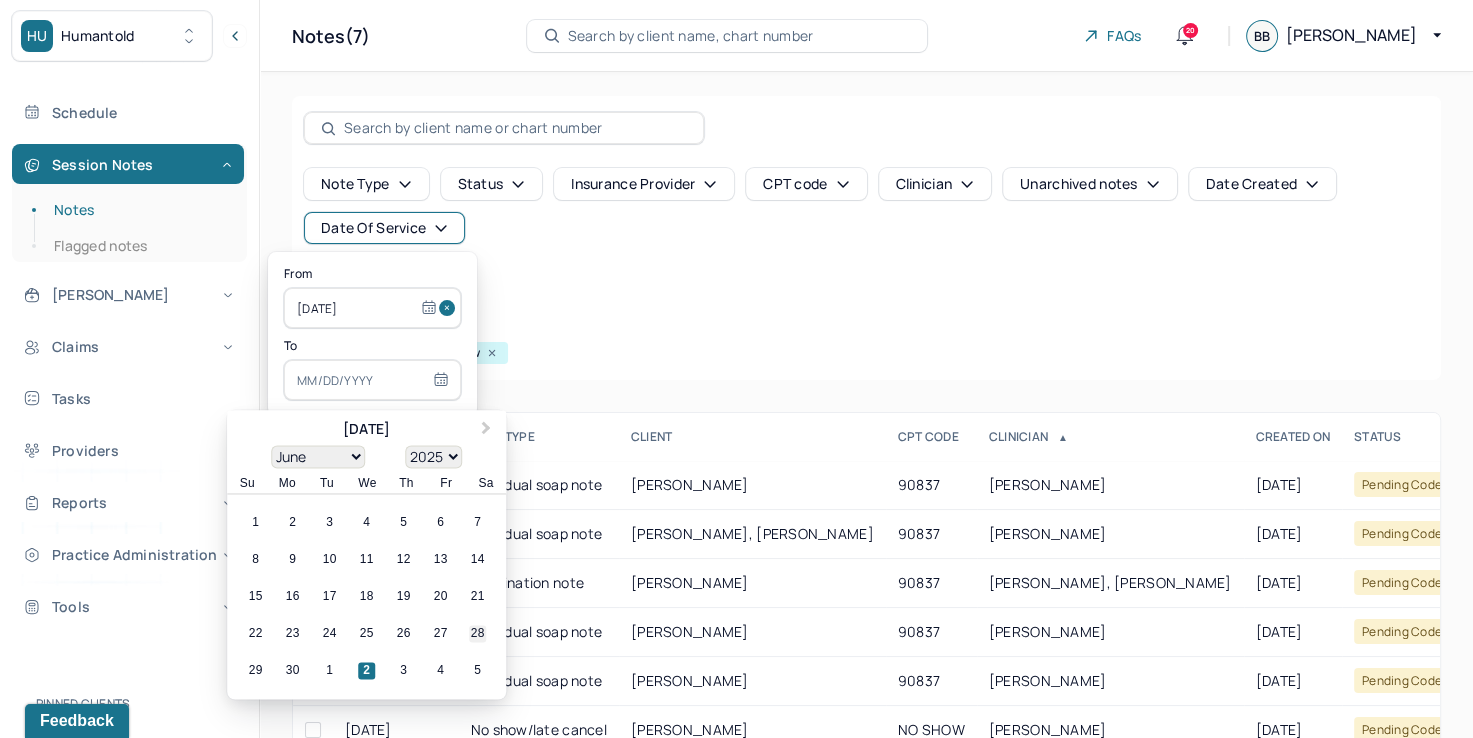 click on "28" at bounding box center [477, 634] 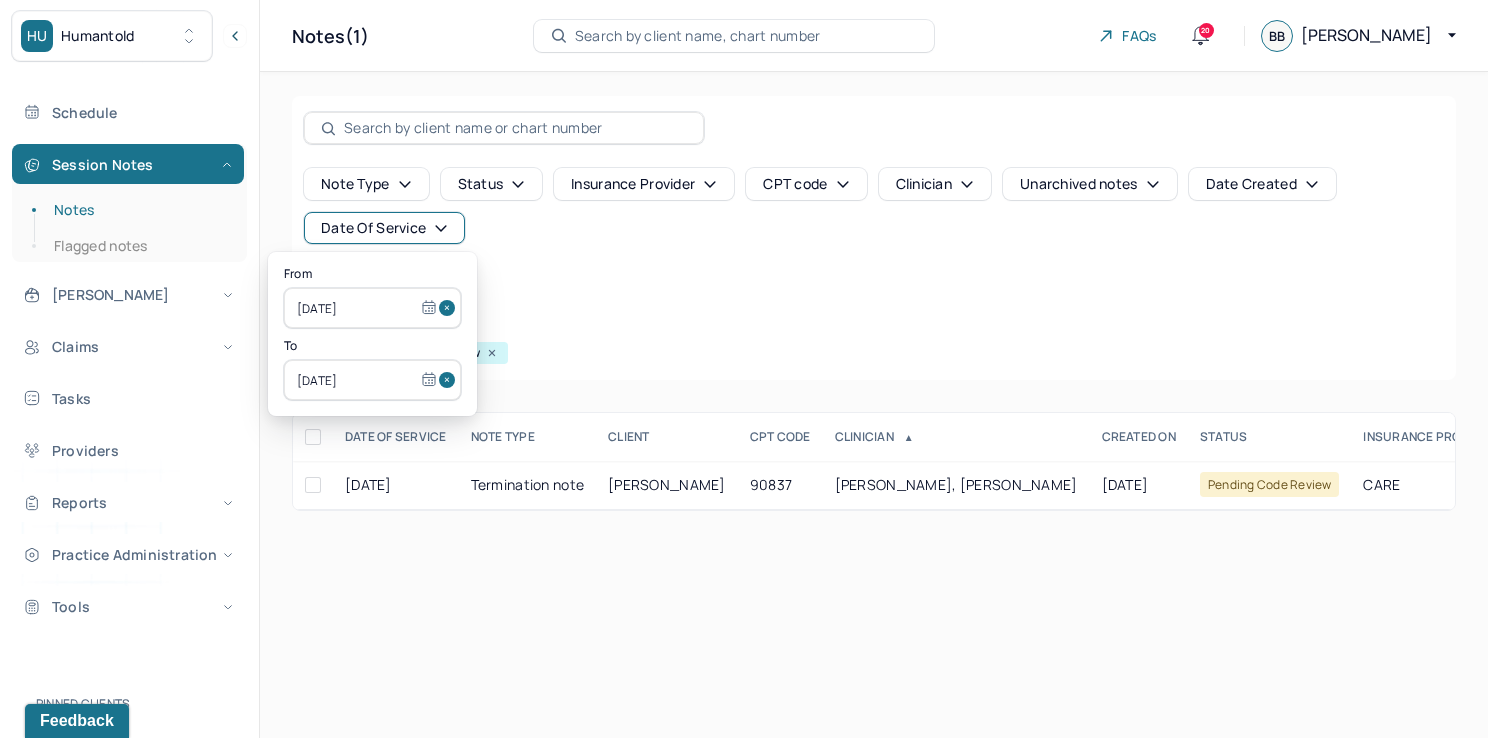 click on "Note type     Status     Insurance provider     CPT code     Clinician     Unarchived notes     Date Created     Date Of Service" at bounding box center [874, 206] 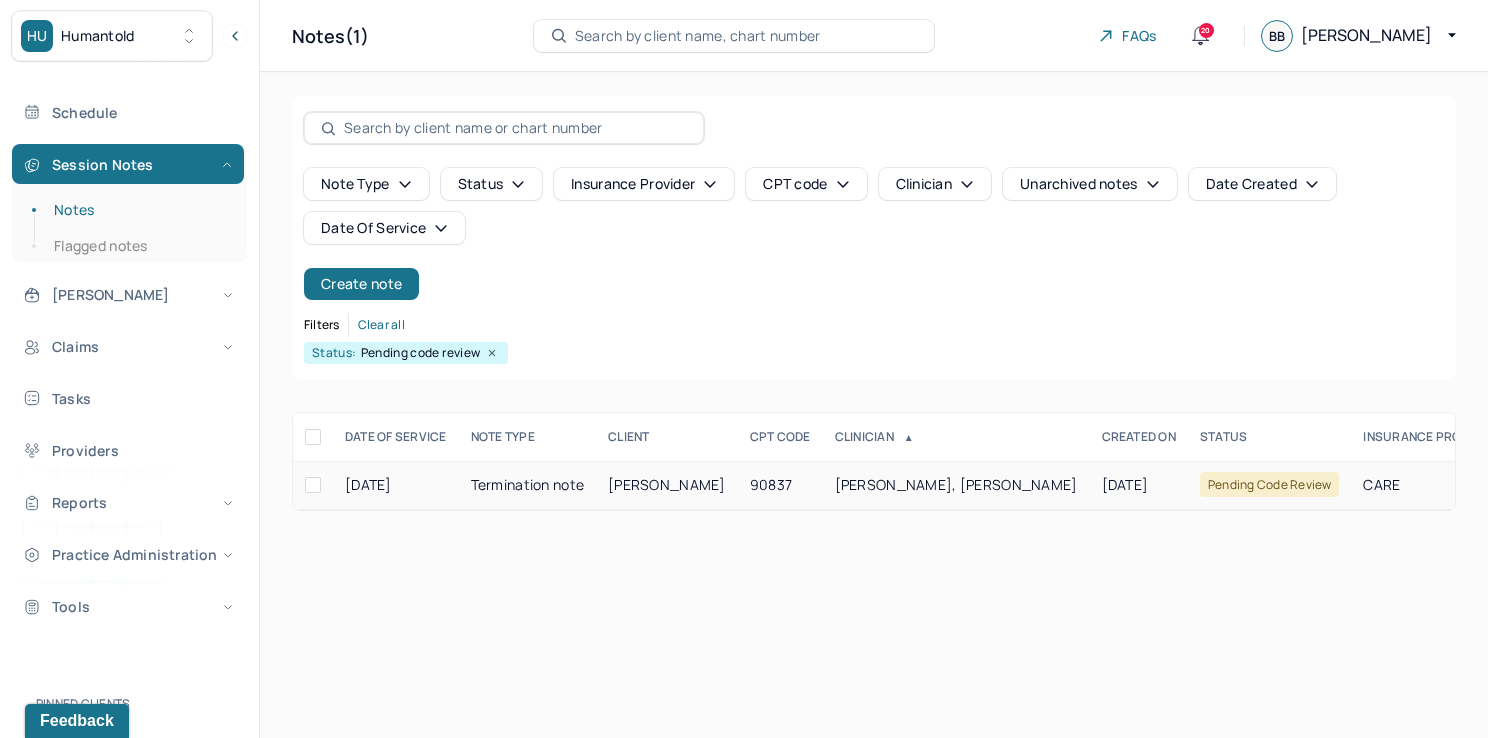 click on "O'LOUGHLIN, CAITLYN" at bounding box center (667, 485) 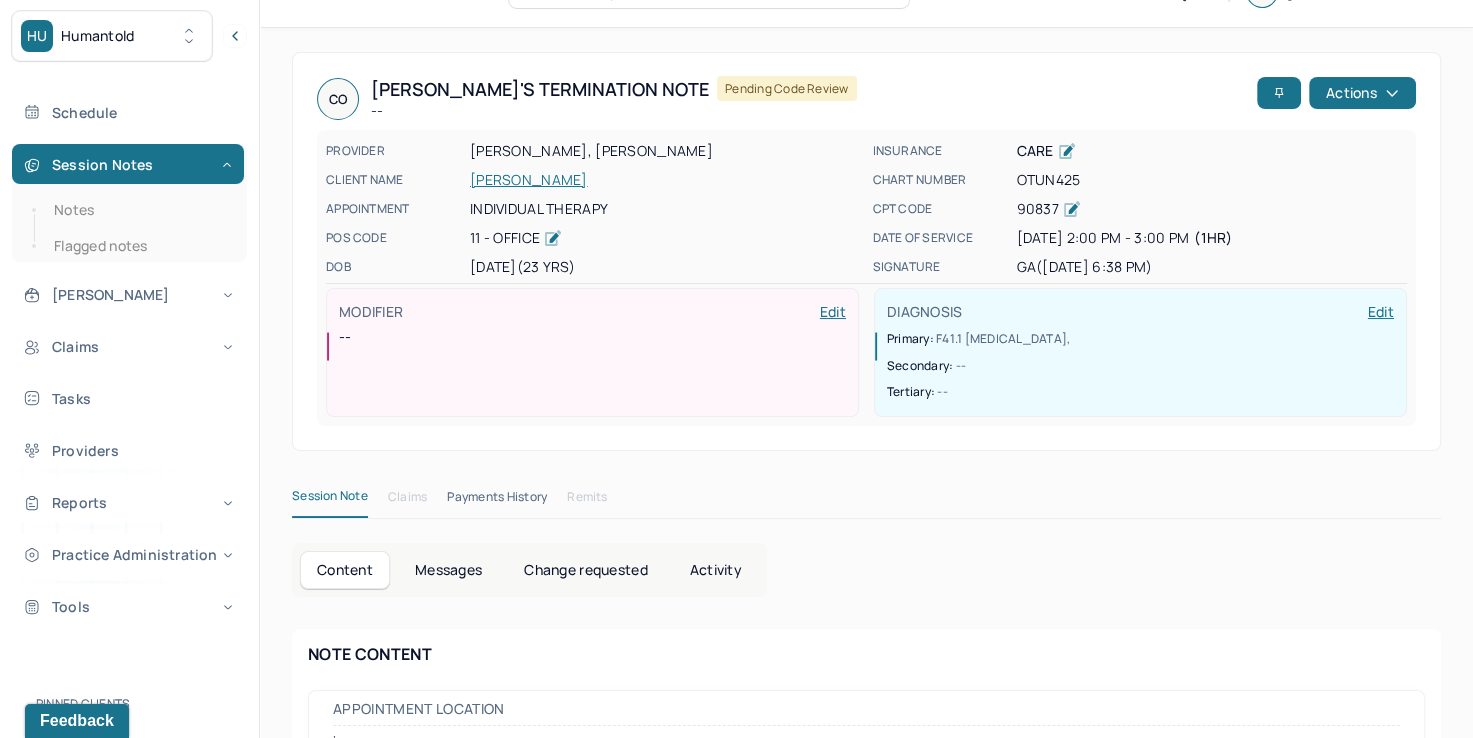 scroll, scrollTop: 0, scrollLeft: 0, axis: both 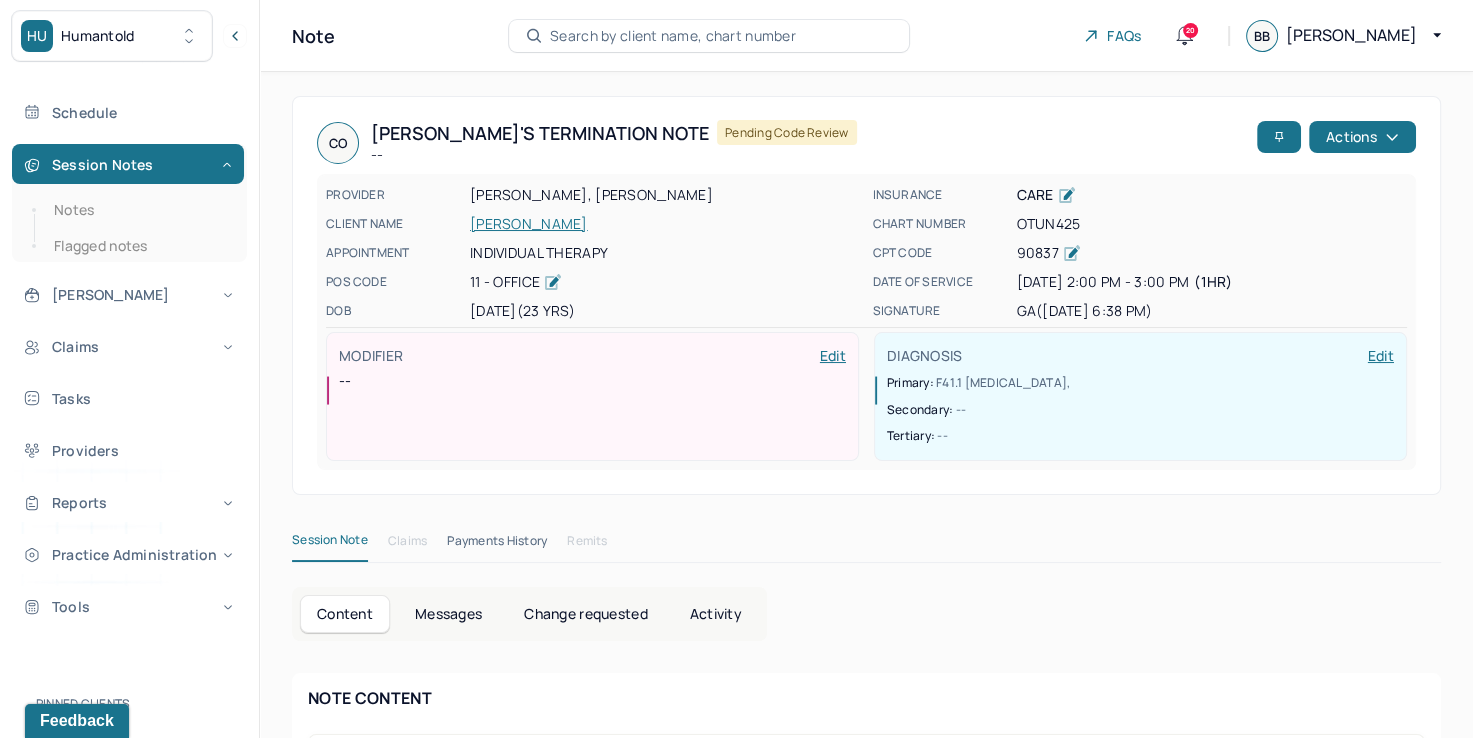 click on "CO Caitlyn's   Termination note -- Pending code review       Actions   PROVIDER AZIEVA, GULSANAM CLIENT NAME O'LOUGHLIN, CAITLYN APPOINTMENT Individual therapy POS CODE 11 - Office     DOB 06/14/2002  (23 Yrs) INSURANCE CARE     CHART NUMBER OTUN425 CPT CODE 90837     DATE OF SERVICE 06/28/2025   2:00 PM   -   3:00 PM ( 1hr ) SIGNATURE GA  (06/30/2025, 6:38 PM) MODIFIER   Edit   -- DIAGNOSIS   Edit   Primary:   F41.1 GENERALIZED ANXIETY DISORDER ,  Secondary:   -- Tertiary:   --" at bounding box center (866, 295) 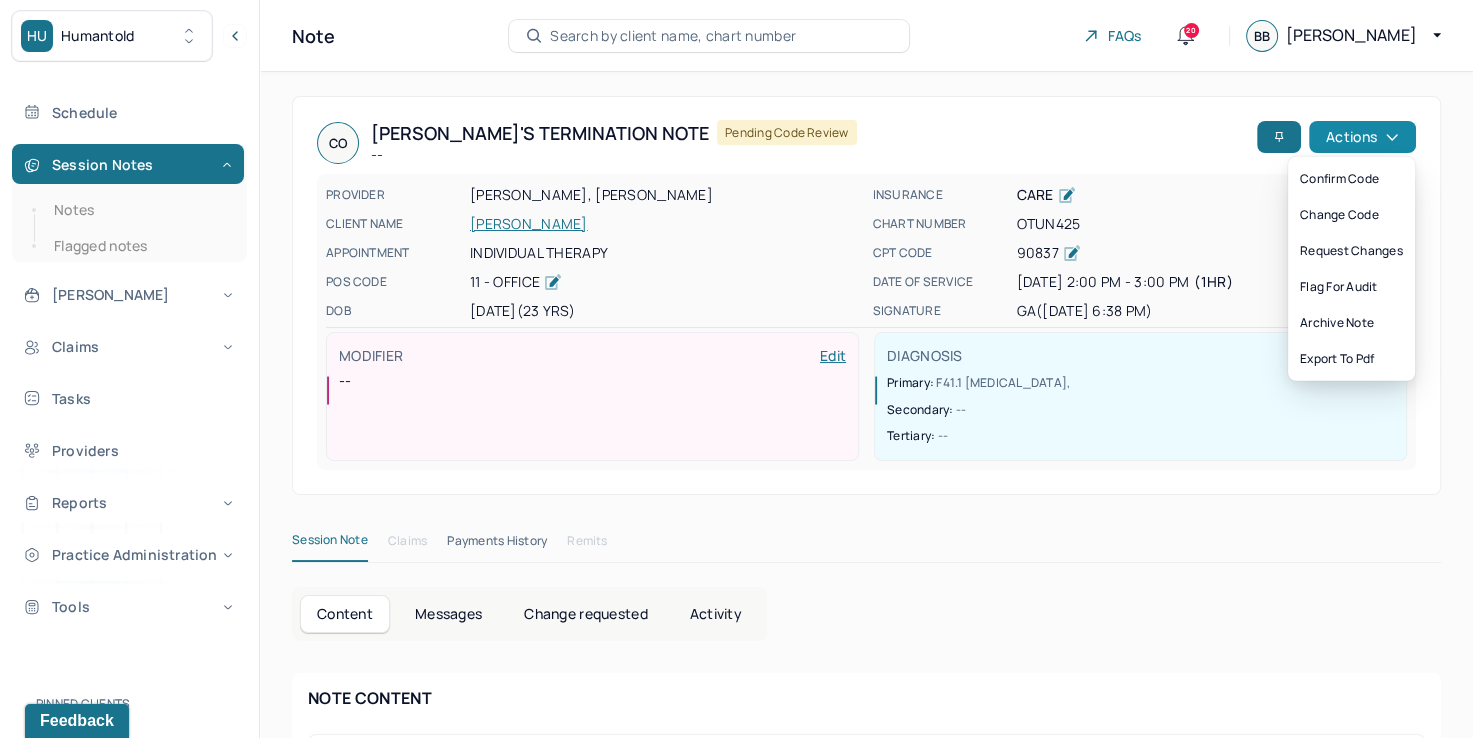 click on "Actions" at bounding box center [1362, 137] 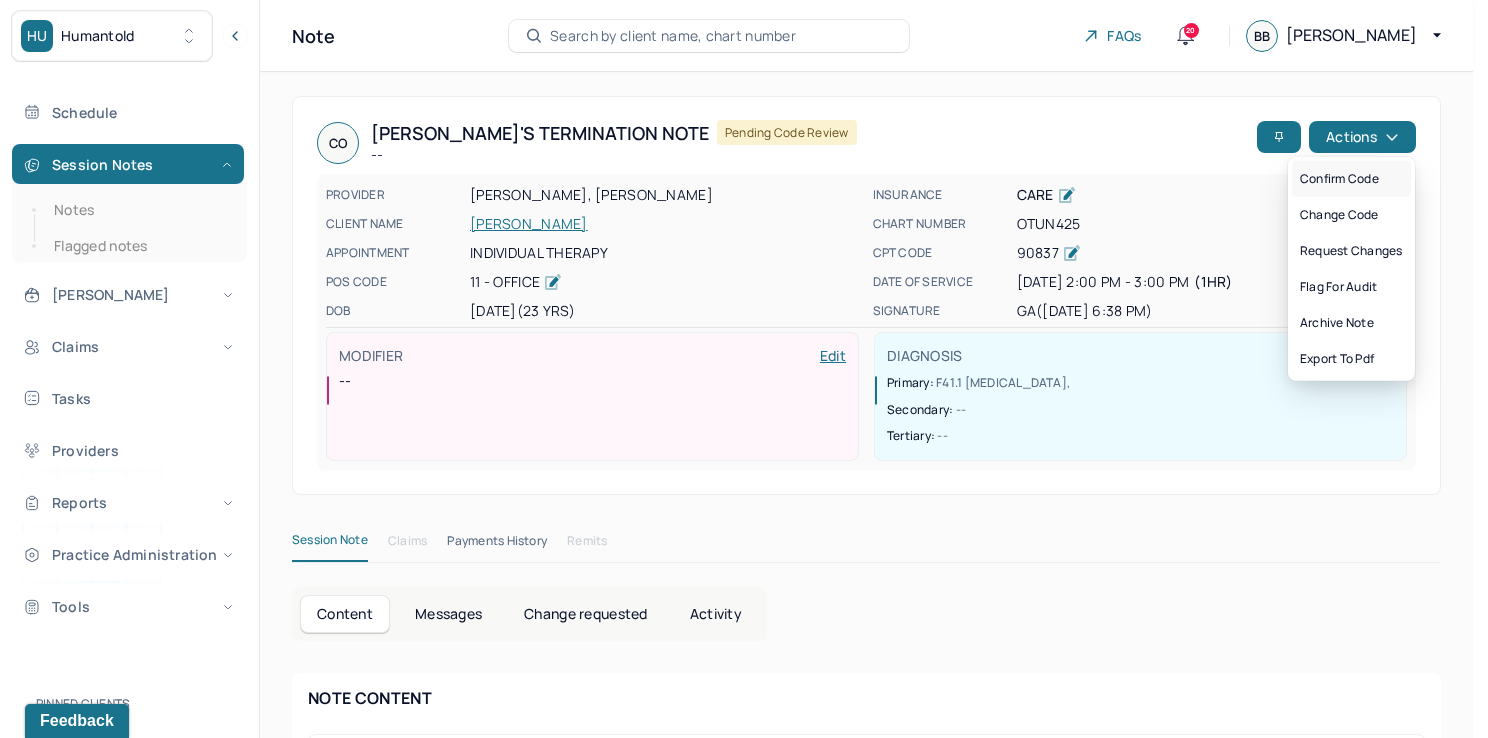 click on "Confirm code" at bounding box center [1351, 179] 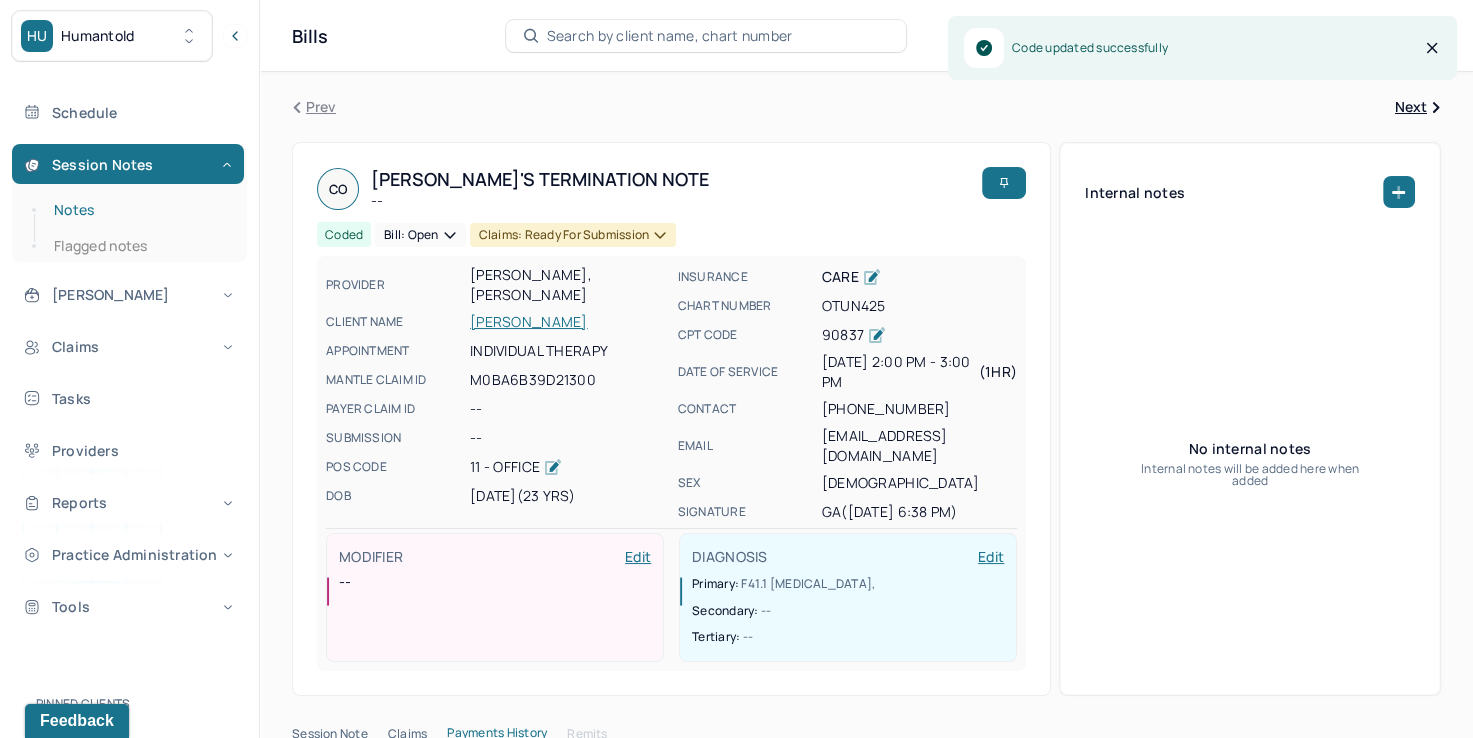 click on "Notes" at bounding box center (139, 210) 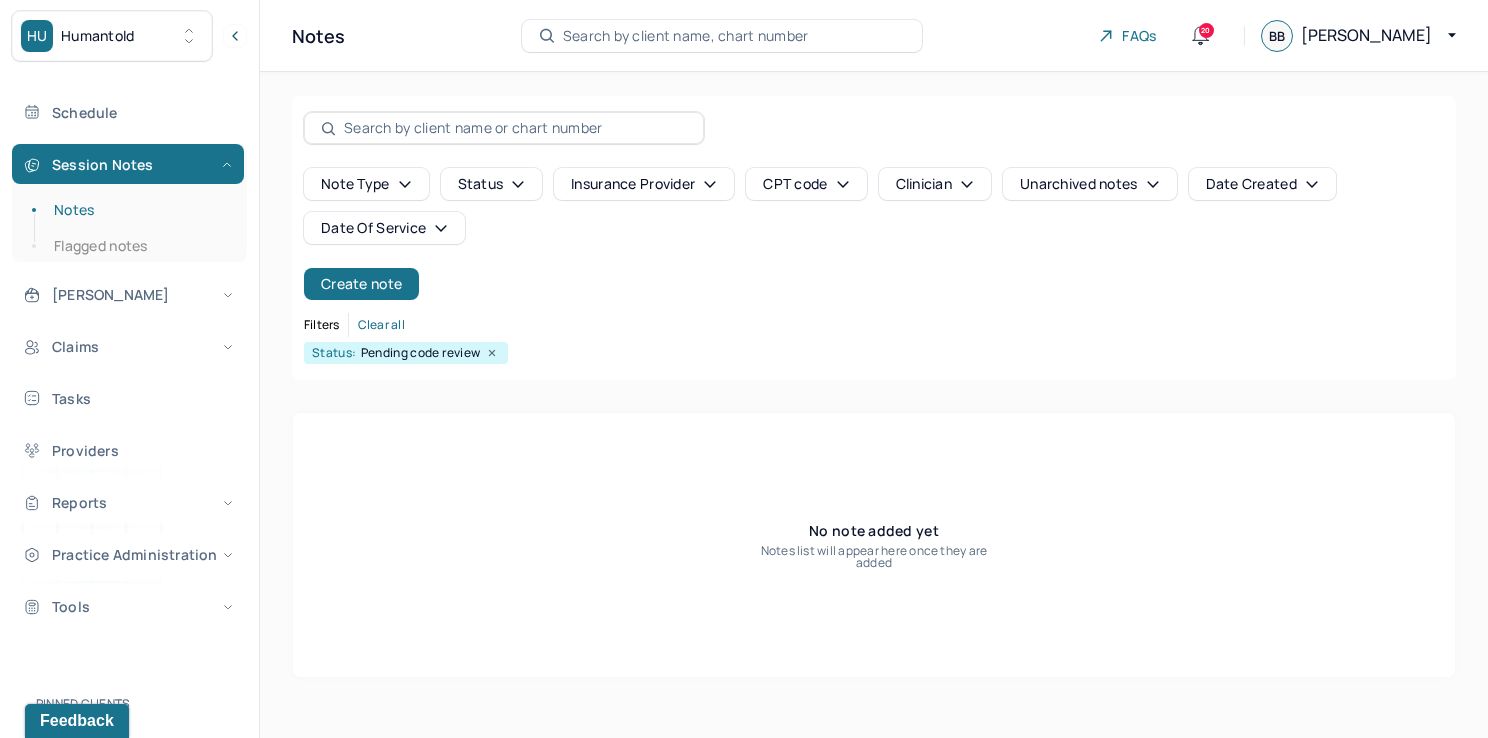 click on "Date Of Service" at bounding box center (384, 228) 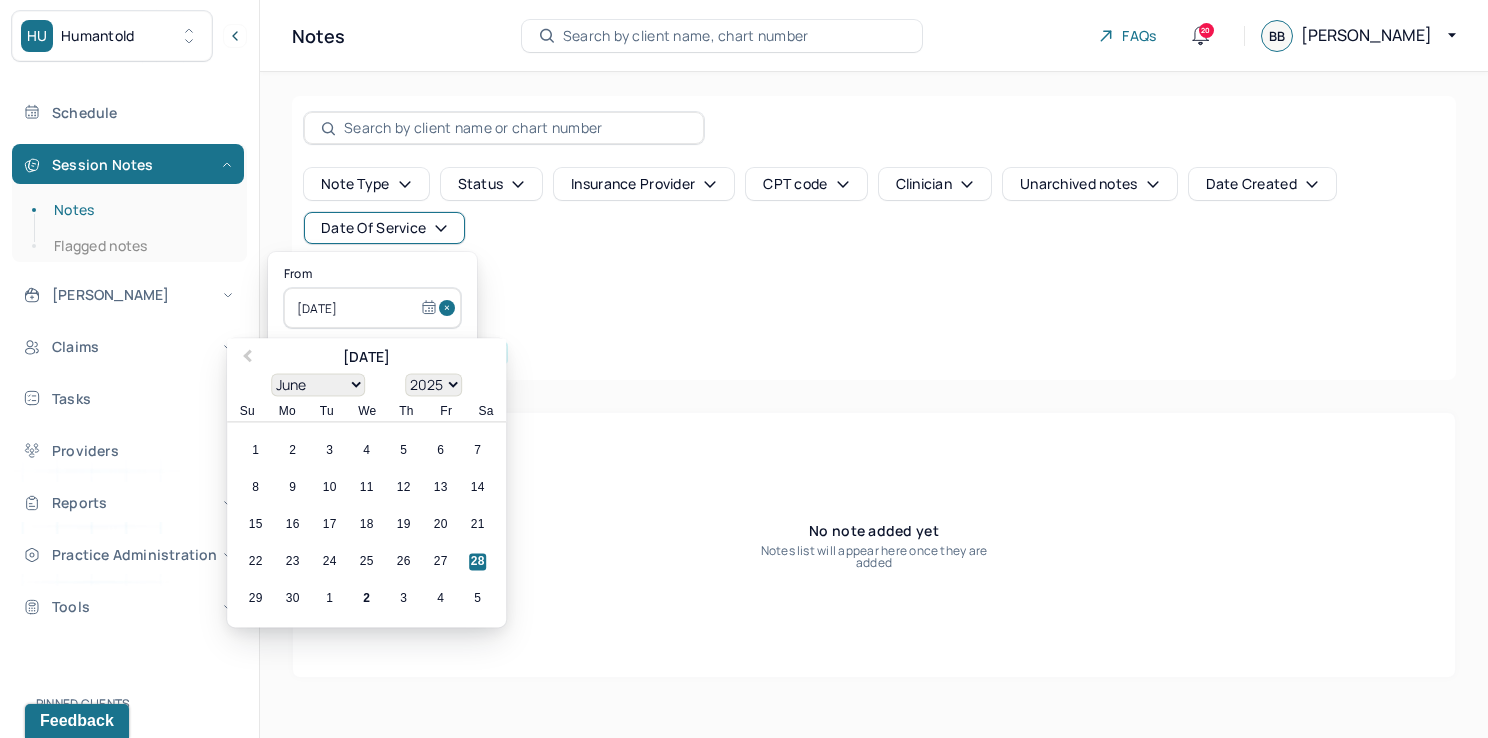 click at bounding box center [450, 308] 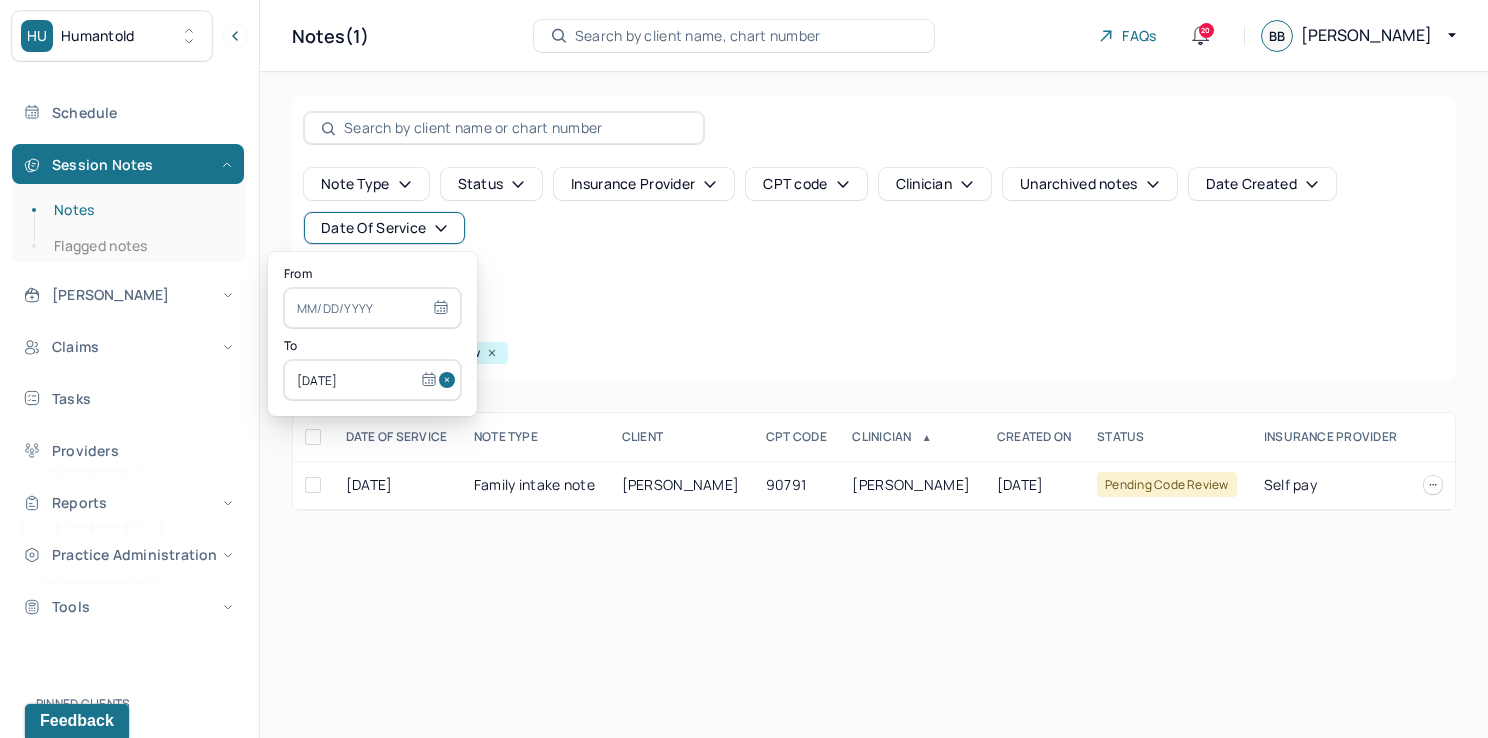 drag, startPoint x: 441, startPoint y: 383, endPoint x: 417, endPoint y: 361, distance: 32.55764 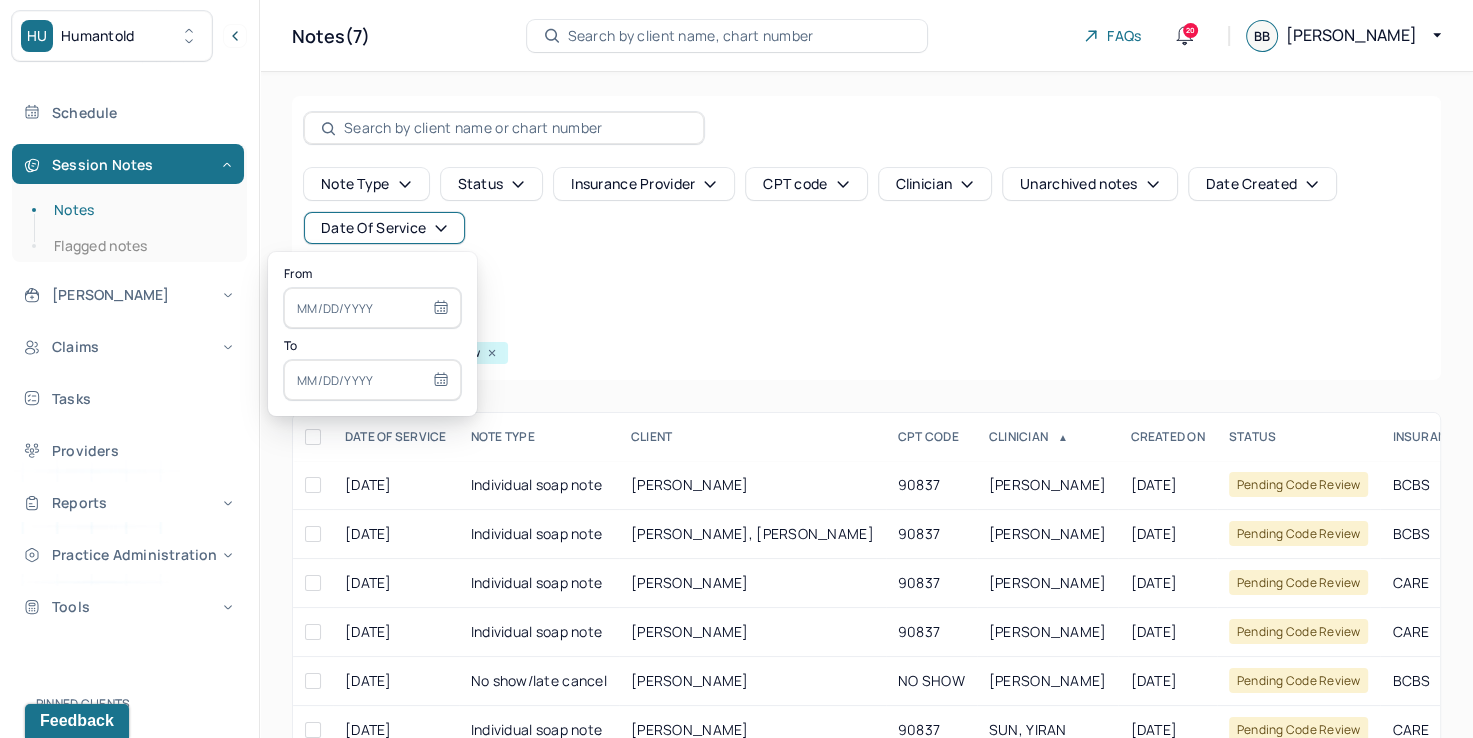 select on "6" 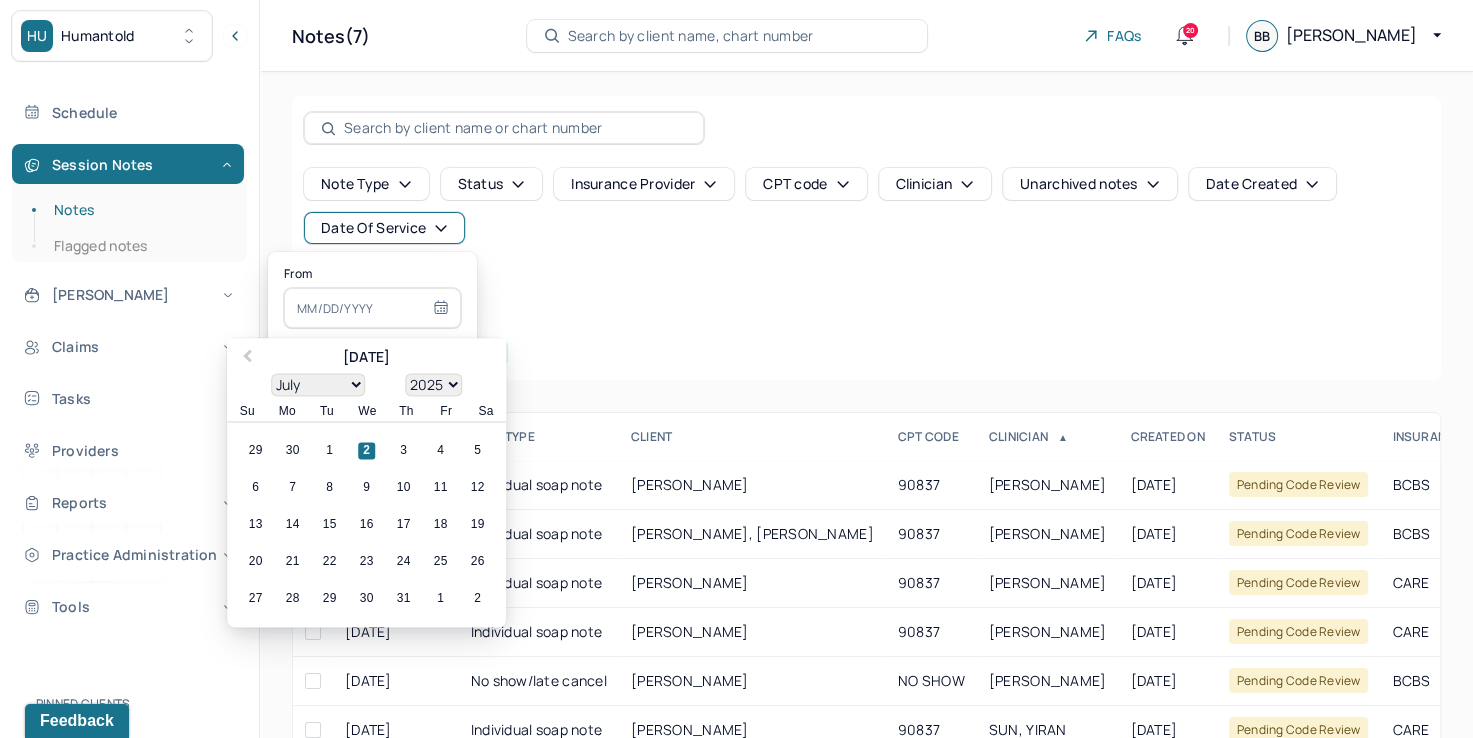 click at bounding box center (372, 308) 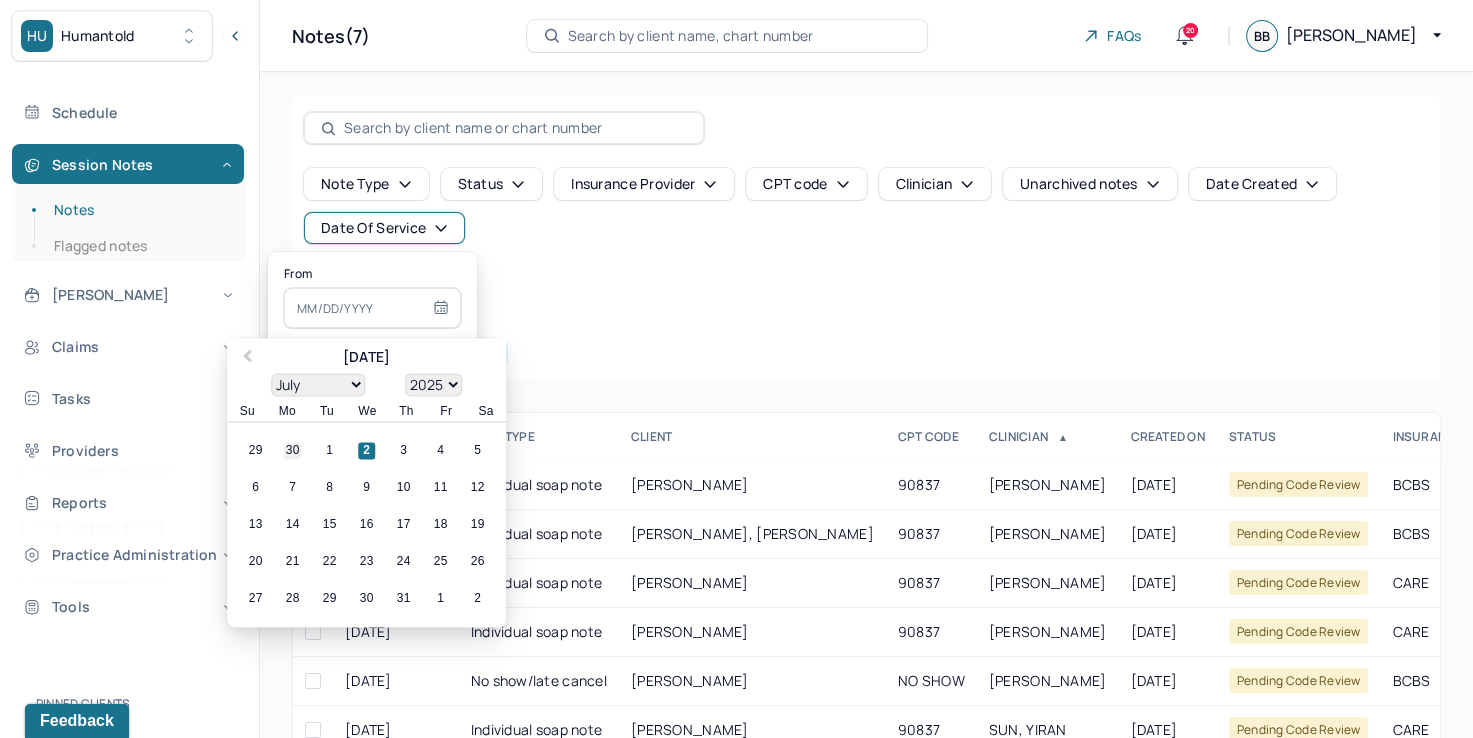 click on "30" at bounding box center (292, 451) 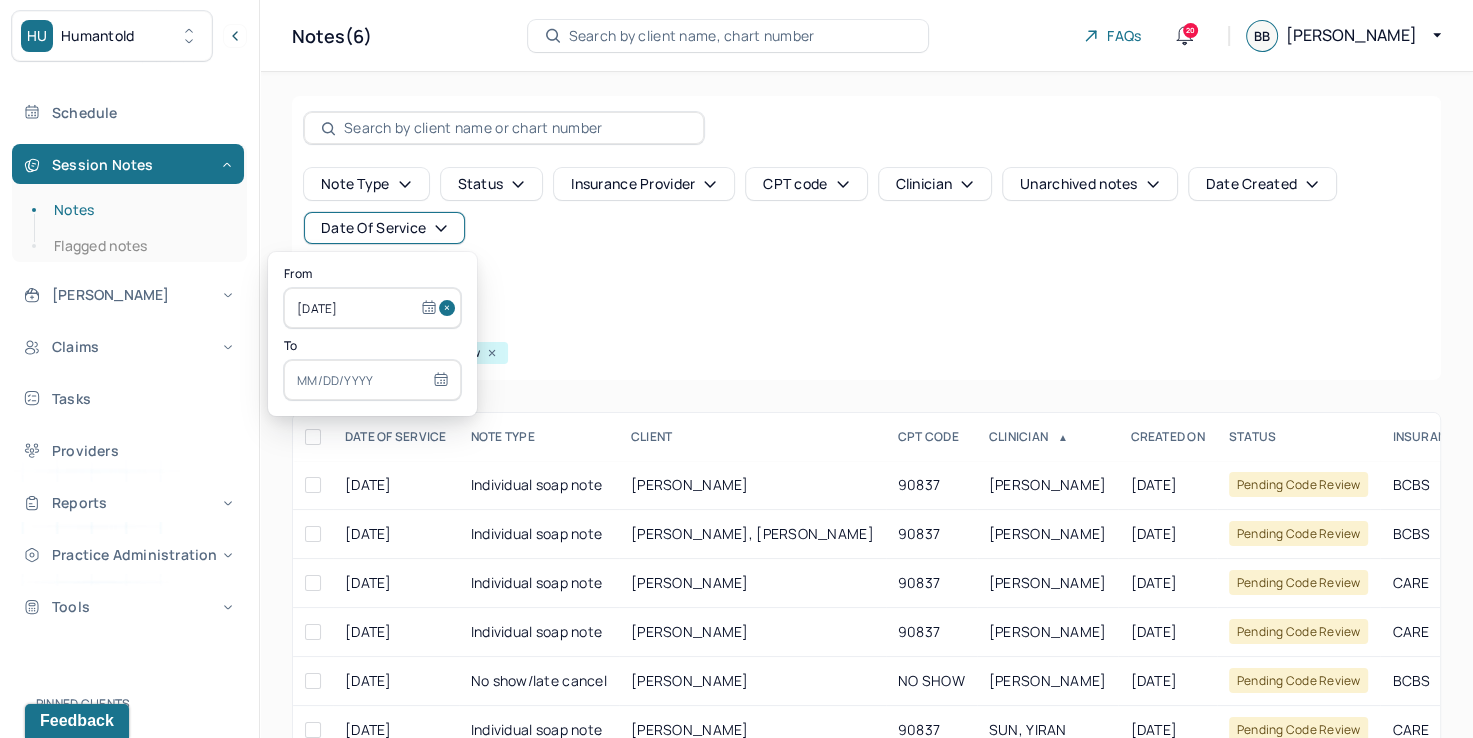 click at bounding box center (372, 380) 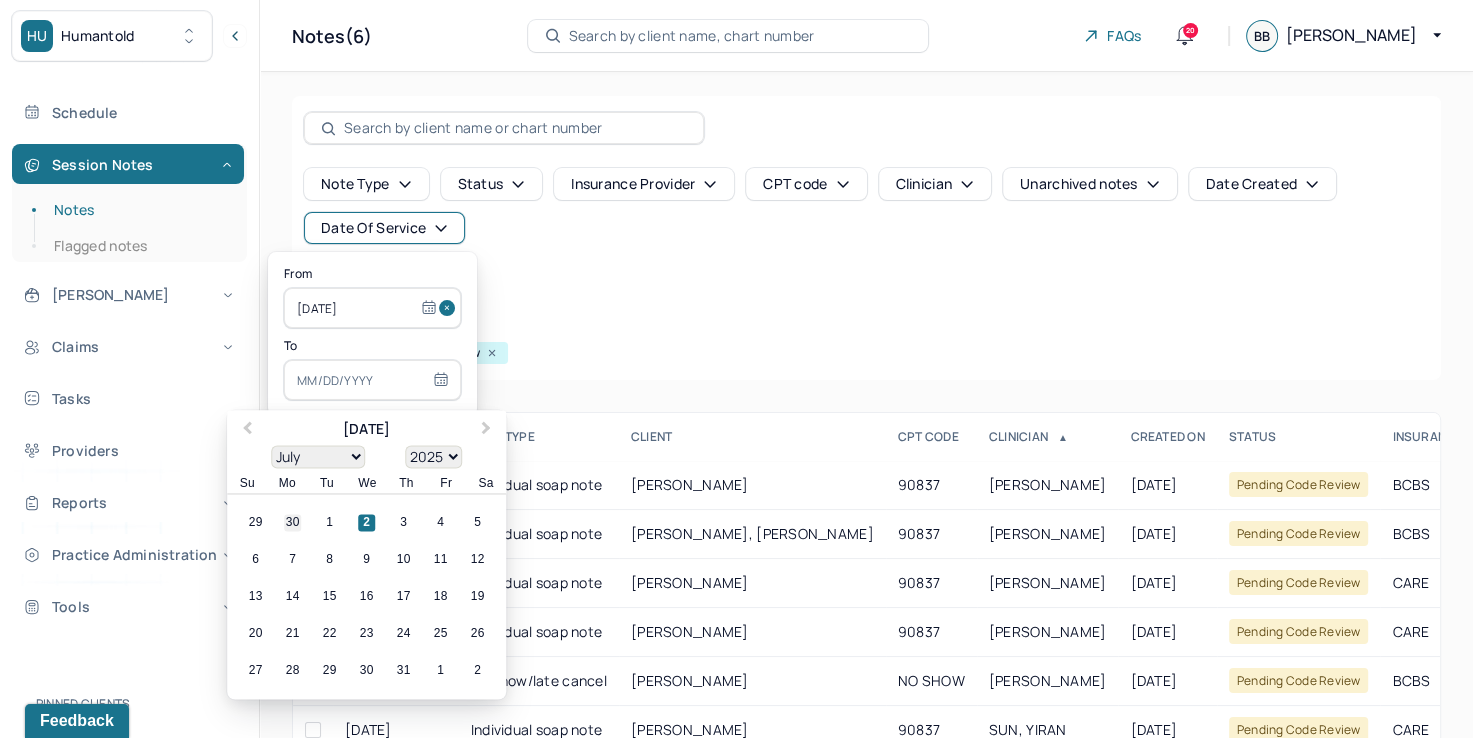 click on "30" at bounding box center [292, 523] 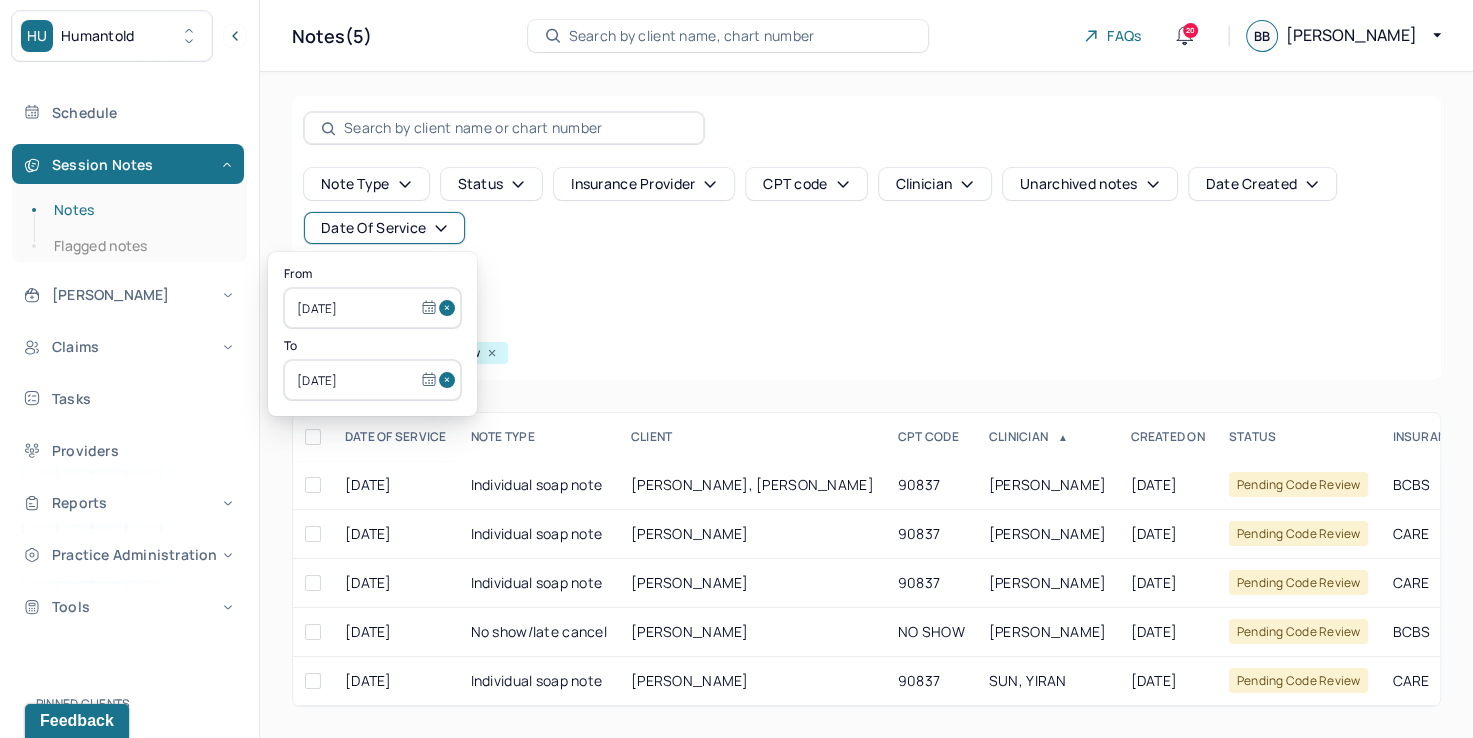 click on "Note type     Status     Insurance provider     CPT code     Clinician     Unarchived notes     Date Created     Date Of Service     Create note" at bounding box center [866, 234] 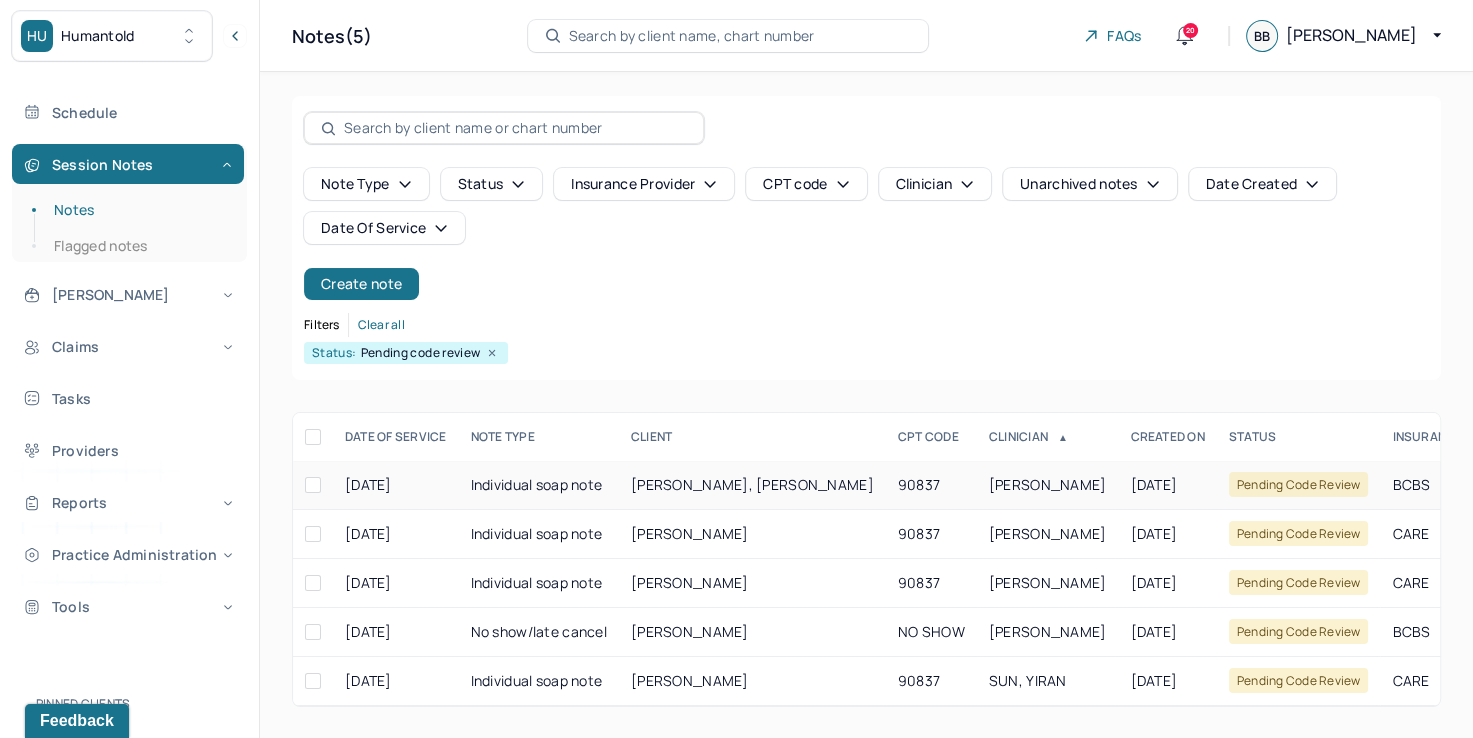 click on "ANDERSON, TASHAY" at bounding box center (1048, 485) 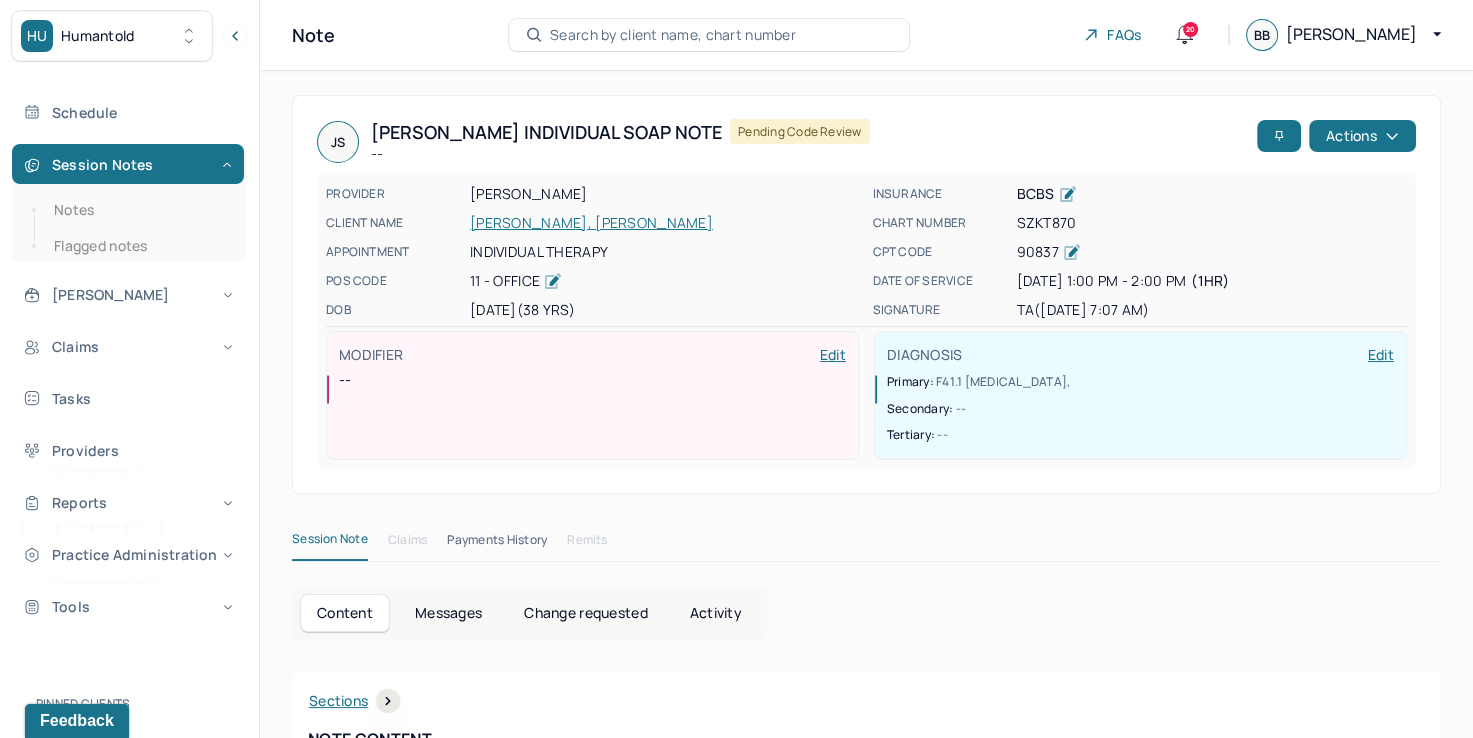 scroll, scrollTop: 0, scrollLeft: 0, axis: both 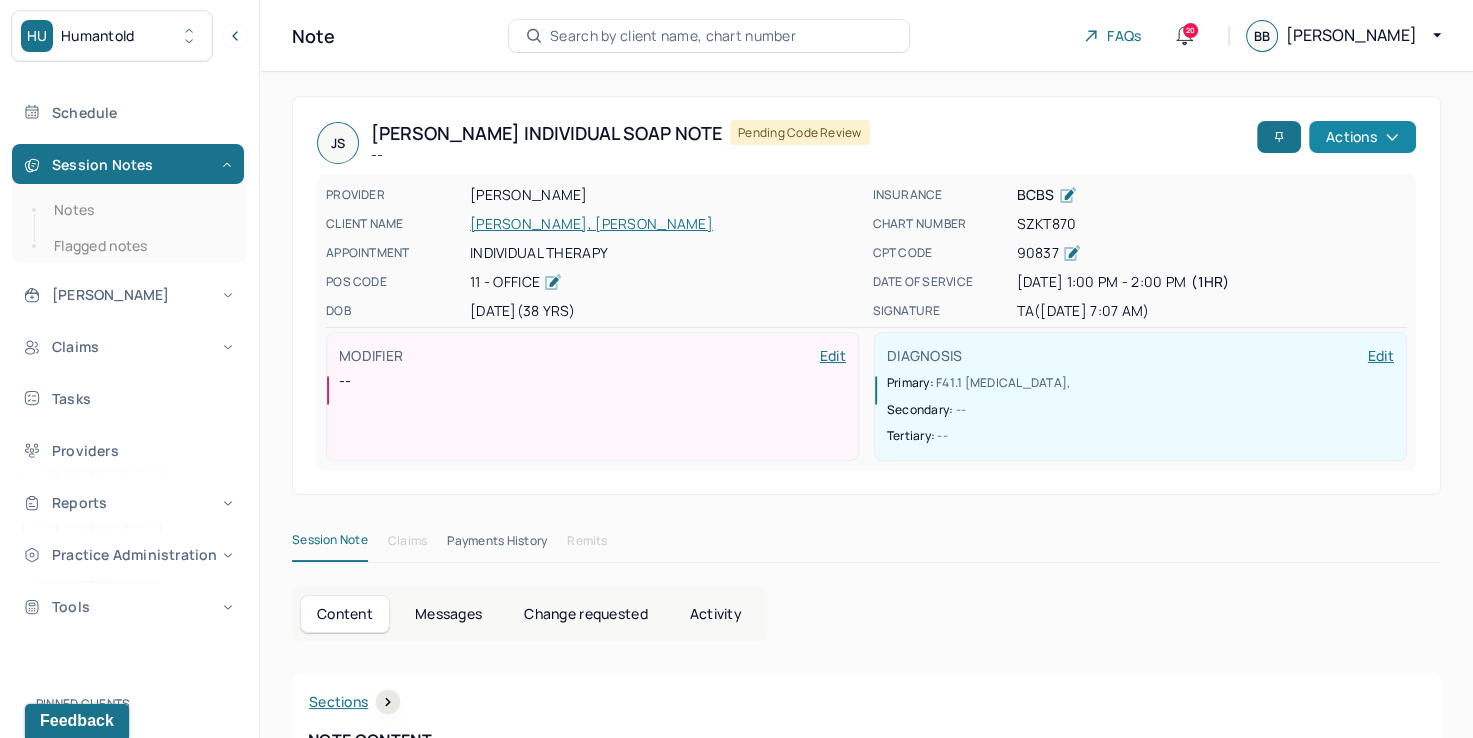 click on "Actions" at bounding box center (1362, 137) 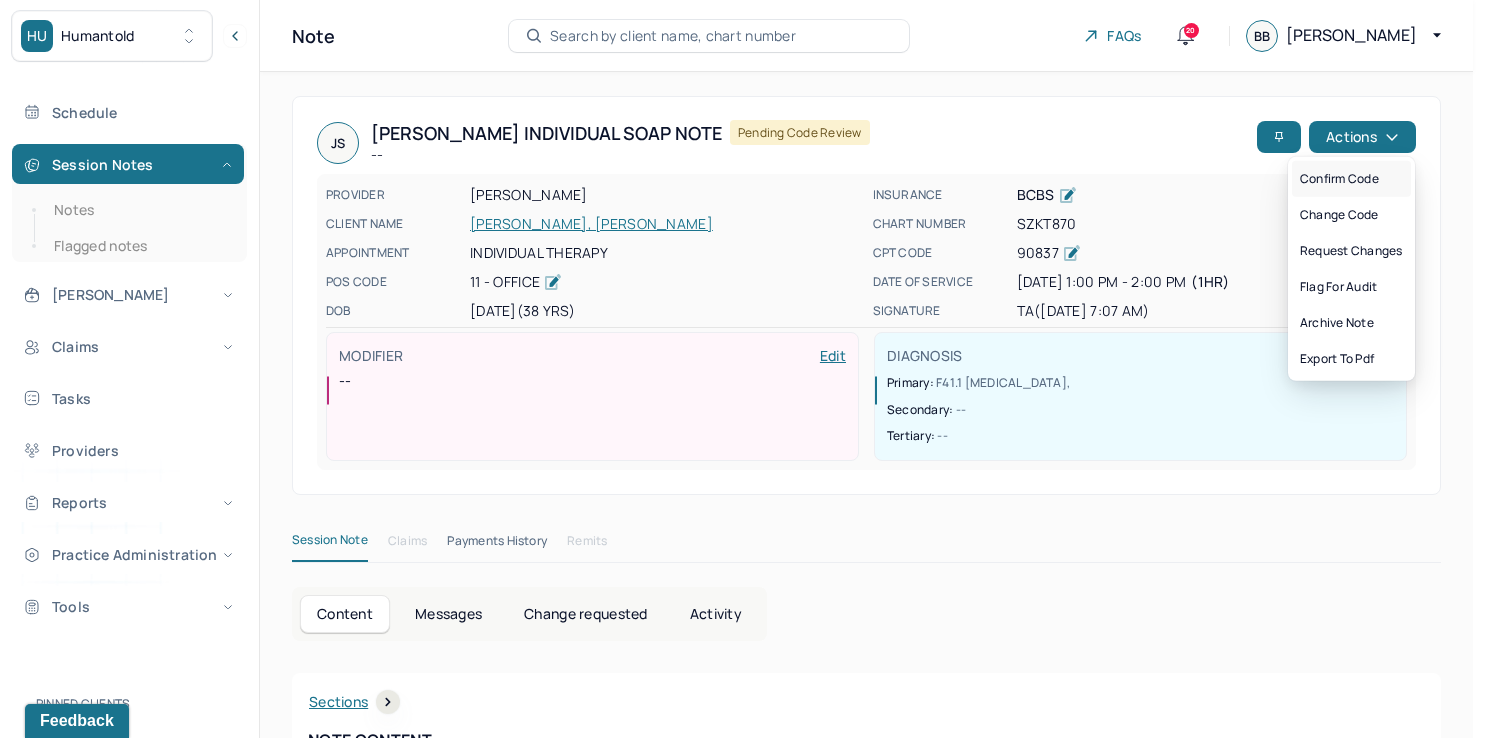 click on "Confirm code" at bounding box center [1351, 179] 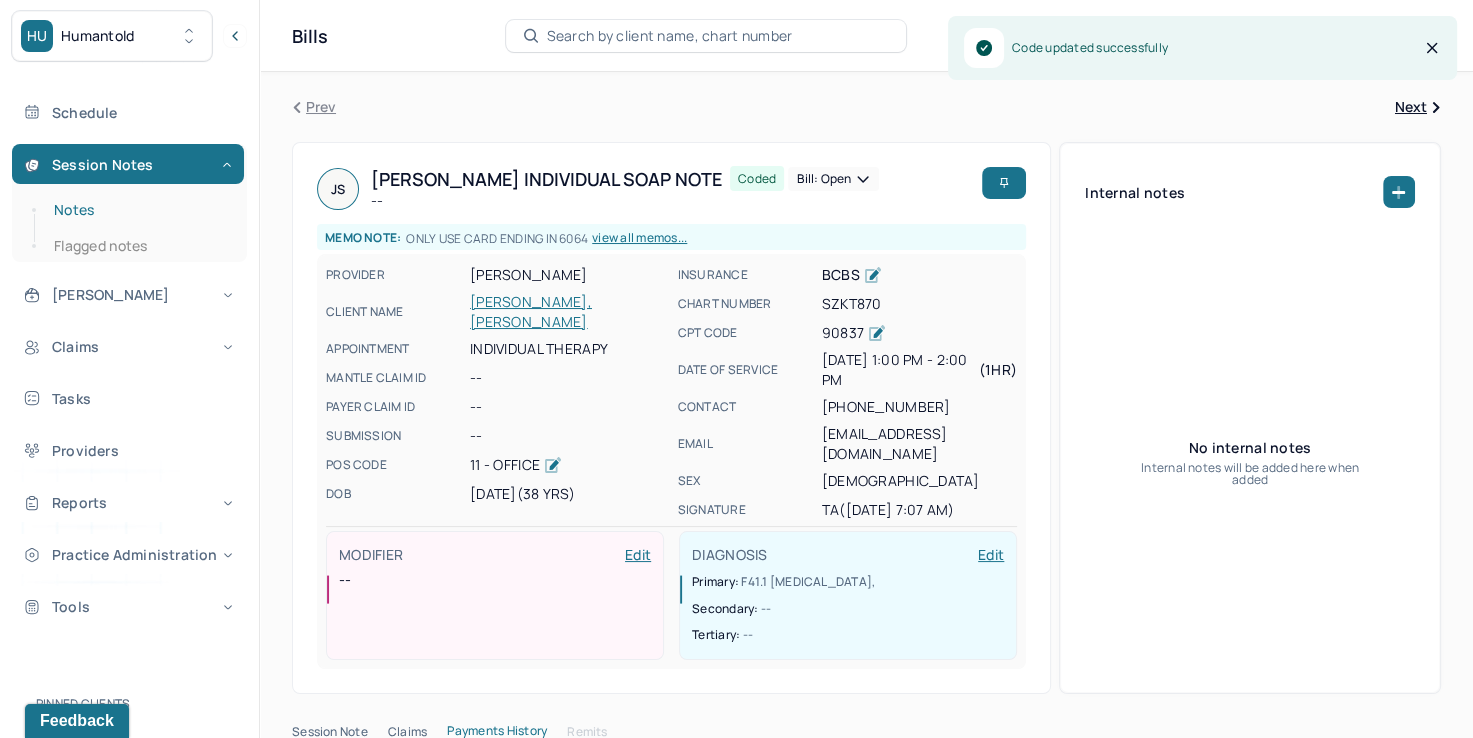 click on "Notes" at bounding box center [139, 210] 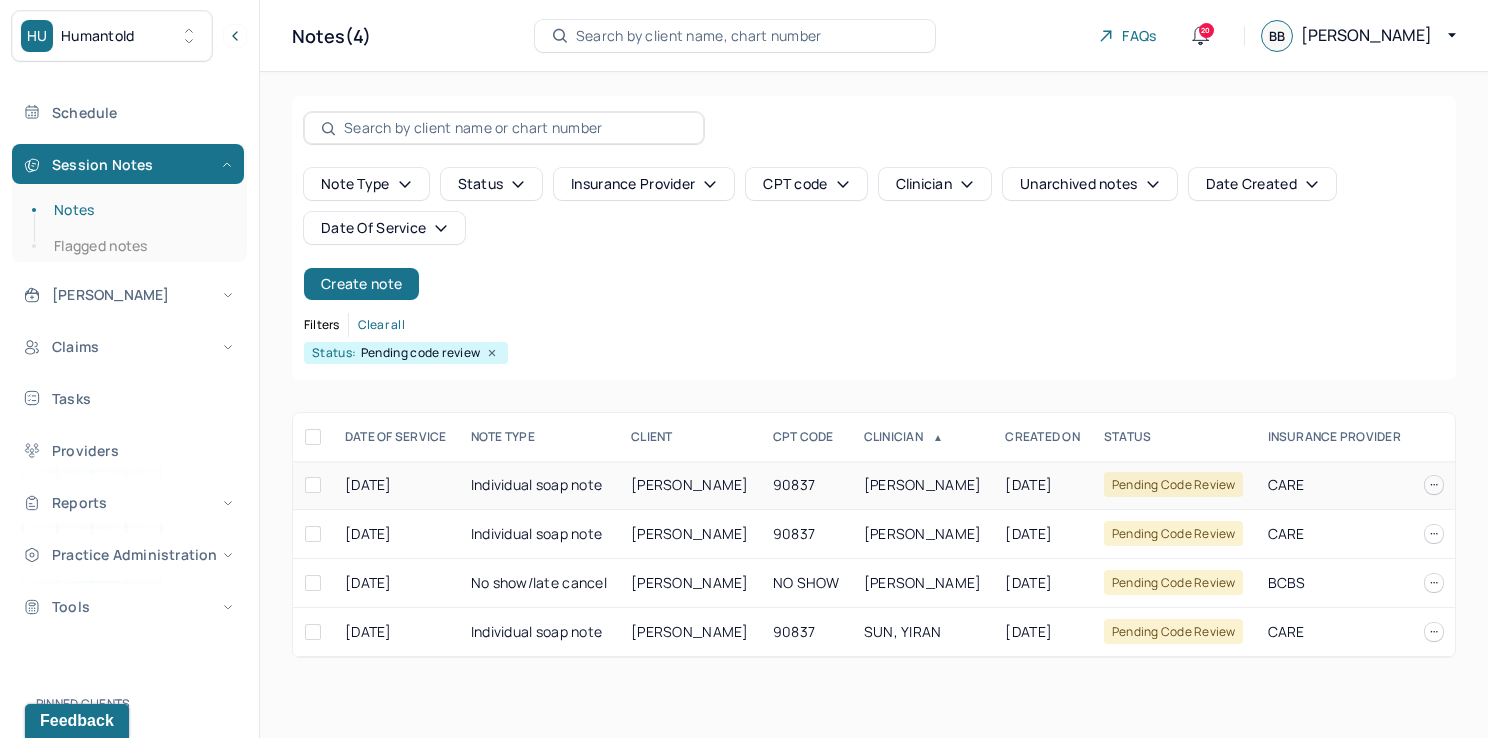 click on "DEUSCHLE, LILA" at bounding box center [923, 484] 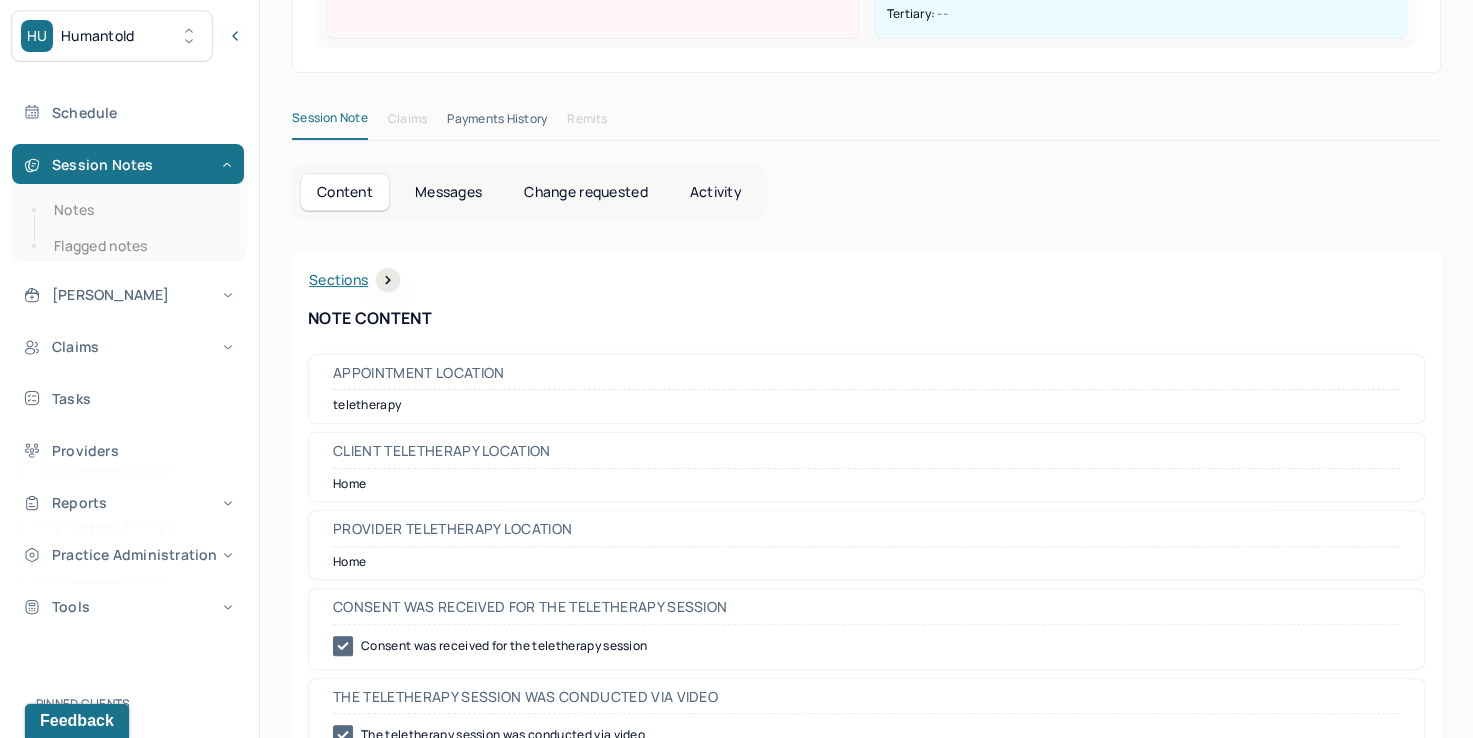 scroll, scrollTop: 0, scrollLeft: 0, axis: both 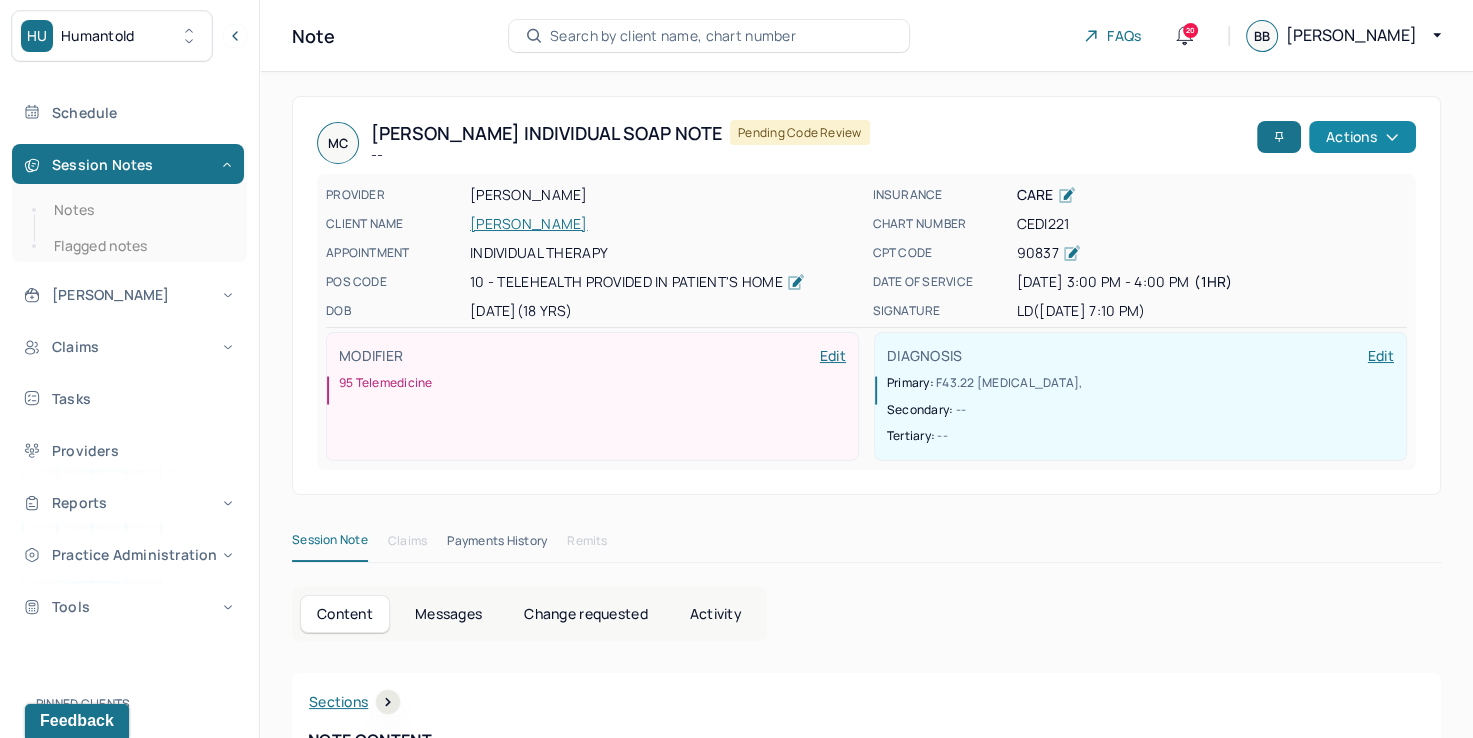 click 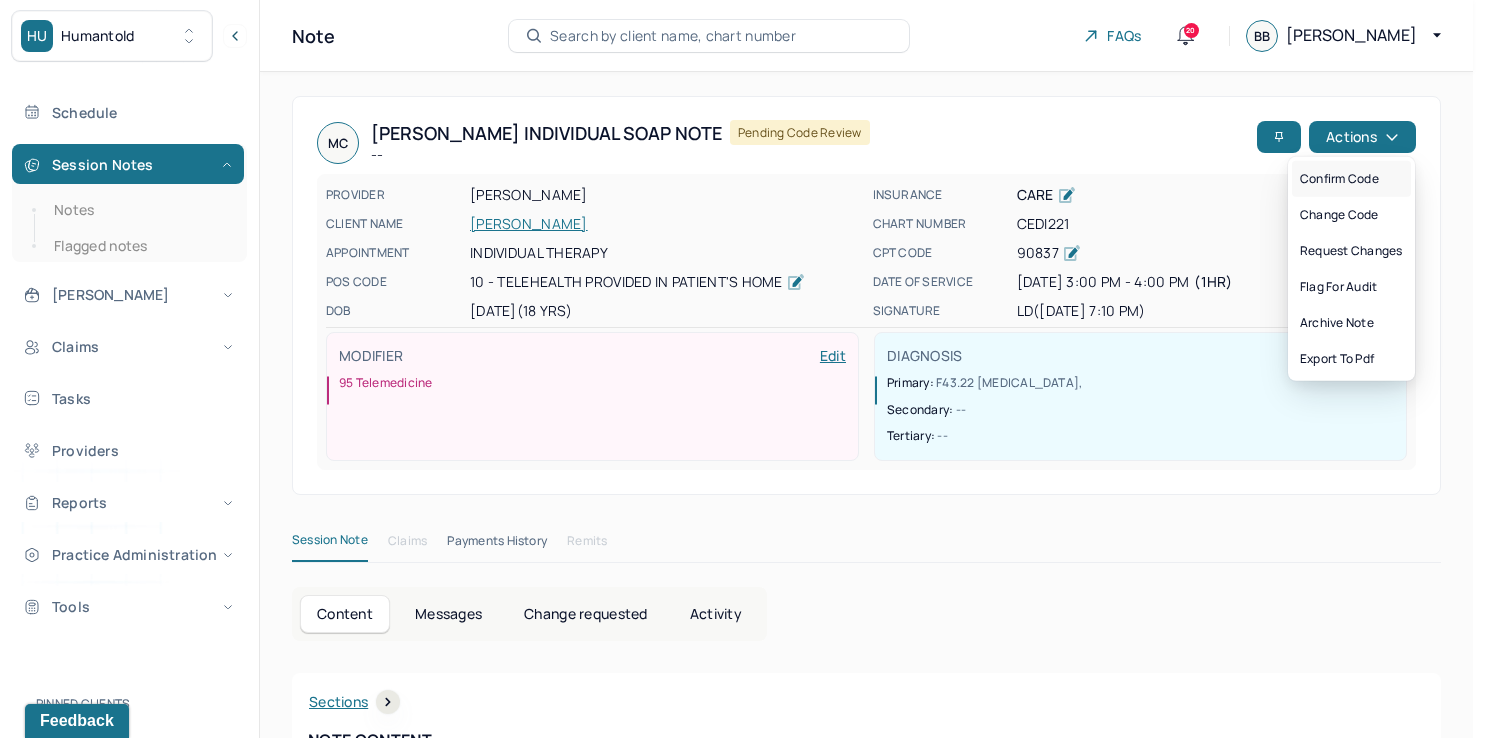 click on "Confirm code" at bounding box center (1351, 179) 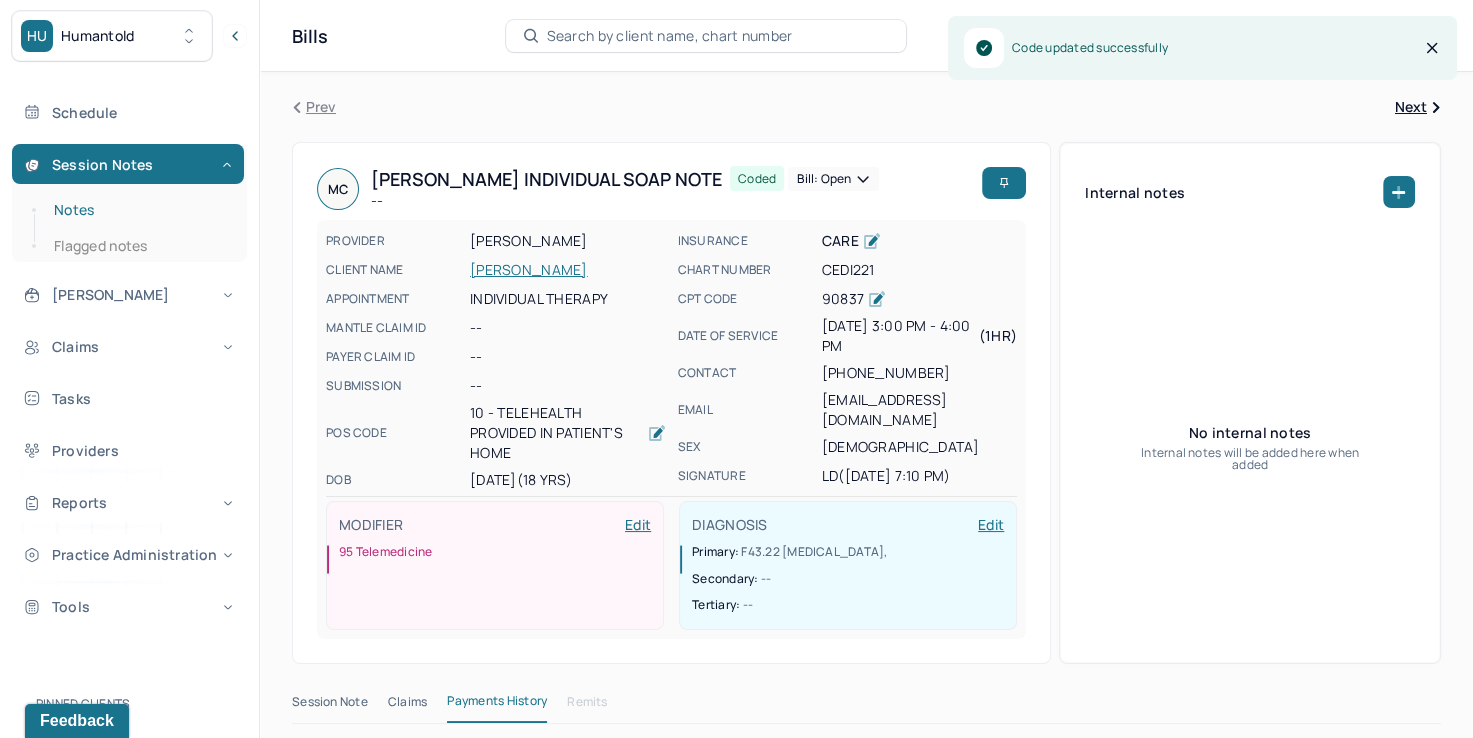 click on "Notes" at bounding box center [139, 210] 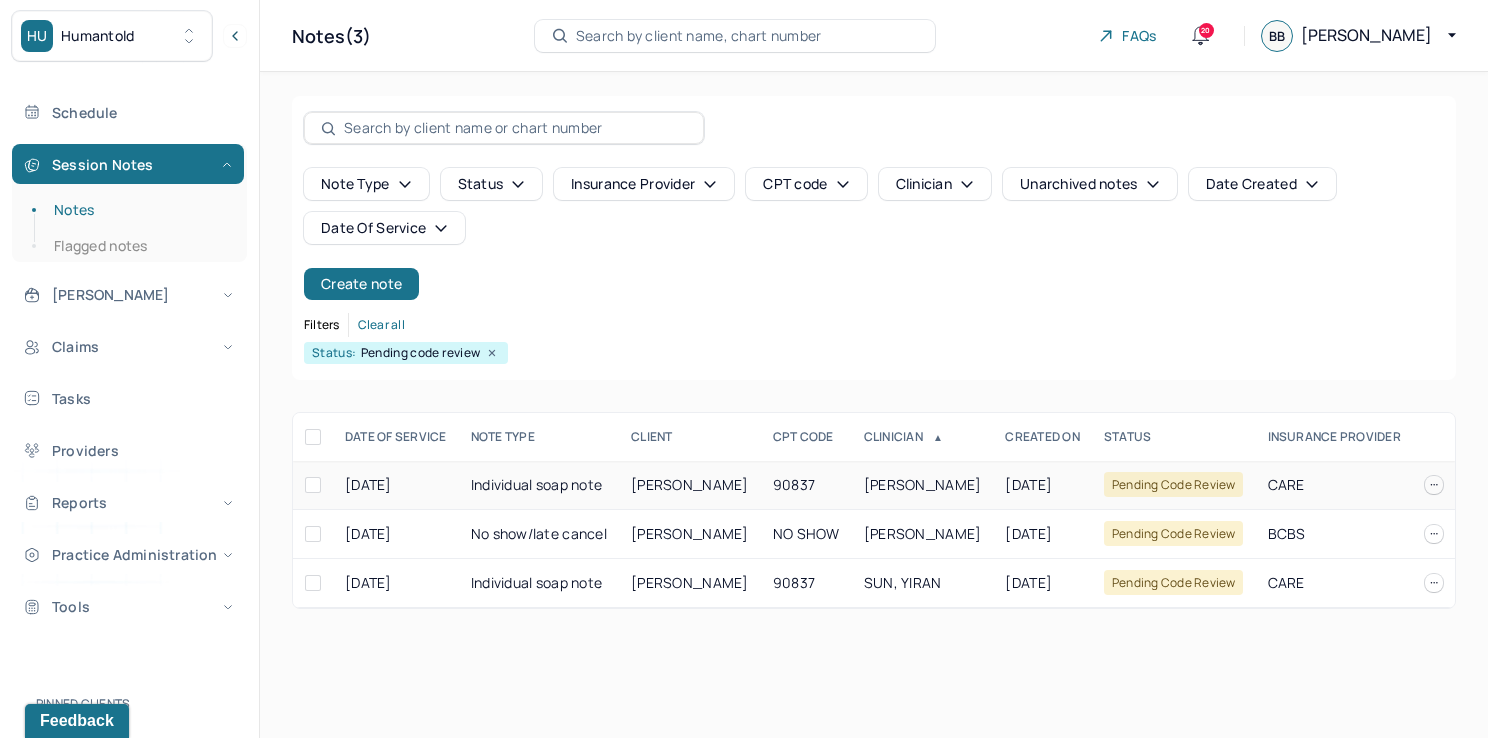 click on "DEUSCHLE, LILA" at bounding box center [923, 484] 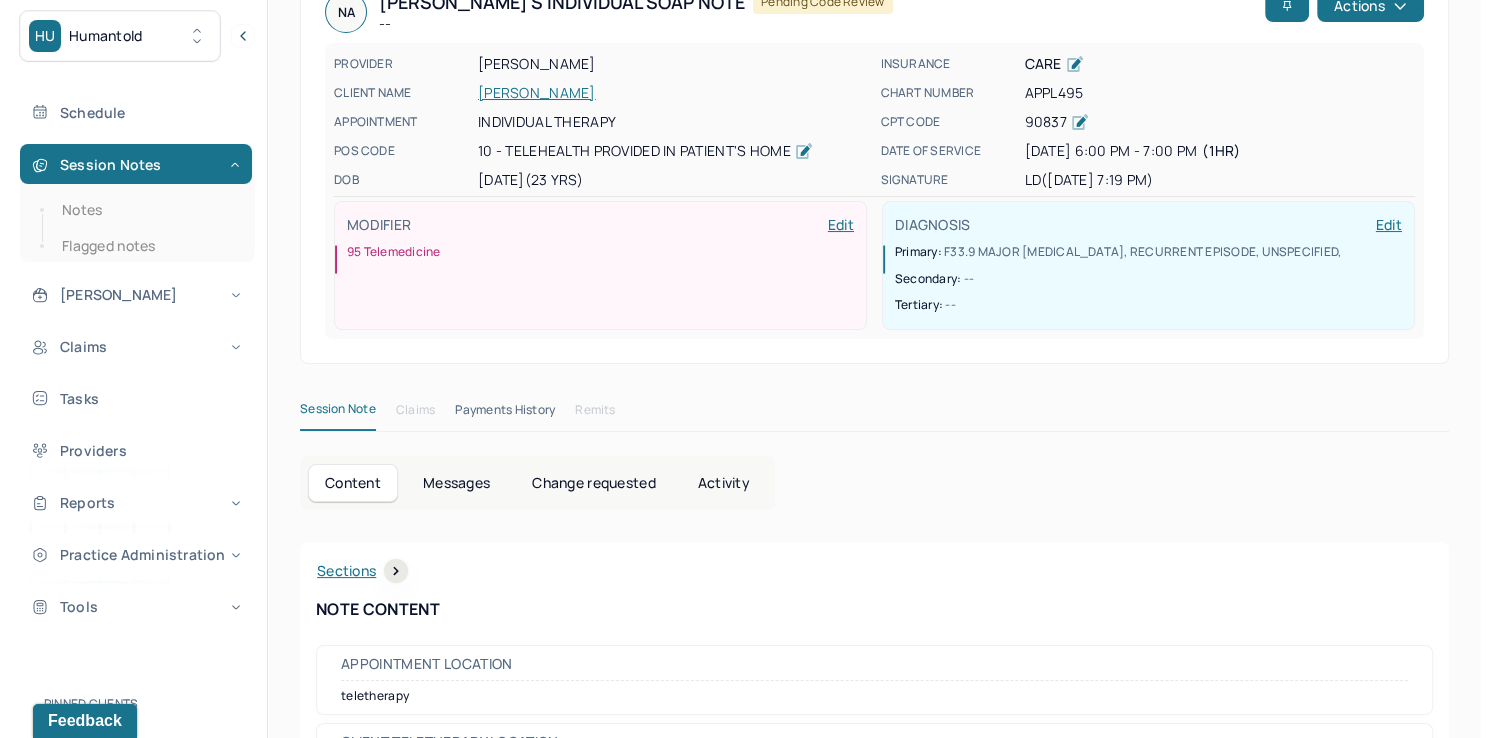 scroll, scrollTop: 0, scrollLeft: 0, axis: both 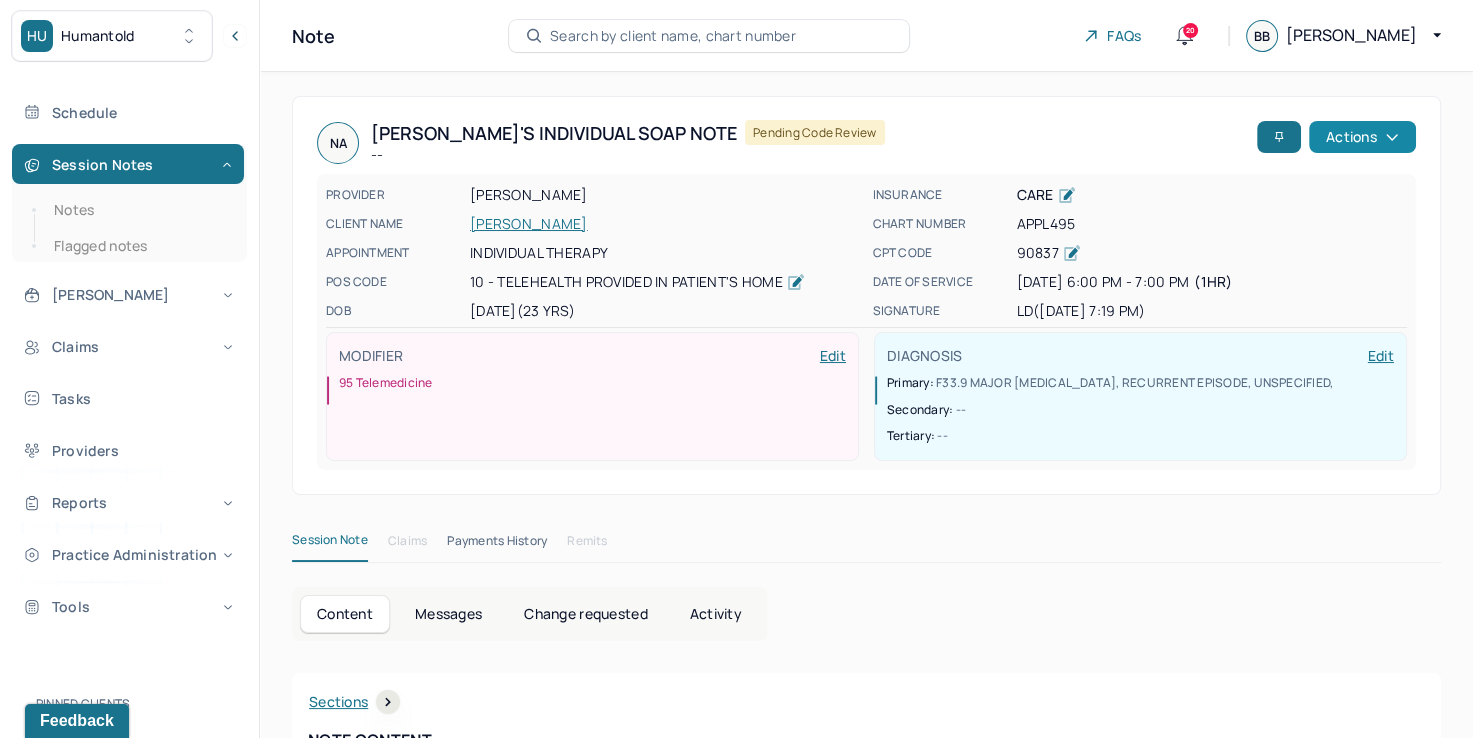 click on "Actions" at bounding box center (1362, 137) 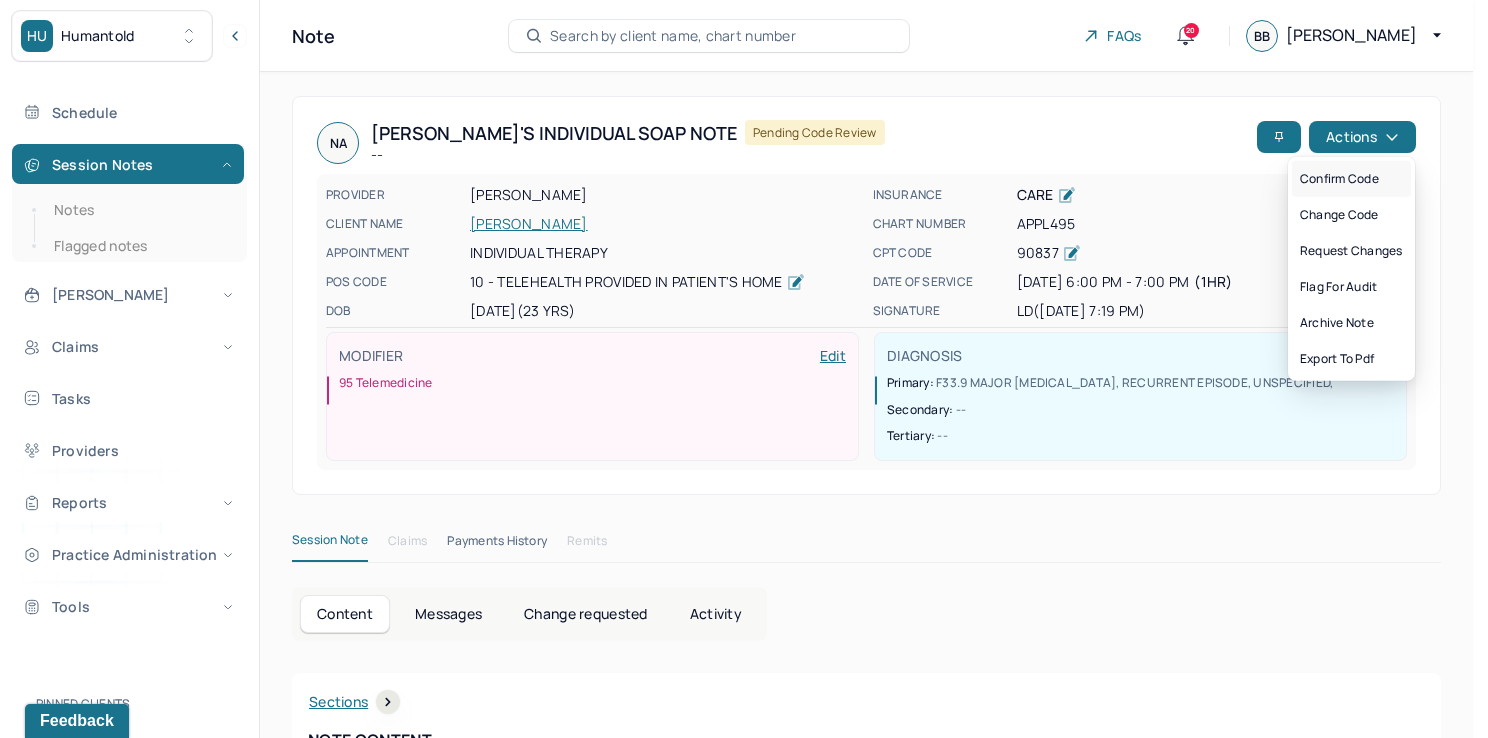 click on "Confirm code" at bounding box center [1351, 179] 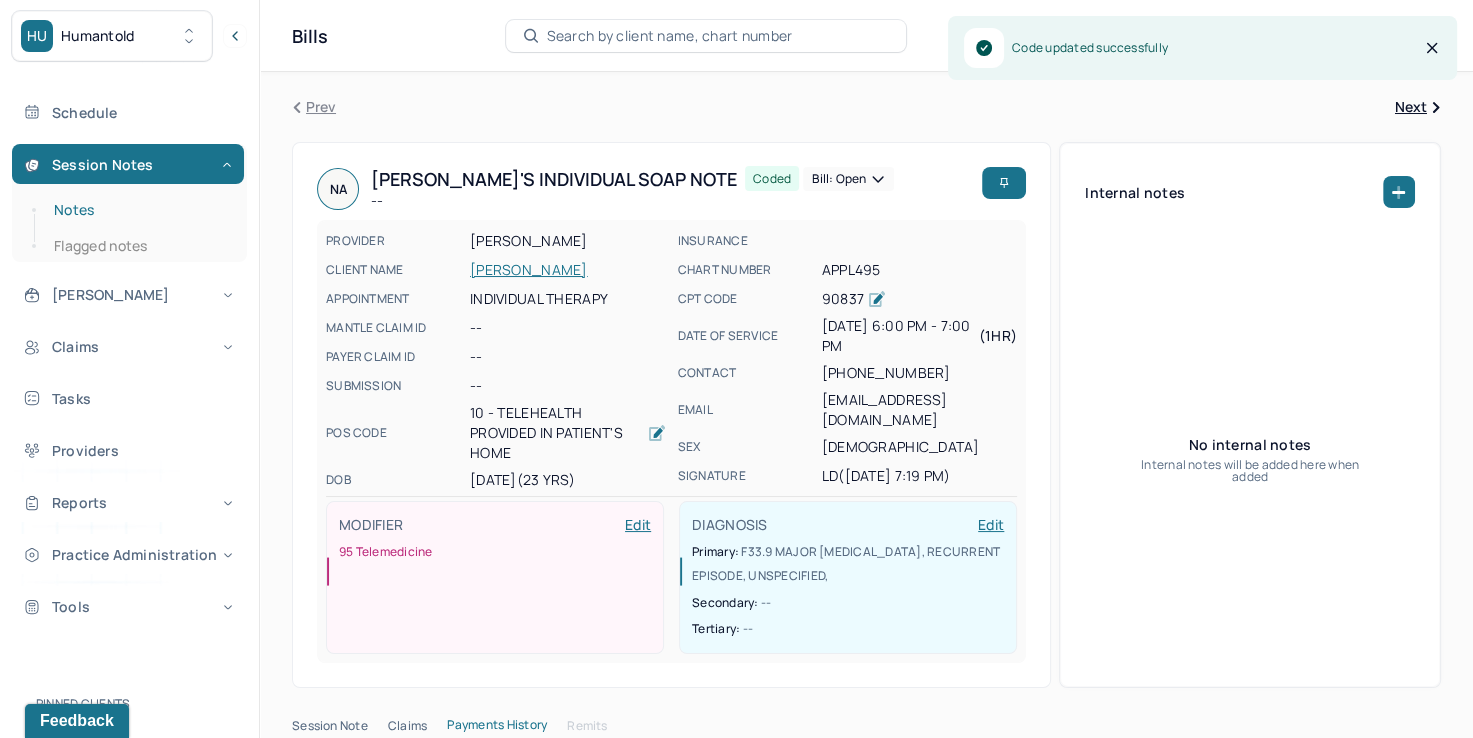 click on "Notes" at bounding box center [139, 210] 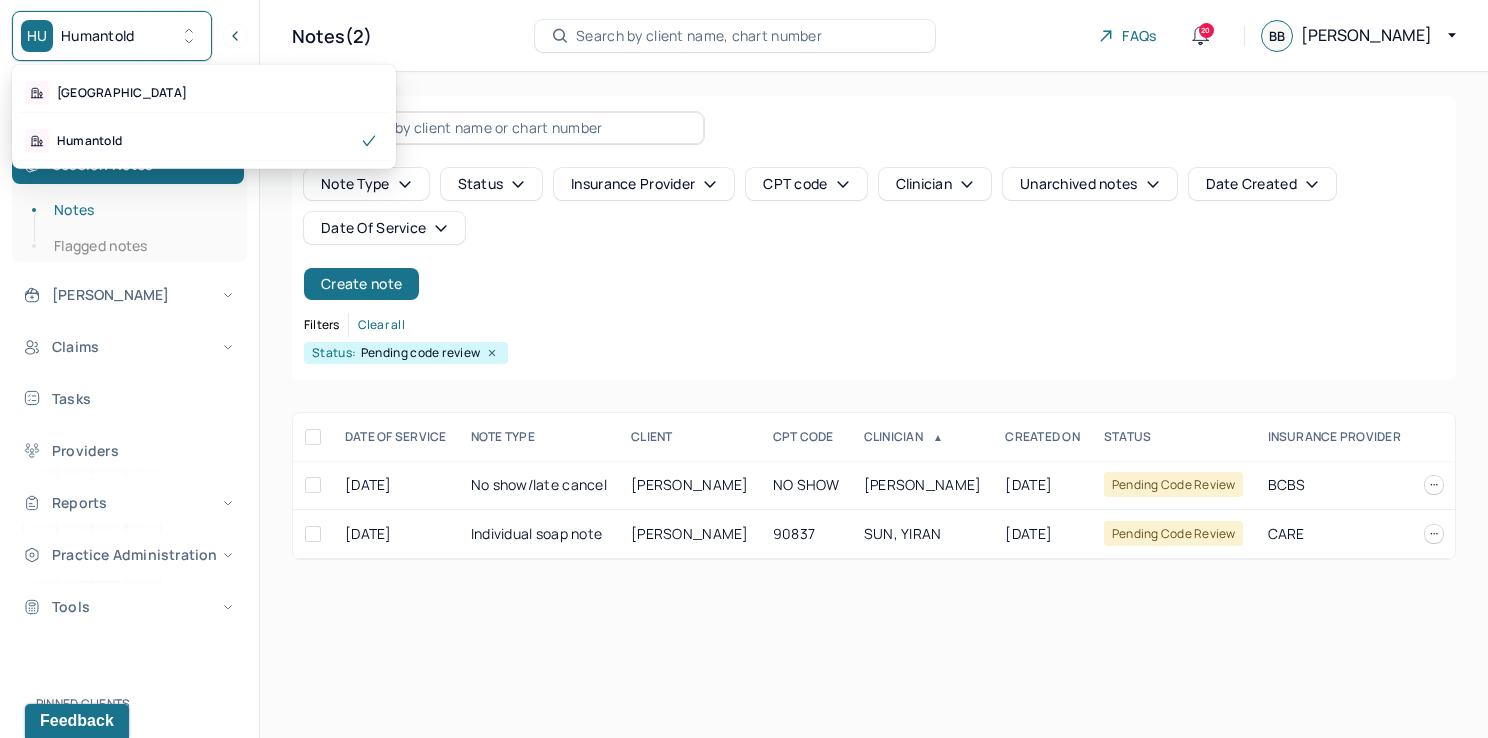 click on "HU Humantold" at bounding box center [112, 36] 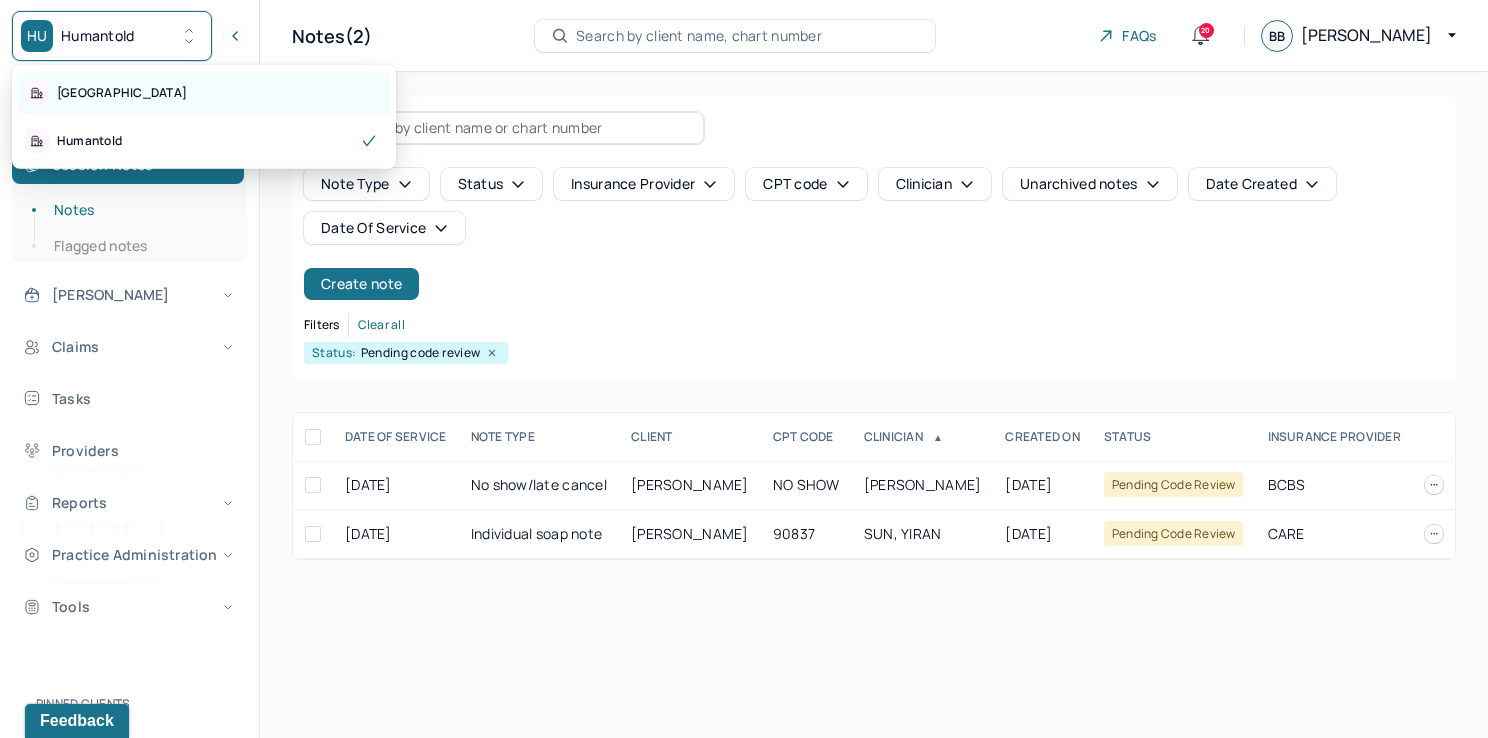 click on "[GEOGRAPHIC_DATA]" at bounding box center [204, 93] 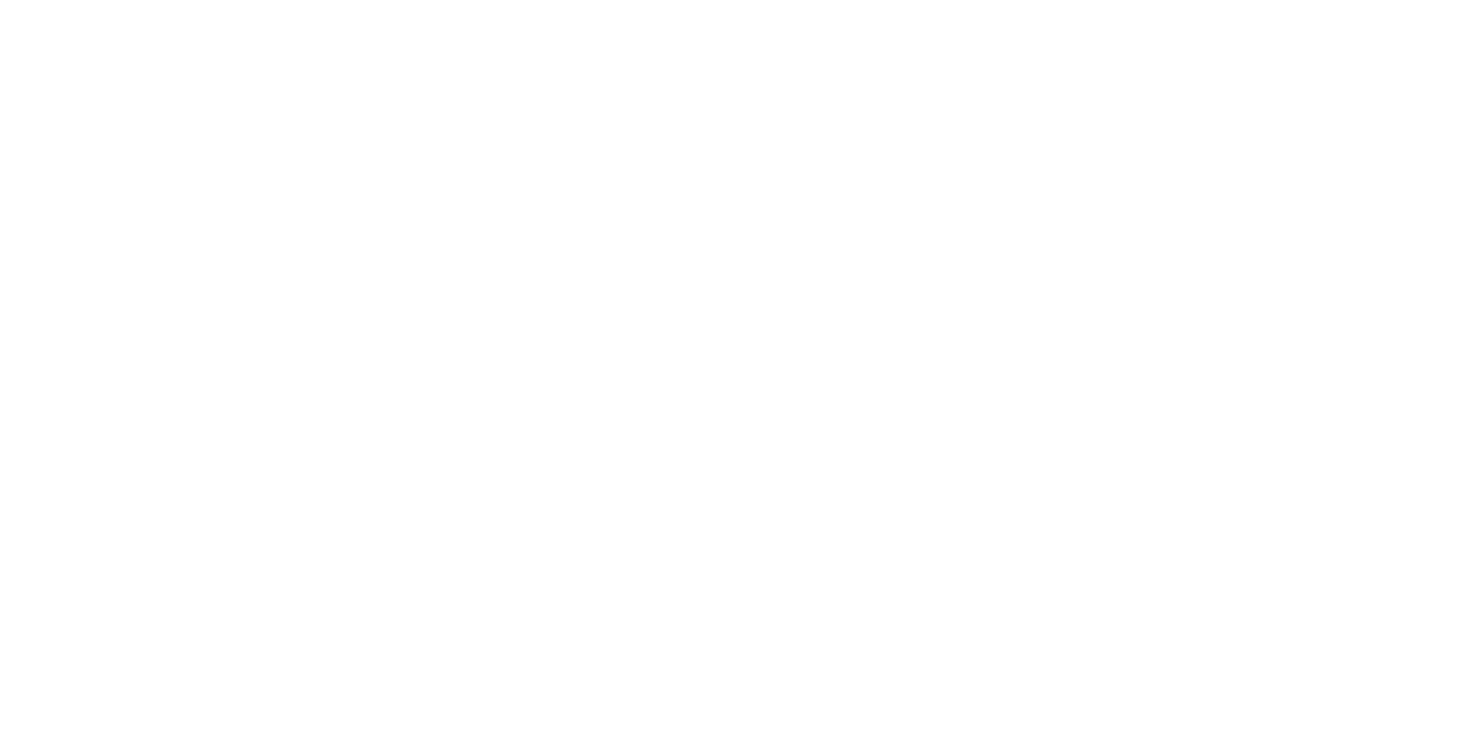scroll, scrollTop: 0, scrollLeft: 0, axis: both 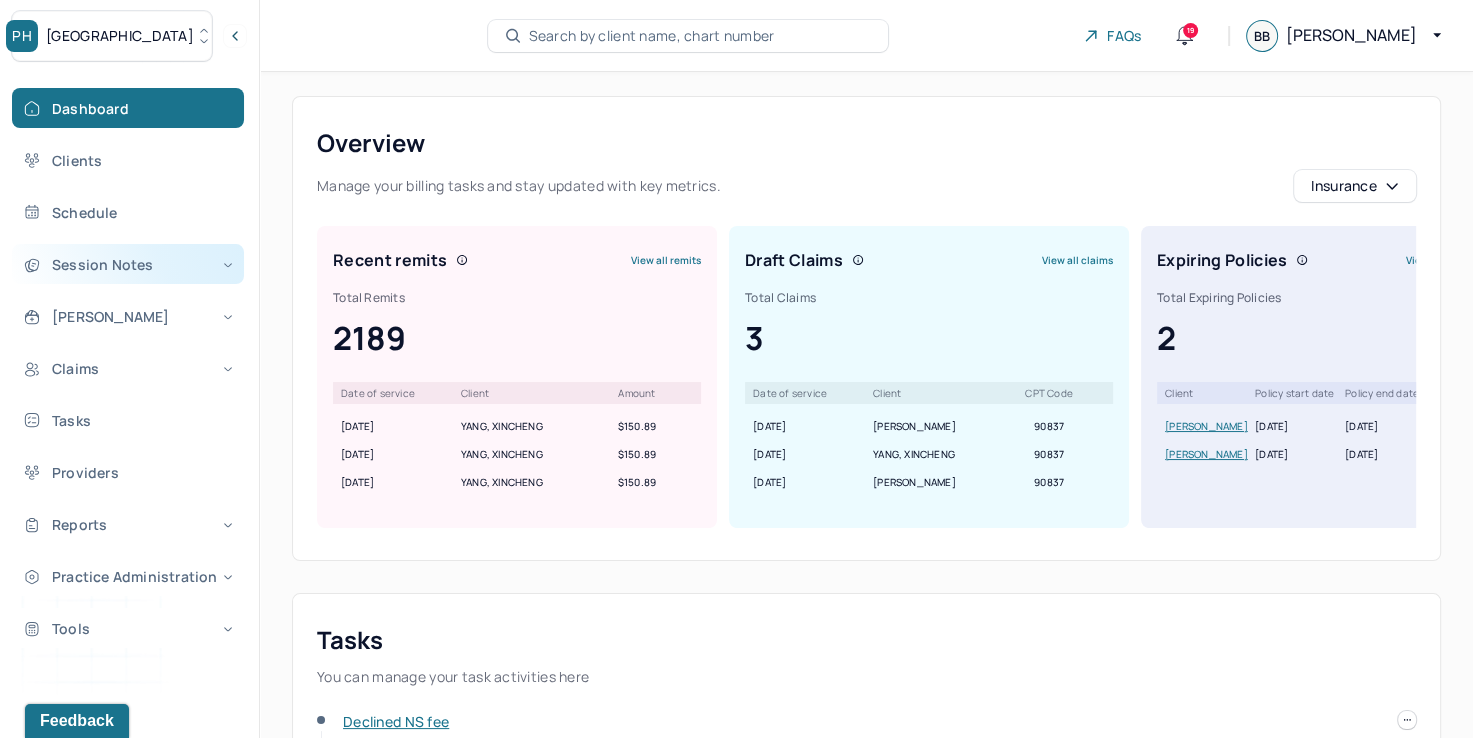 click on "Session Notes" at bounding box center [128, 264] 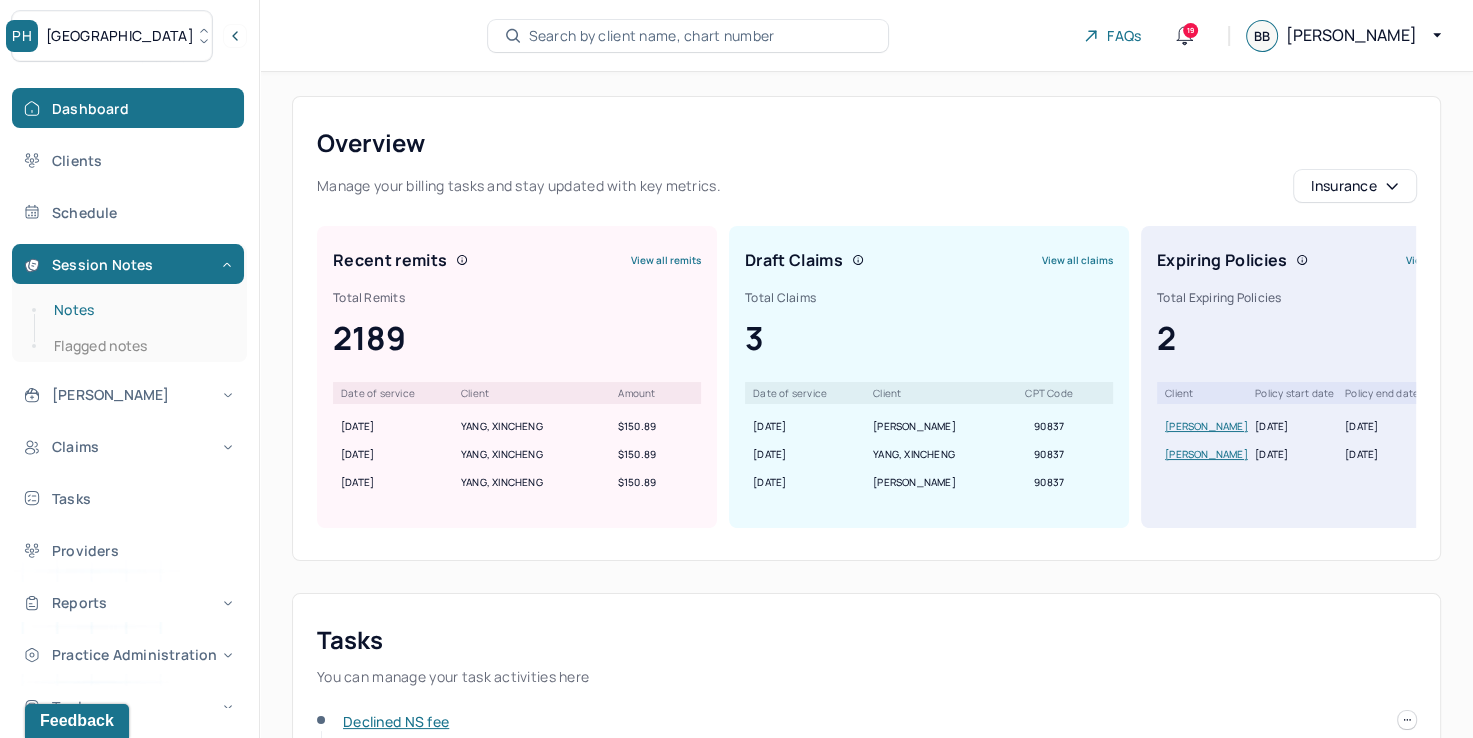 click on "Notes" at bounding box center (139, 310) 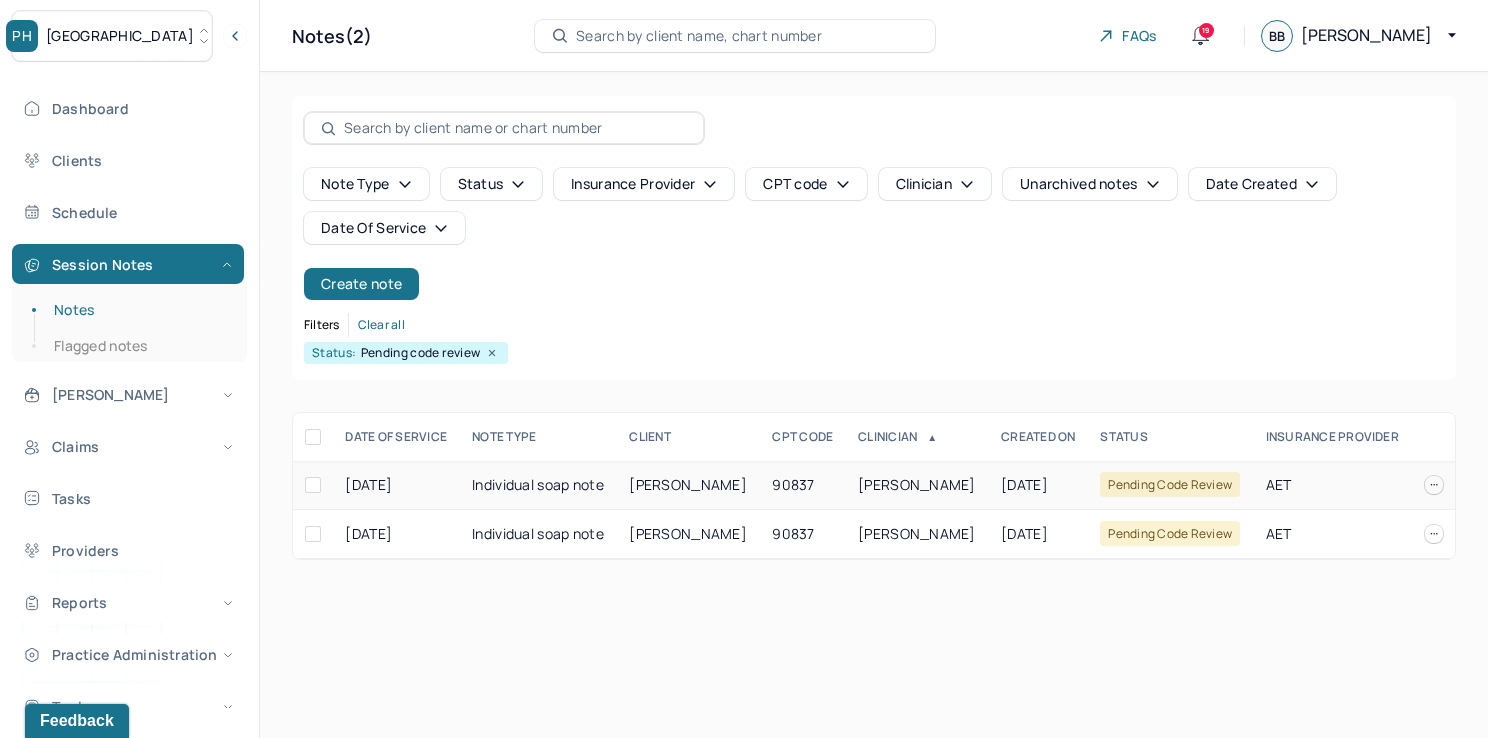 click on "[PERSON_NAME]" at bounding box center [917, 484] 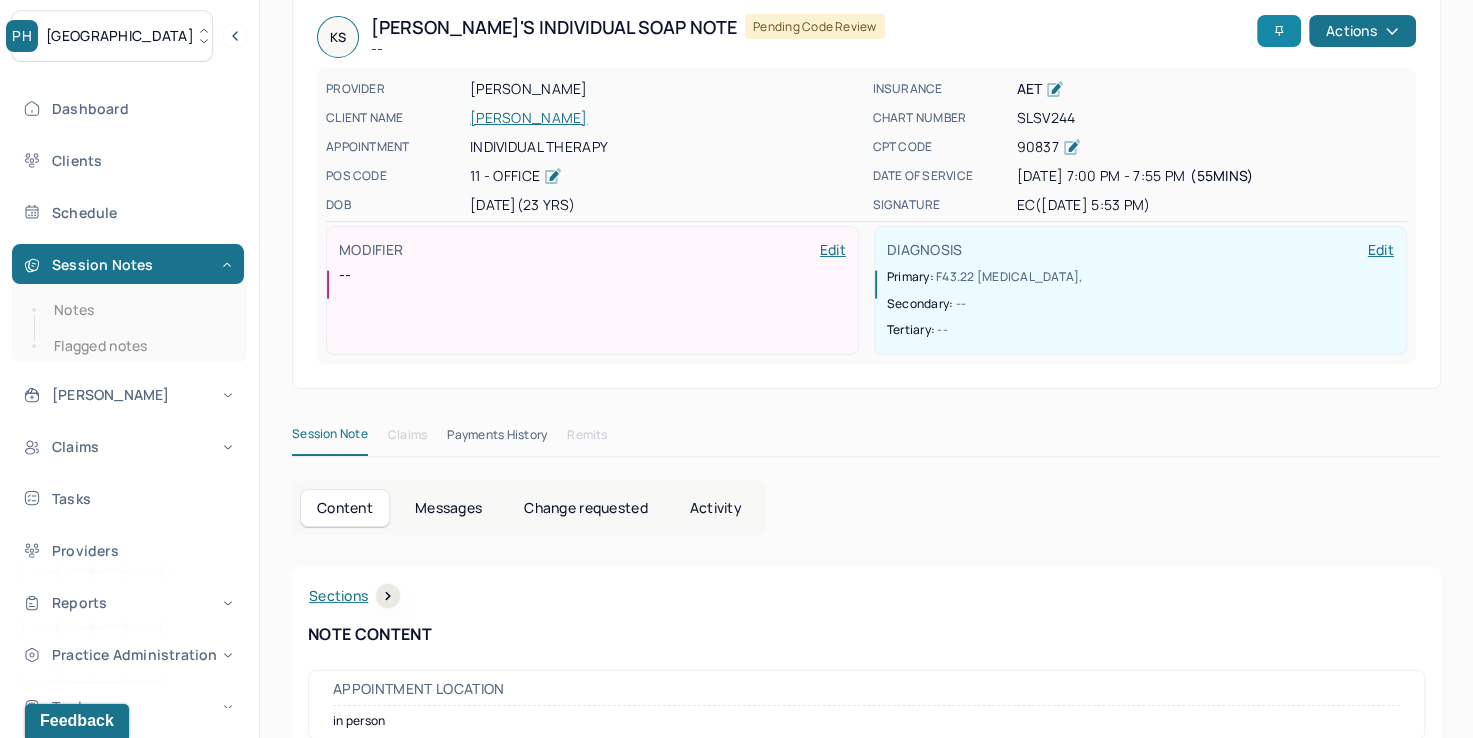 scroll, scrollTop: 0, scrollLeft: 0, axis: both 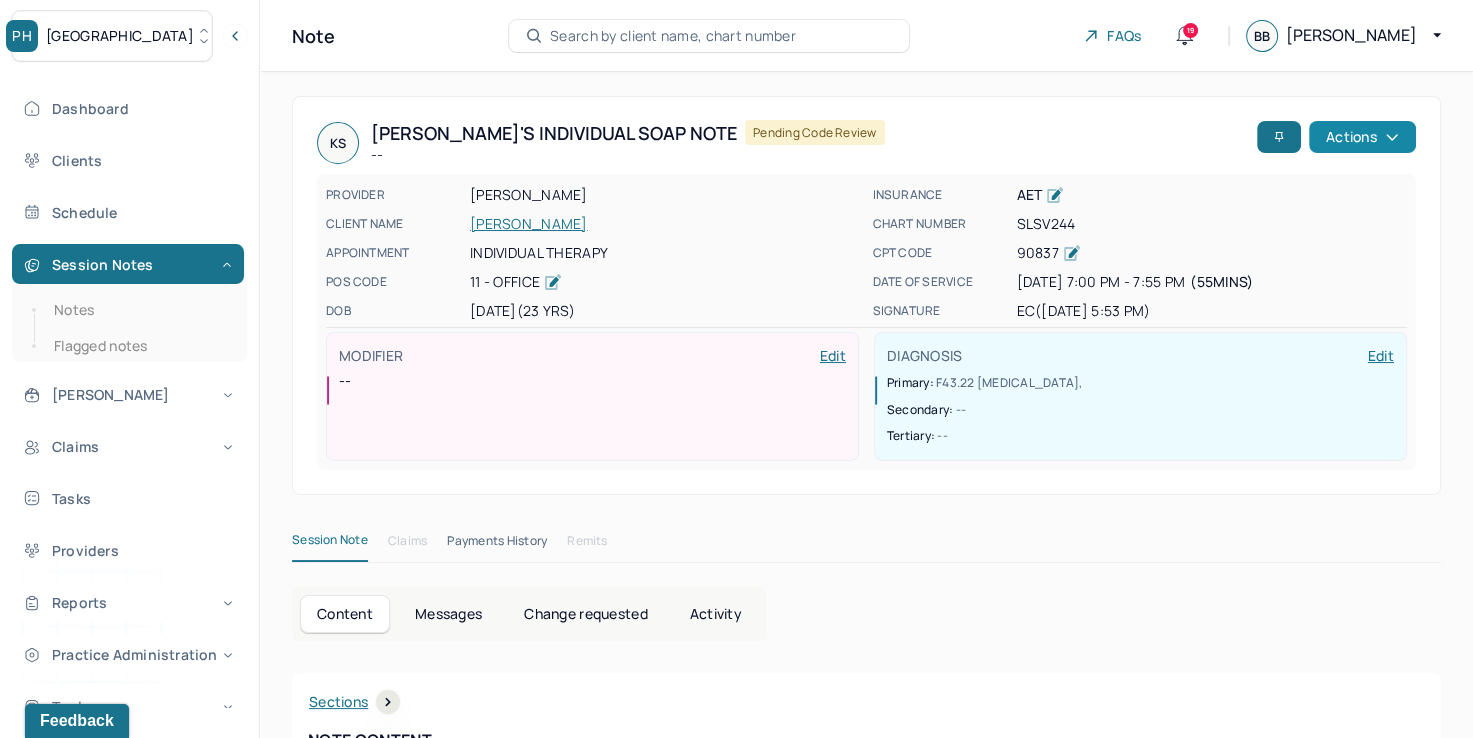 click 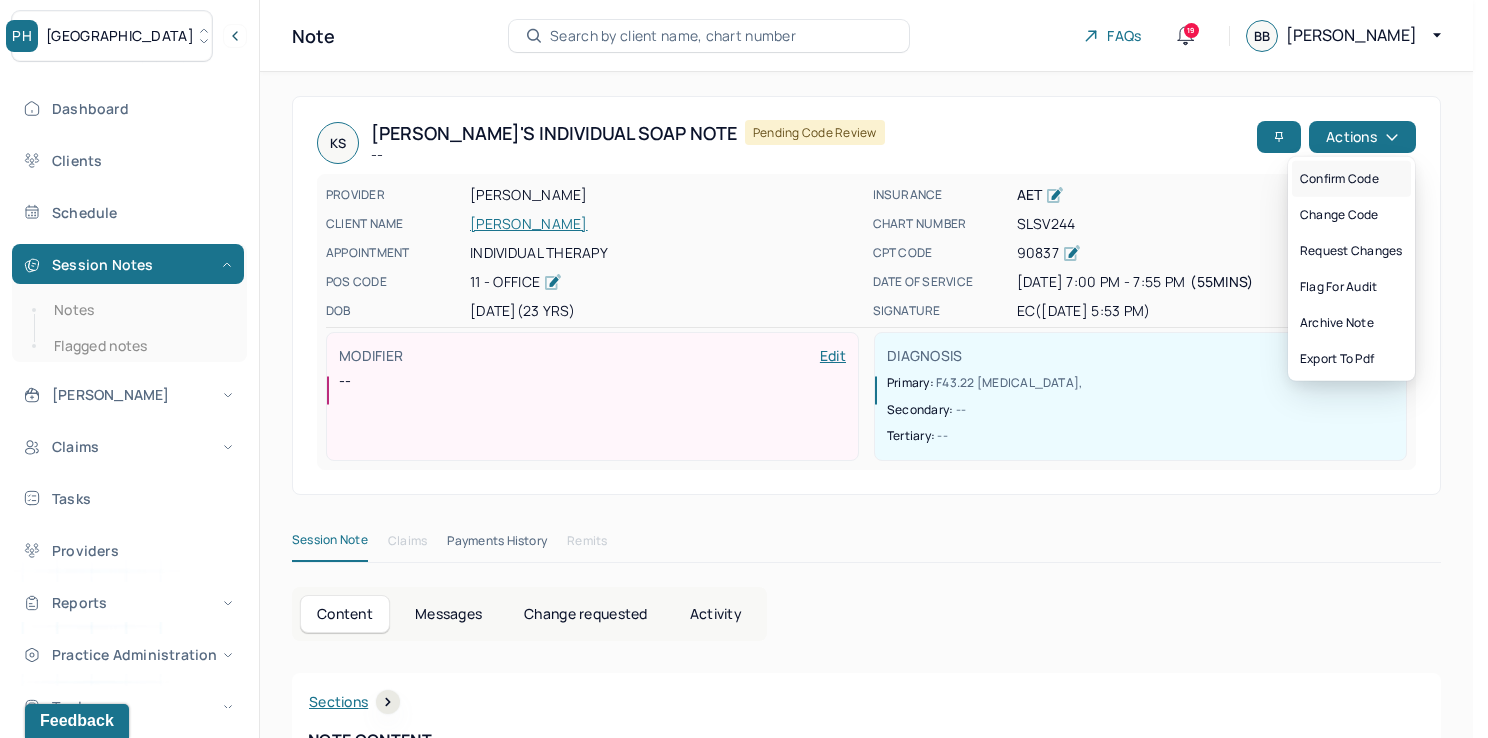 click on "Confirm code" at bounding box center (1351, 179) 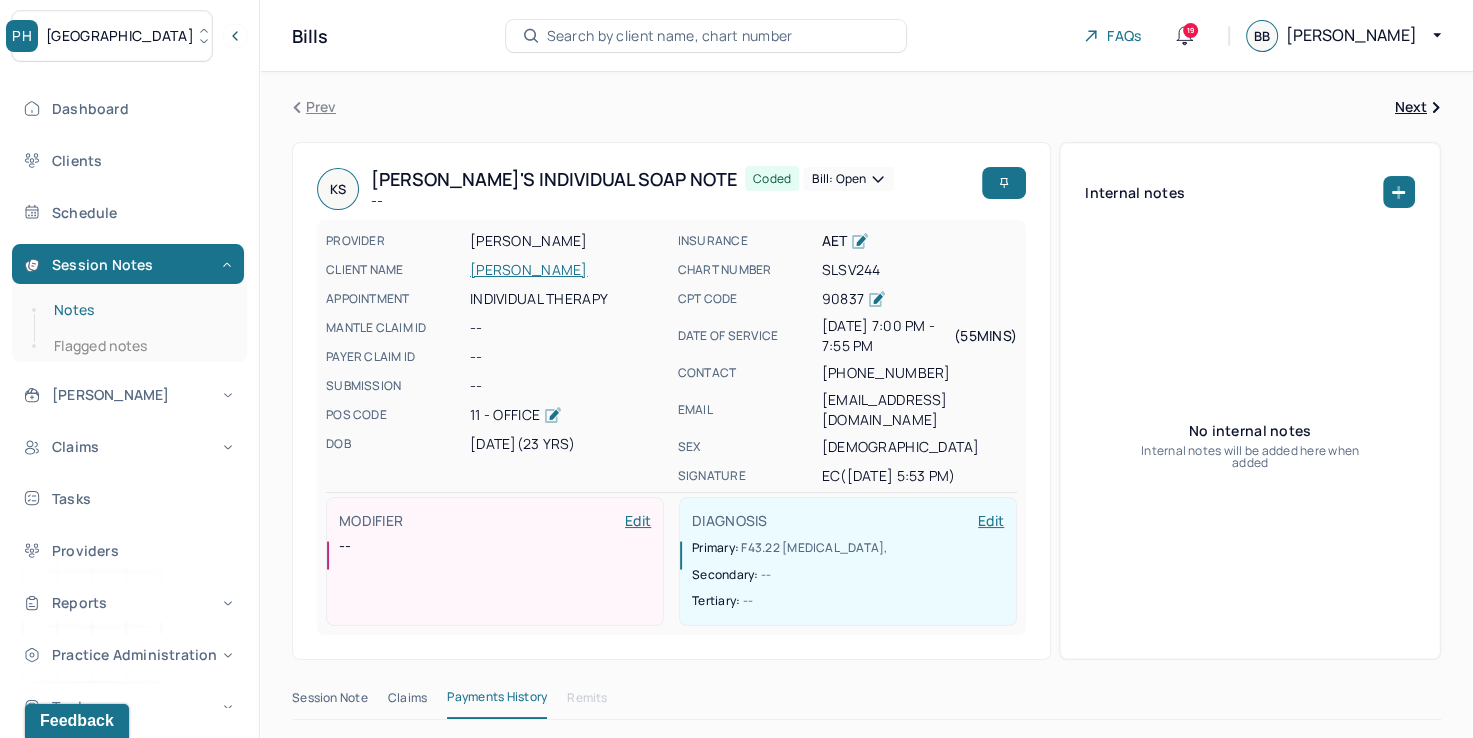 click on "Notes" at bounding box center (139, 310) 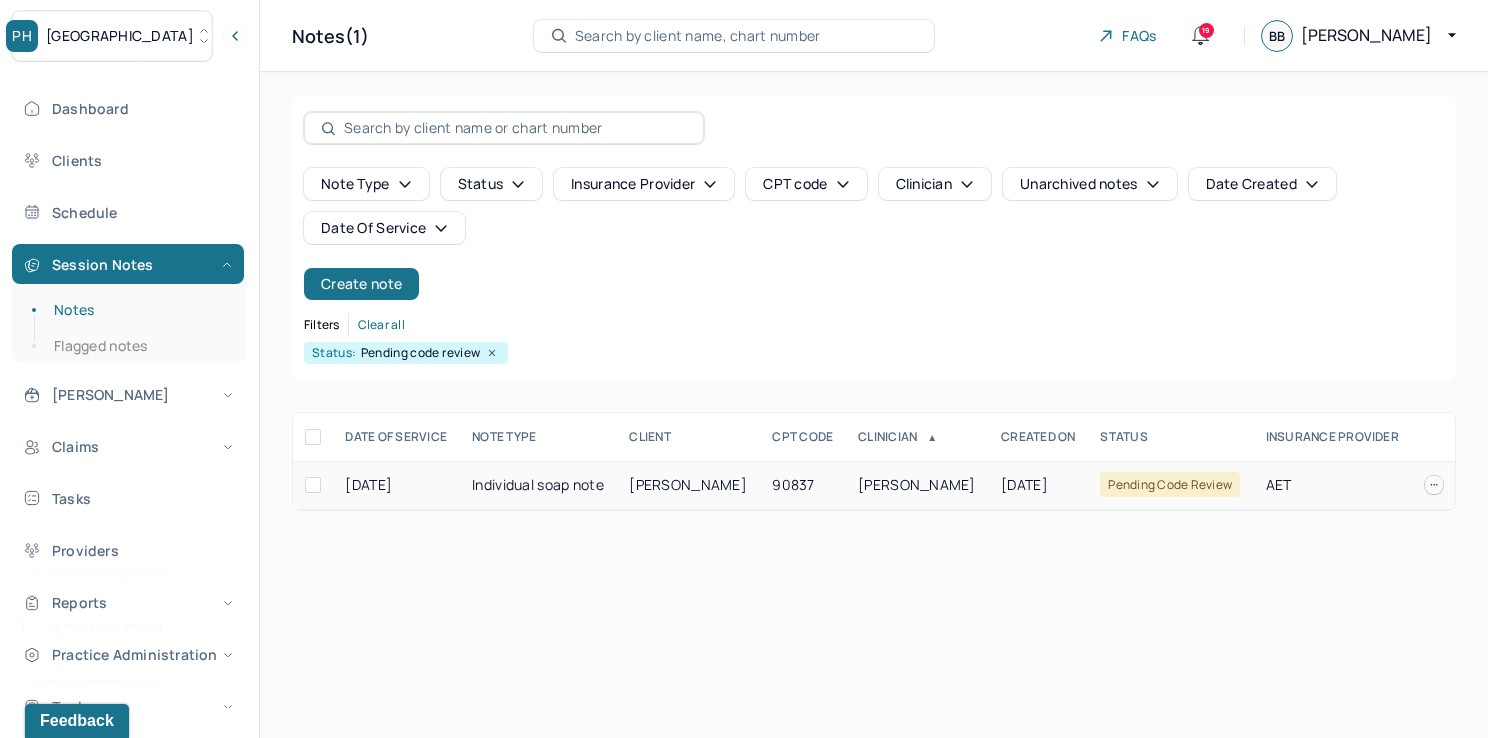 click on "[PERSON_NAME]" at bounding box center [917, 484] 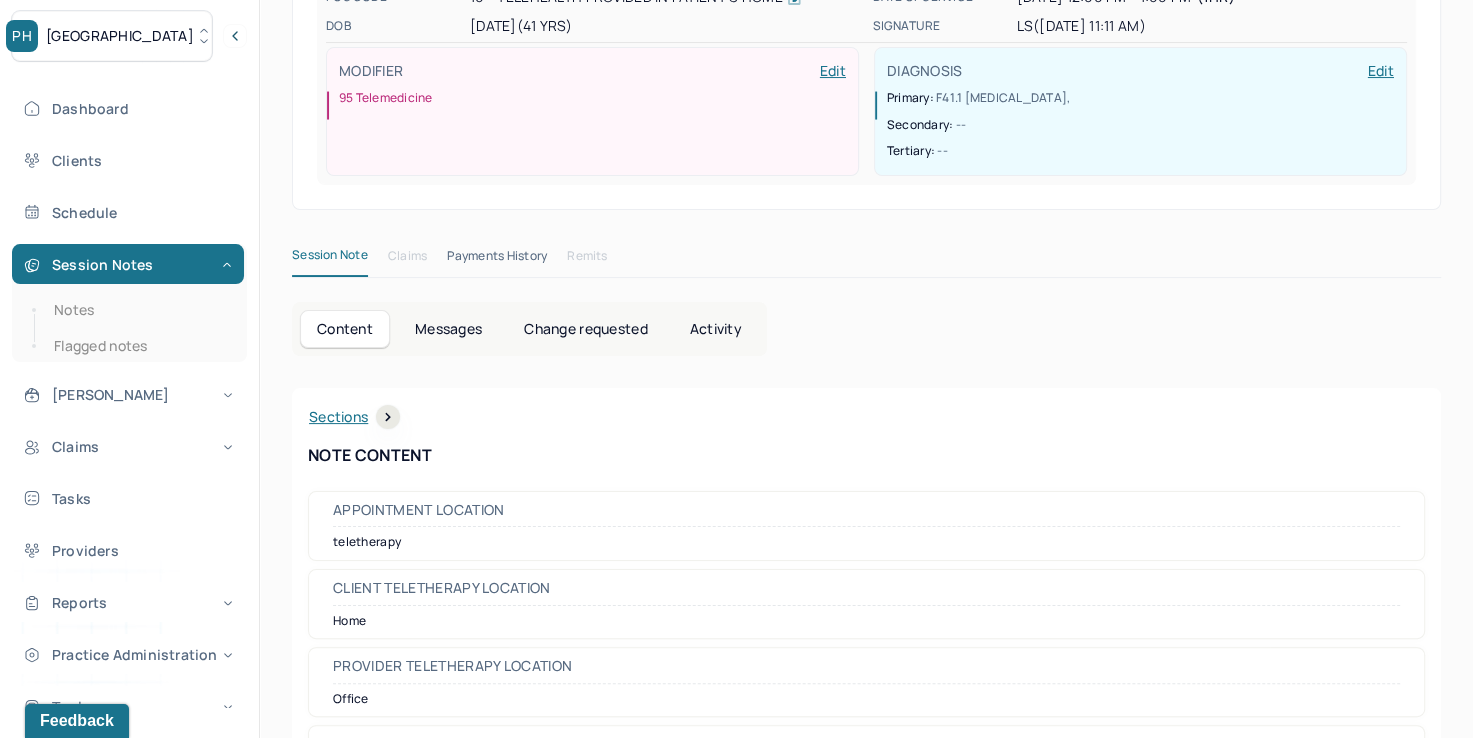 scroll, scrollTop: 57, scrollLeft: 0, axis: vertical 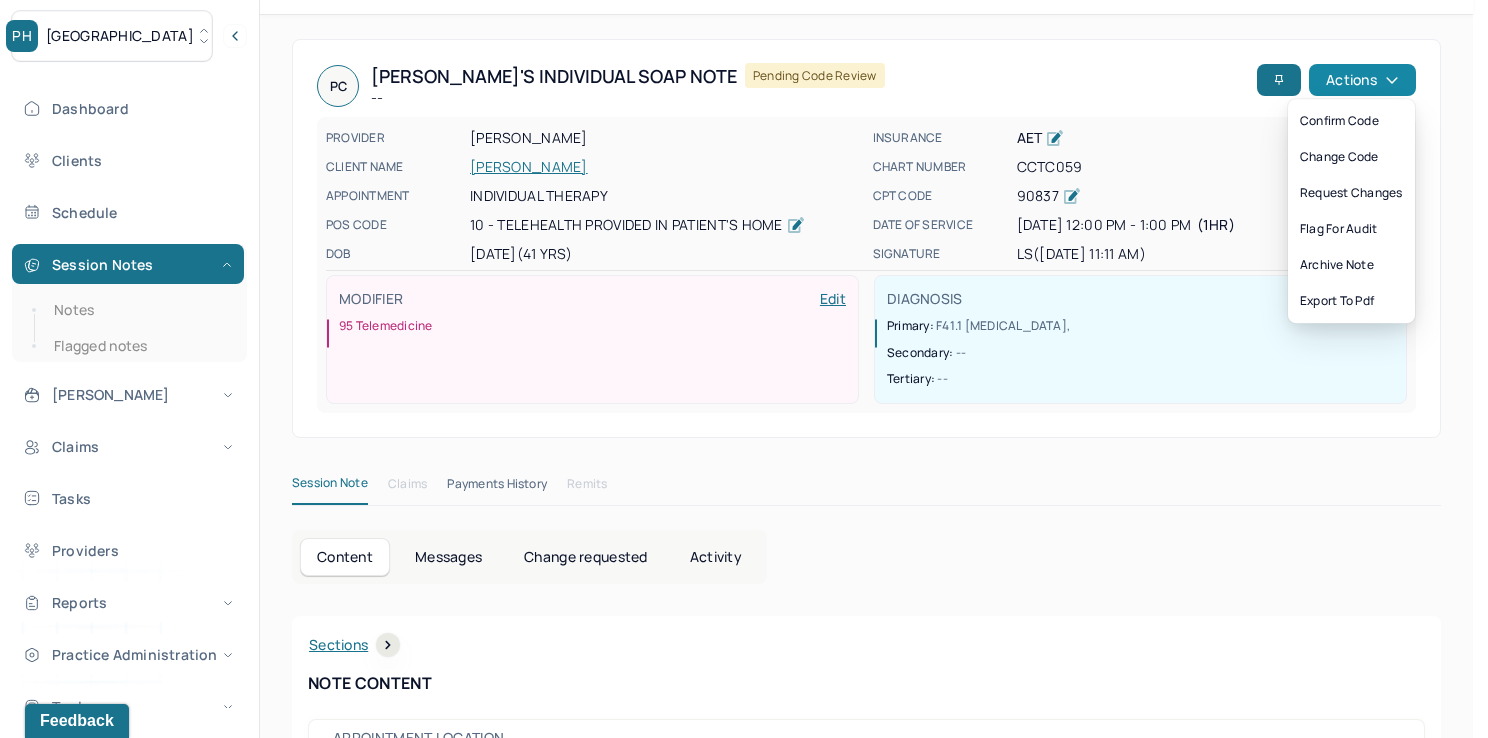 click on "Actions" at bounding box center [1362, 80] 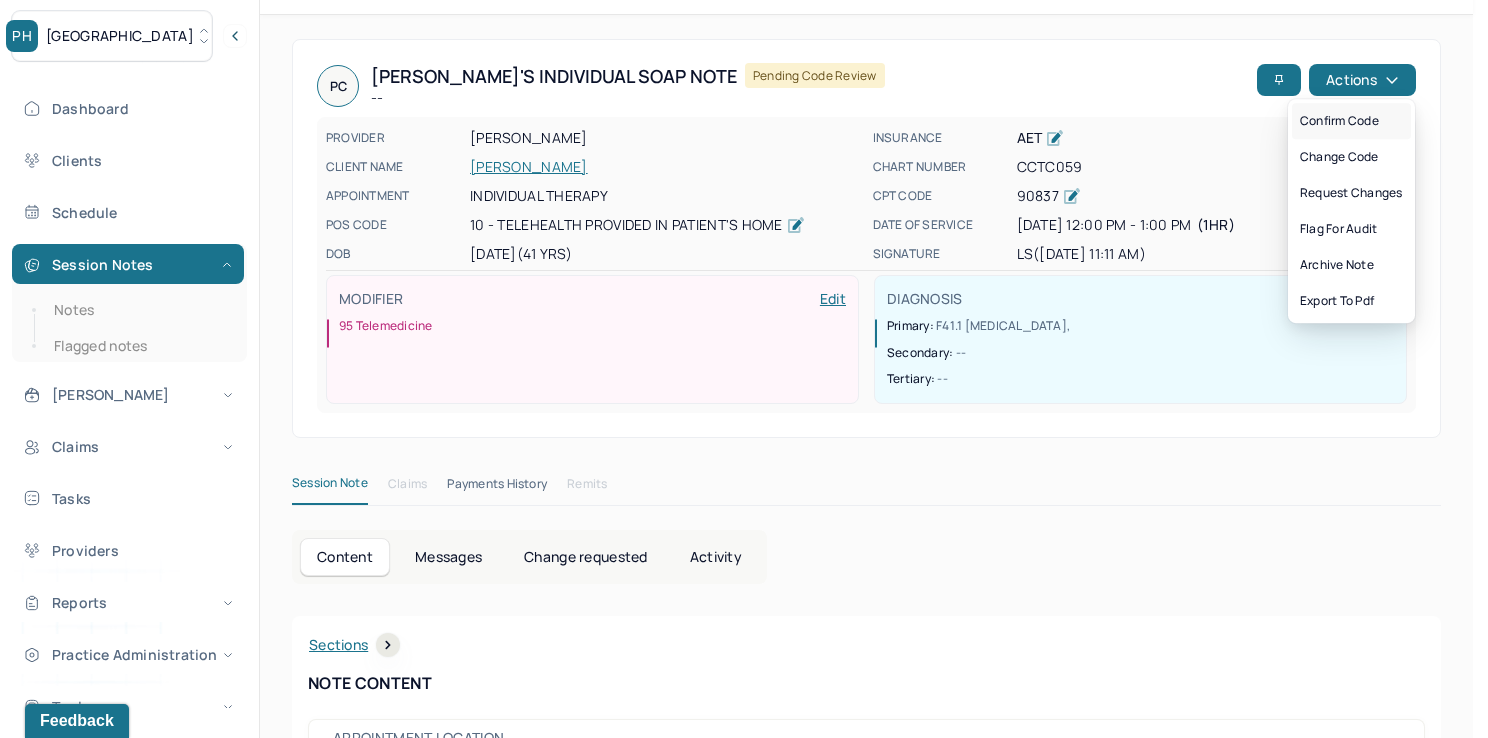 click on "Confirm code" at bounding box center (1351, 121) 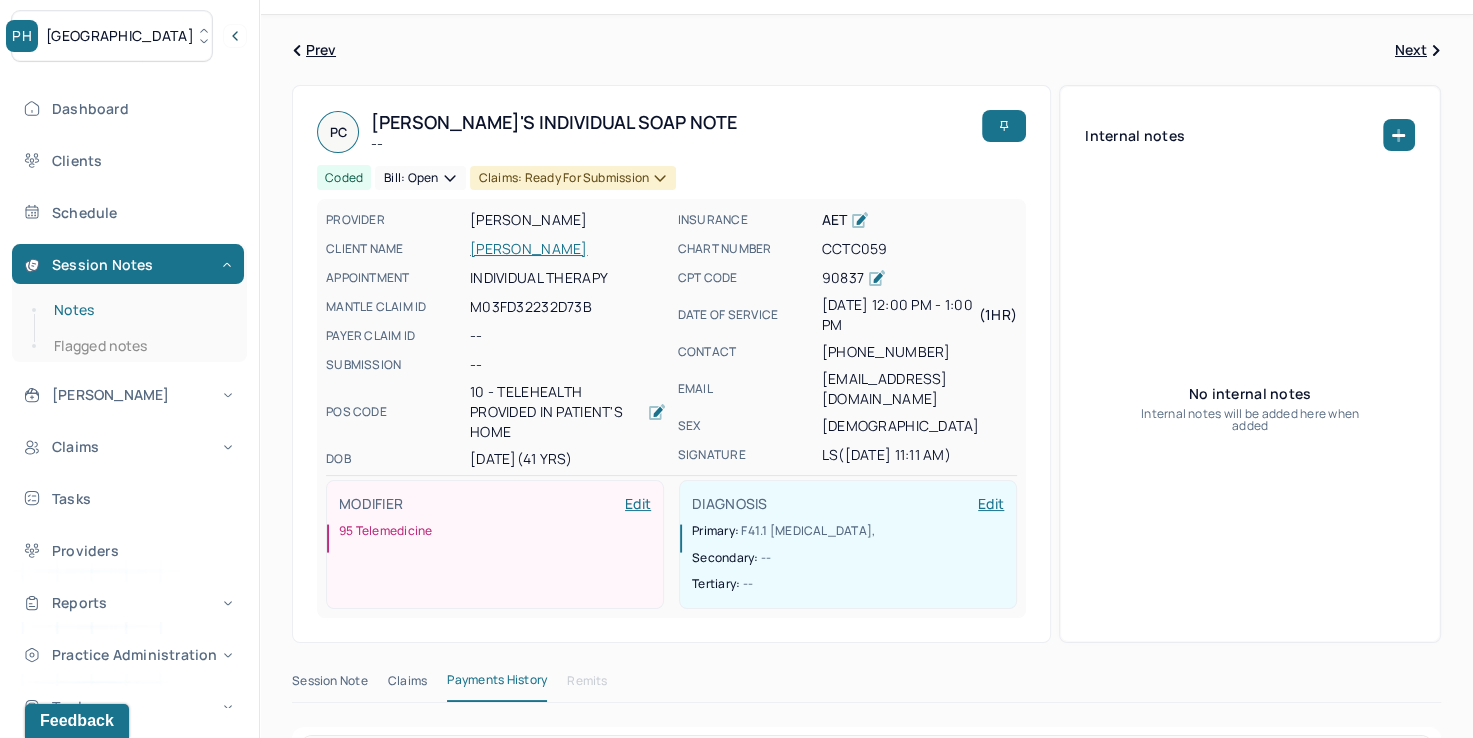 click on "Notes" at bounding box center (139, 310) 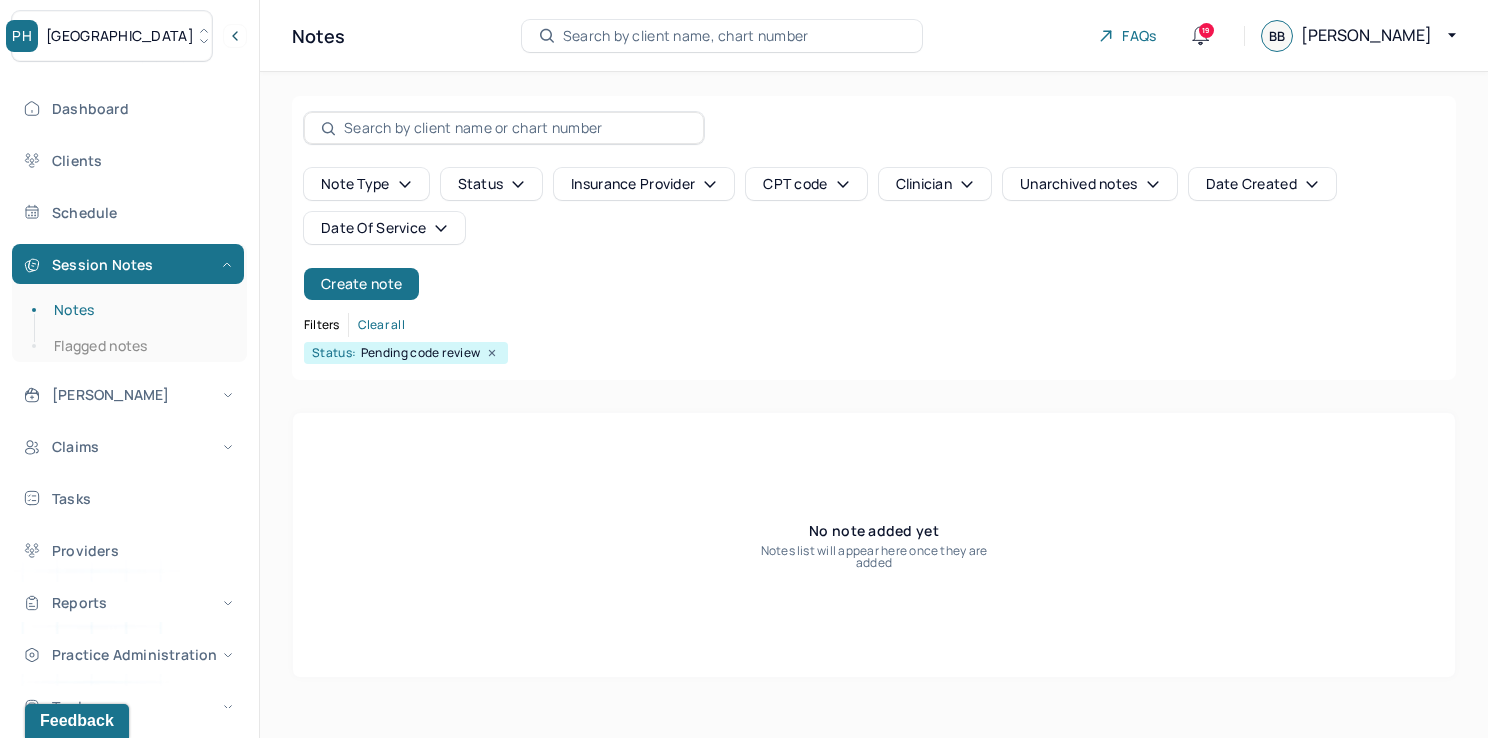 click on "Date Of Service" at bounding box center [384, 228] 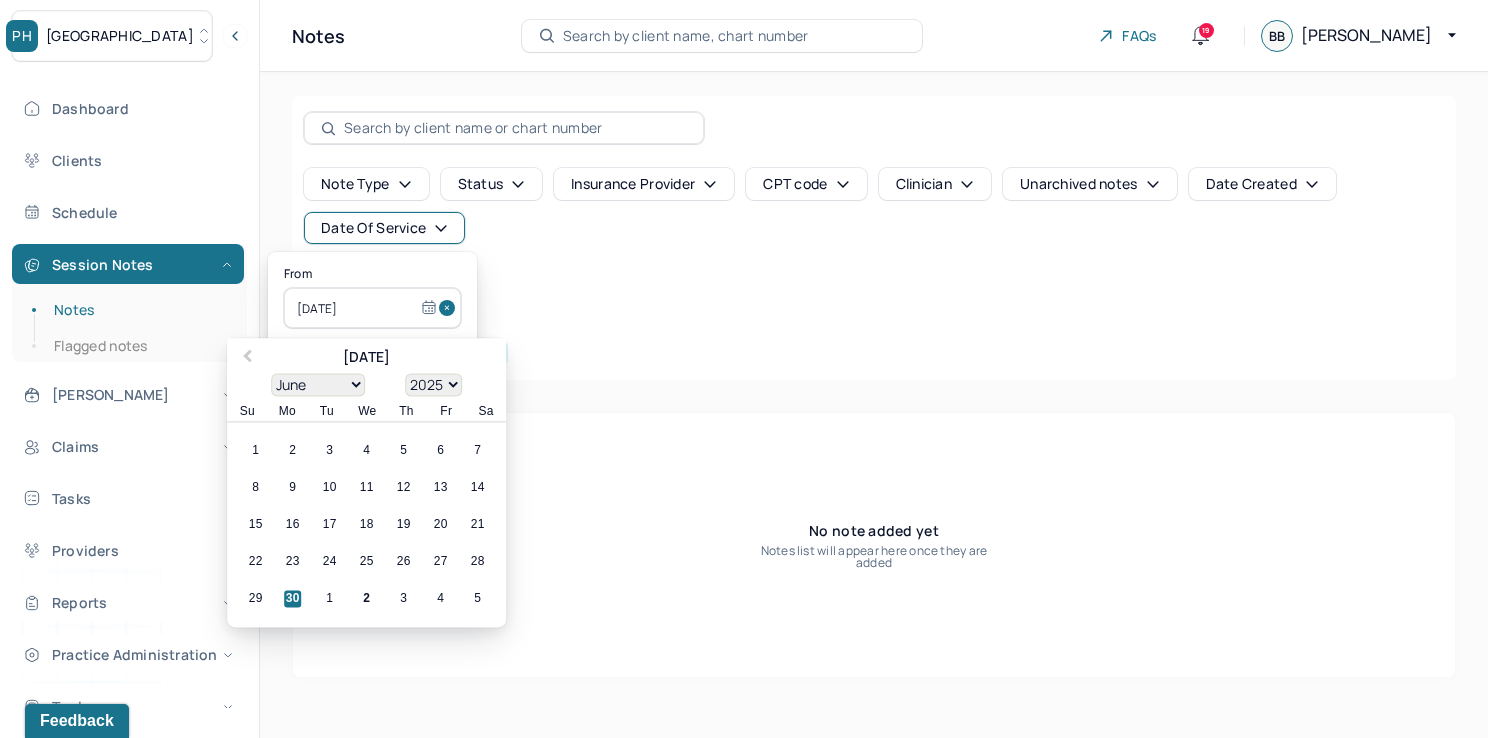 click at bounding box center [450, 308] 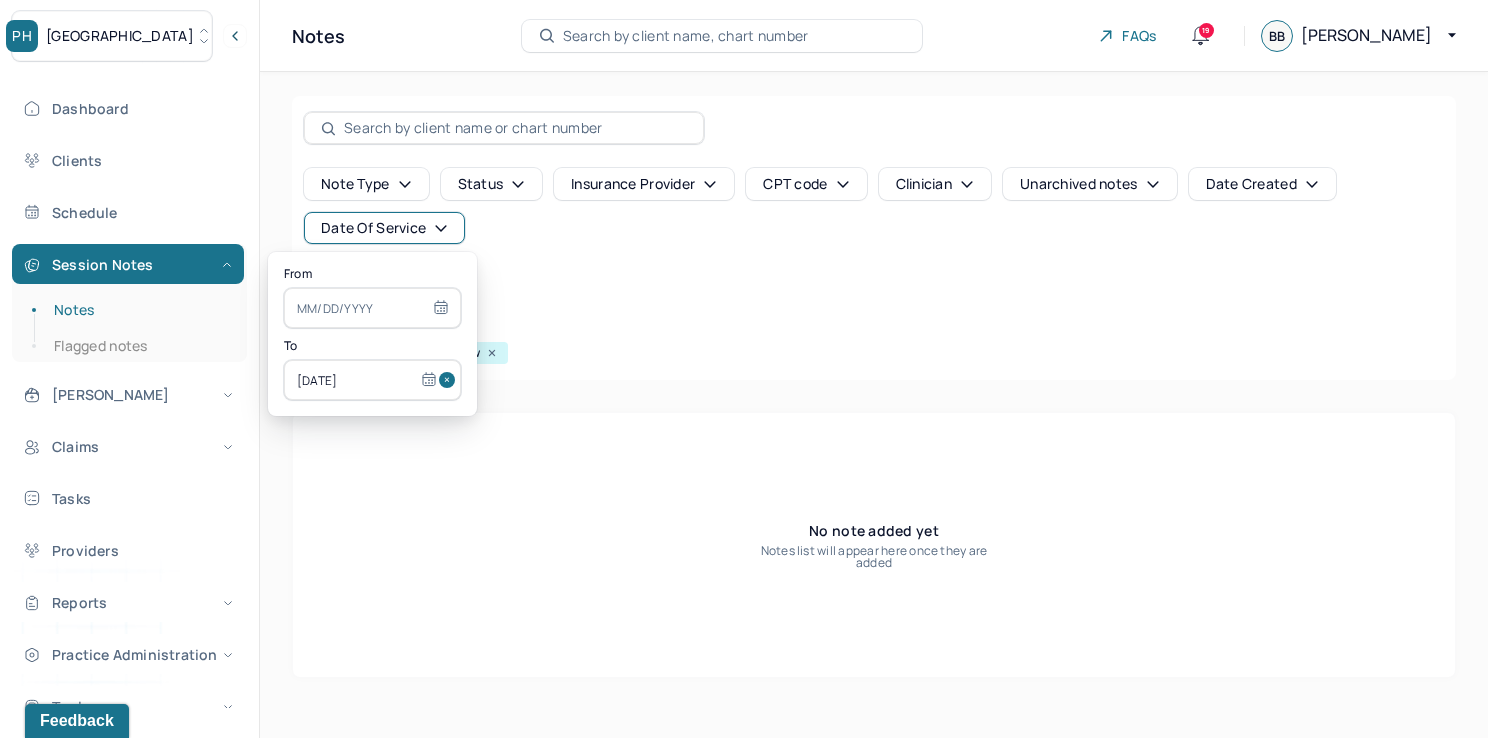 click at bounding box center (450, 380) 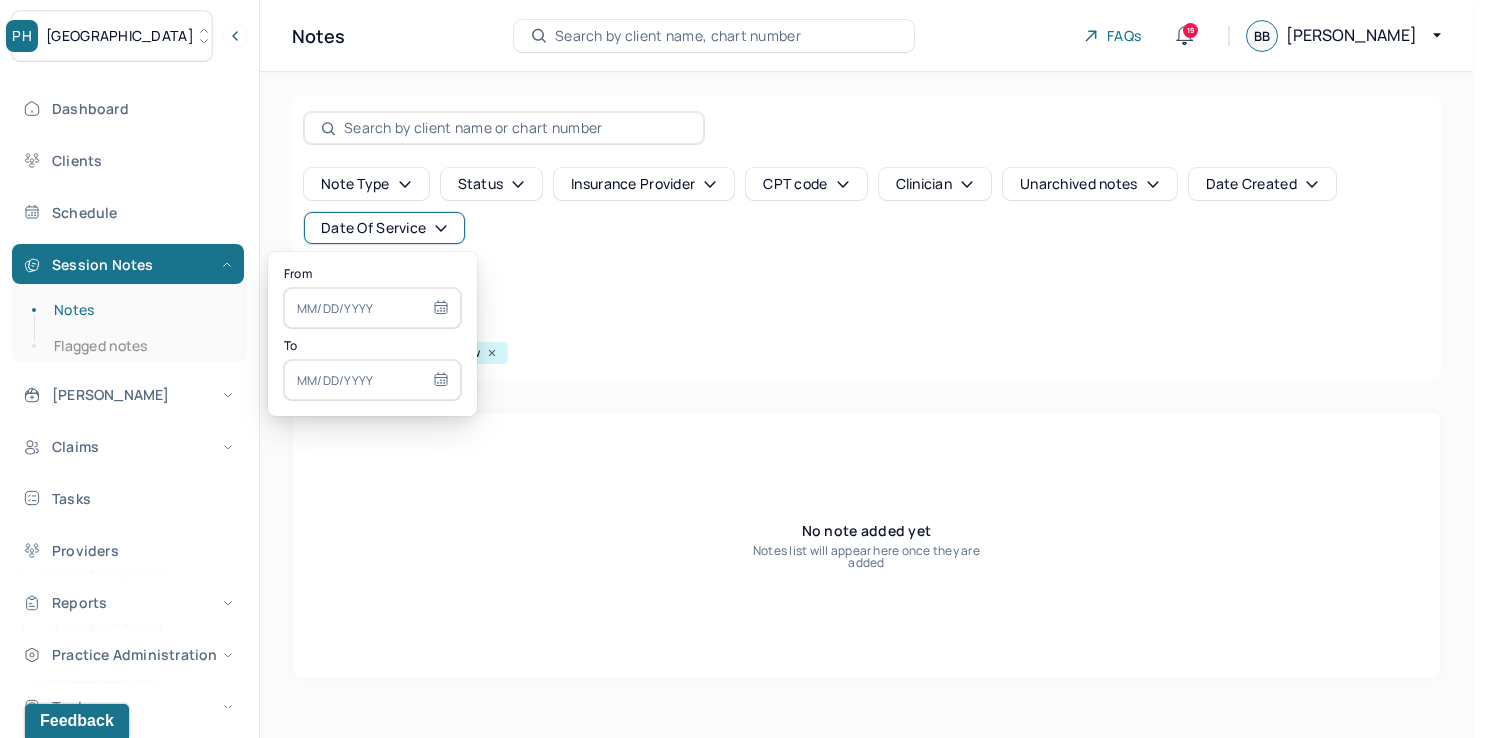 select on "6" 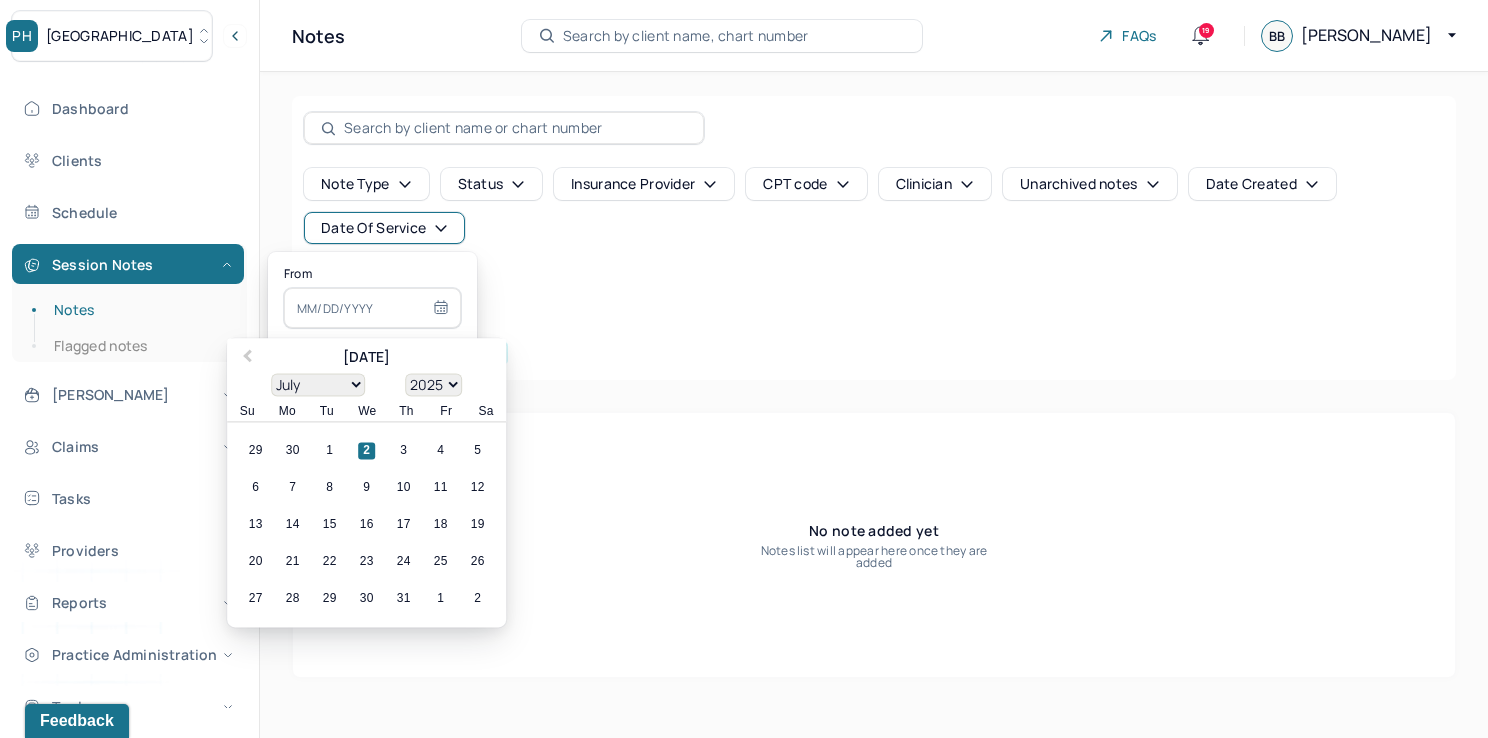 click at bounding box center [372, 308] 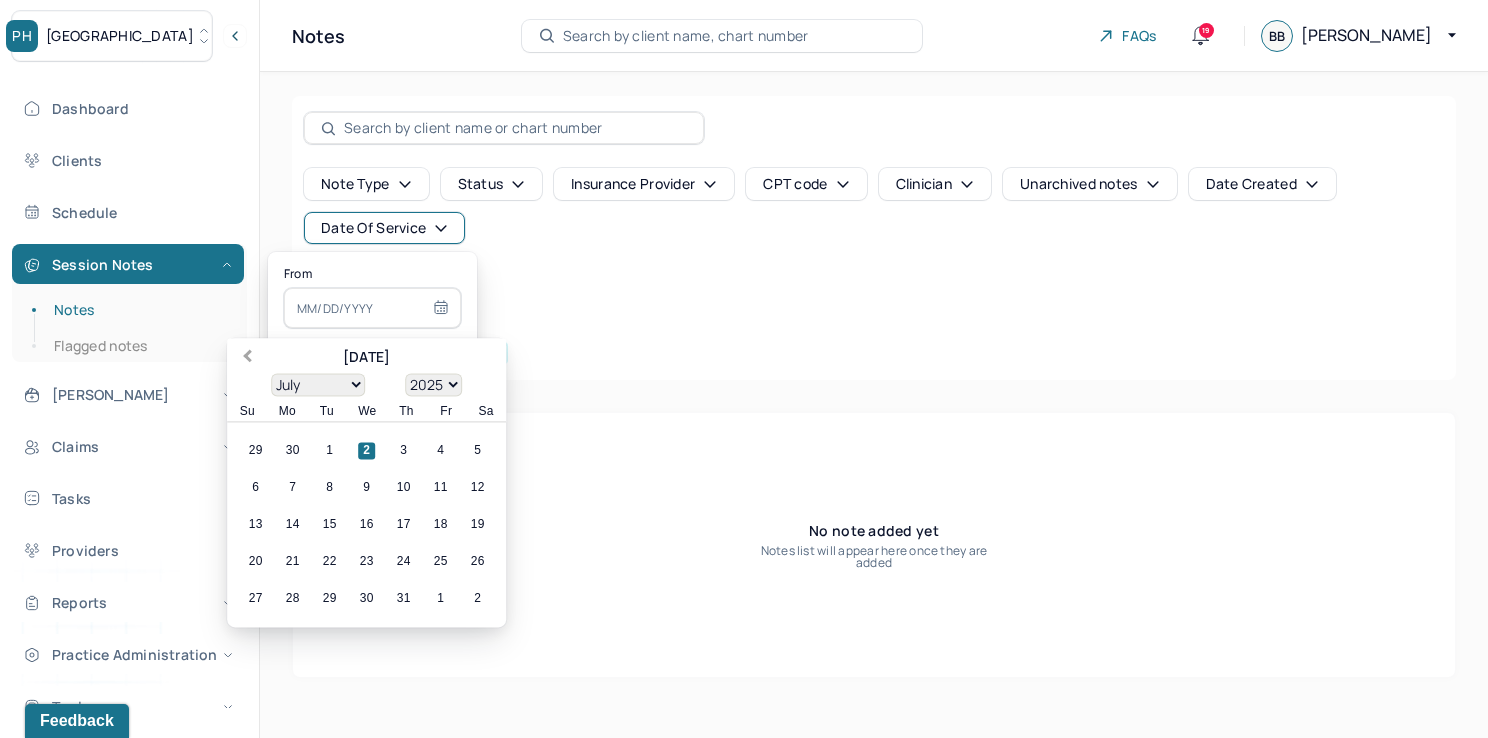 click on "Previous Month" at bounding box center (245, 359) 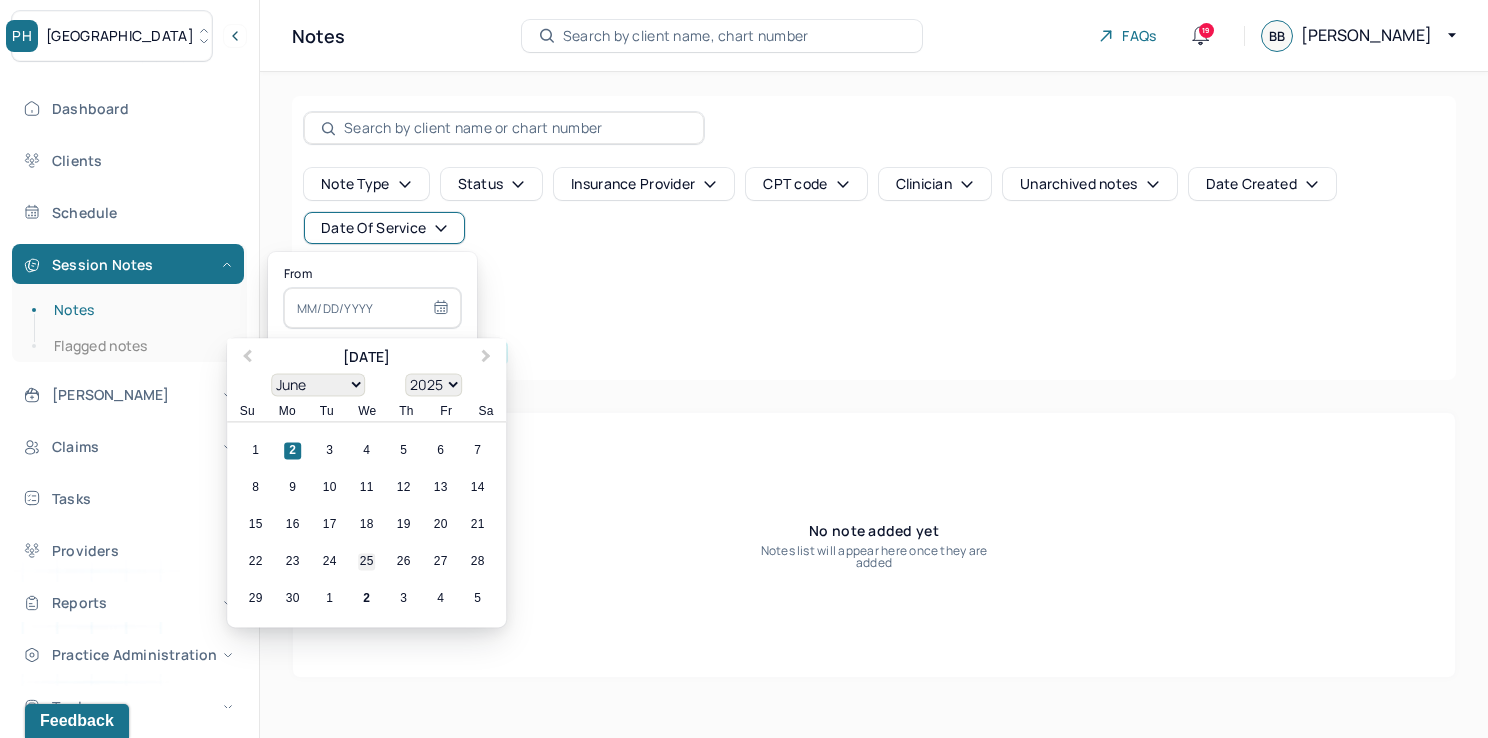 click on "25" at bounding box center [366, 562] 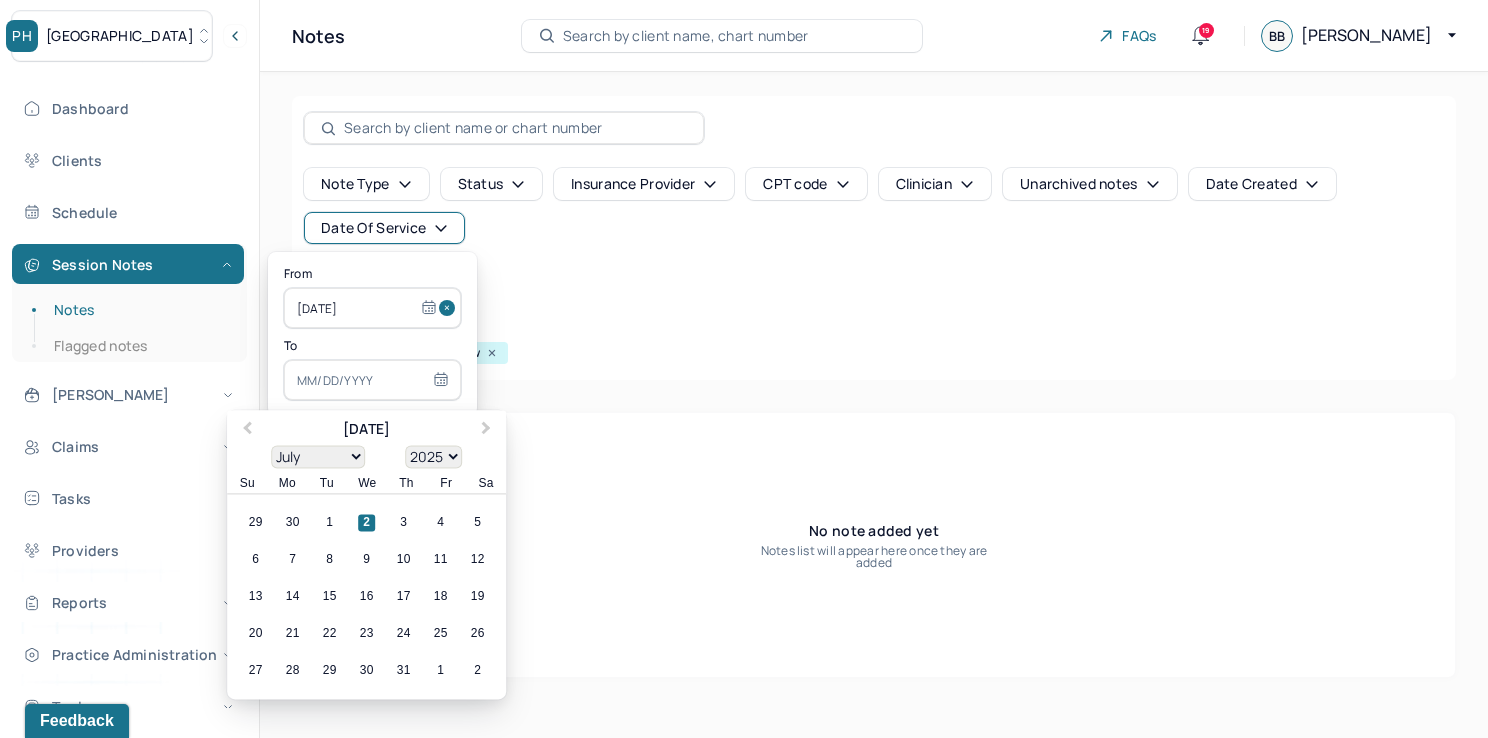click at bounding box center [372, 380] 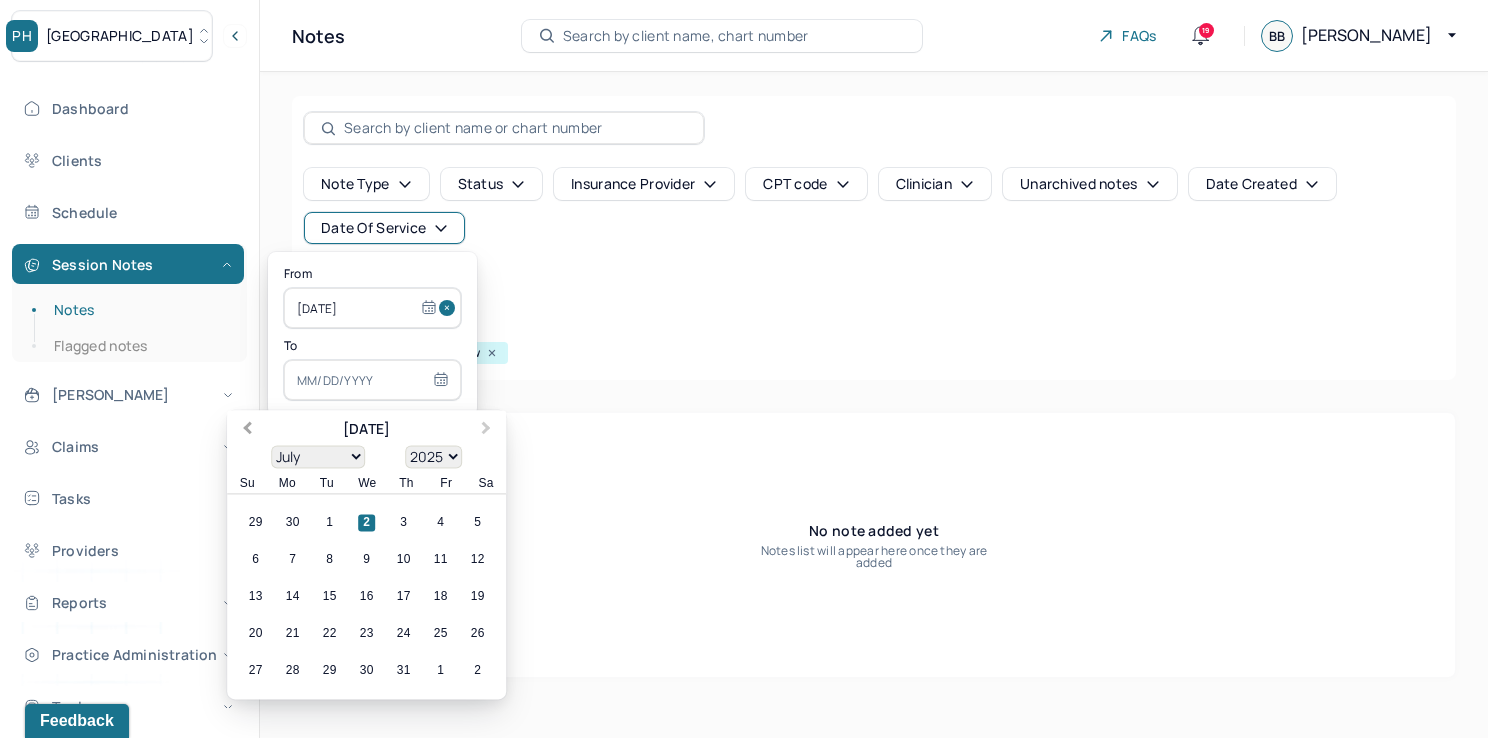 click on "Previous Month" at bounding box center (247, 430) 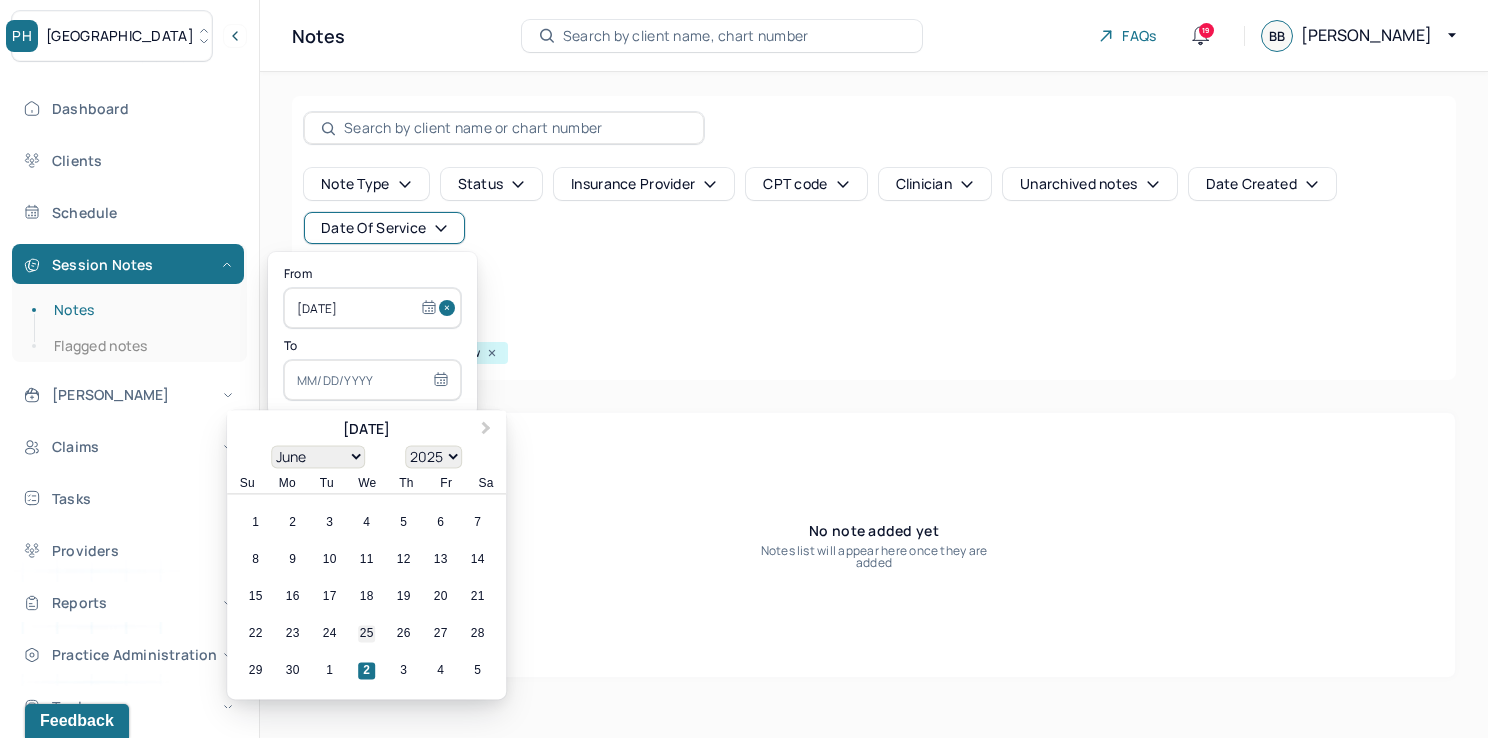 click on "25" at bounding box center [366, 634] 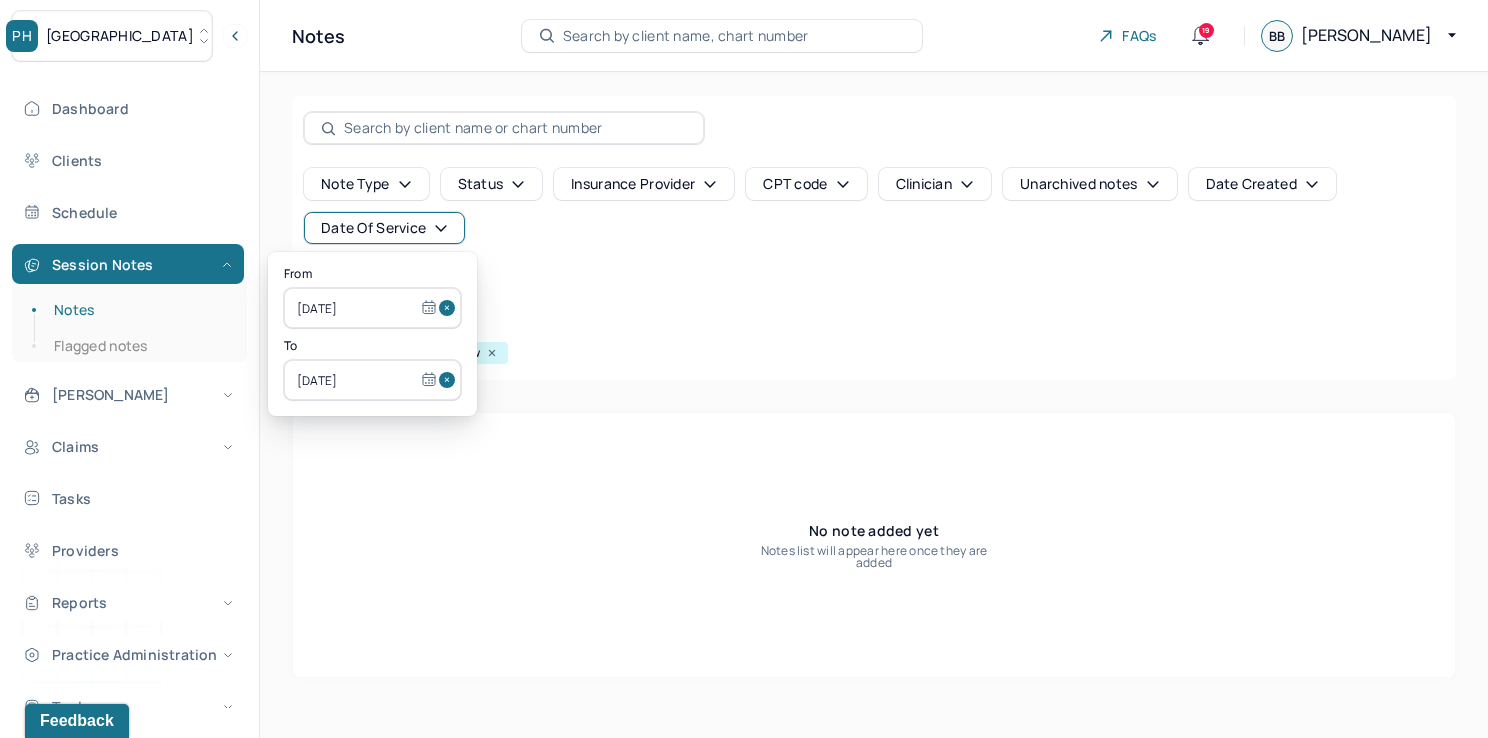 click at bounding box center [450, 308] 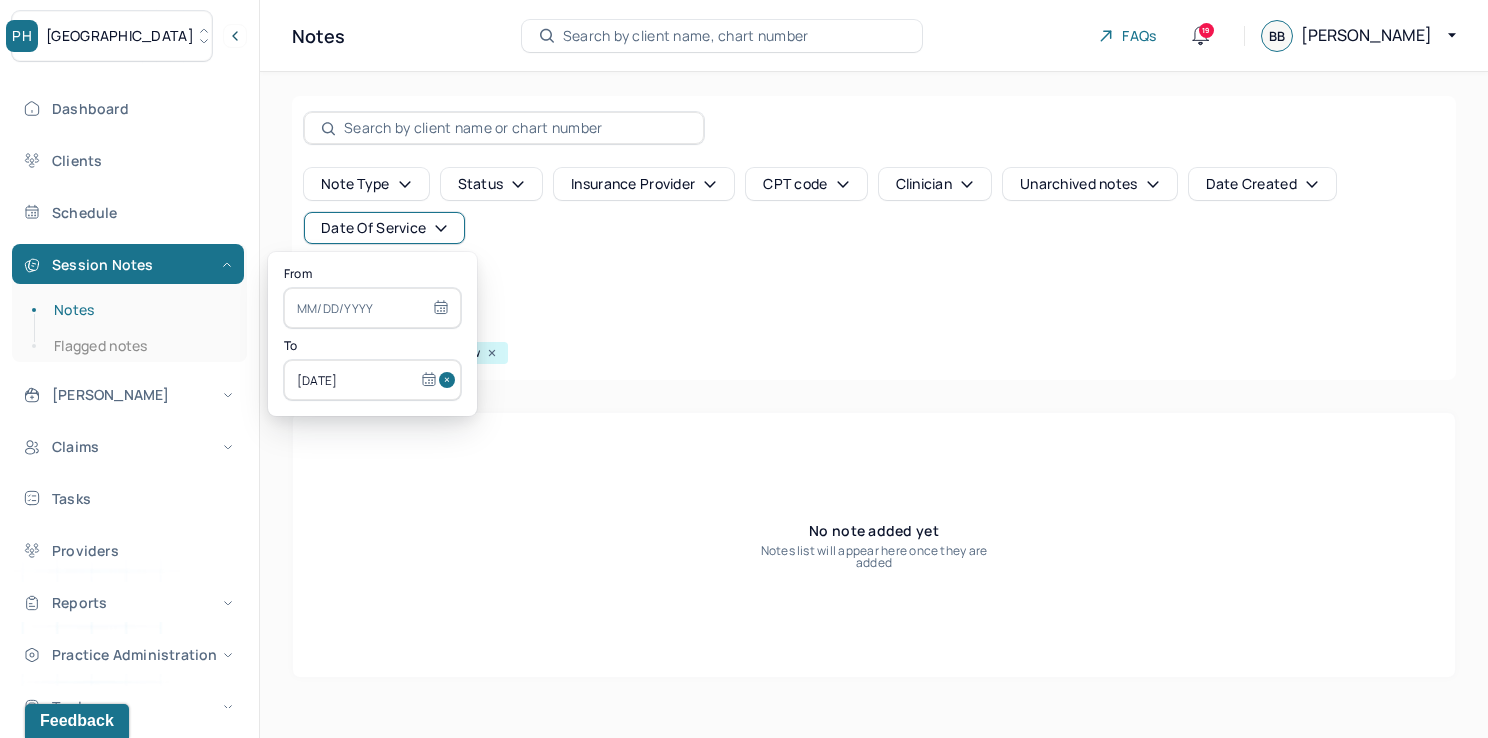 click at bounding box center [450, 380] 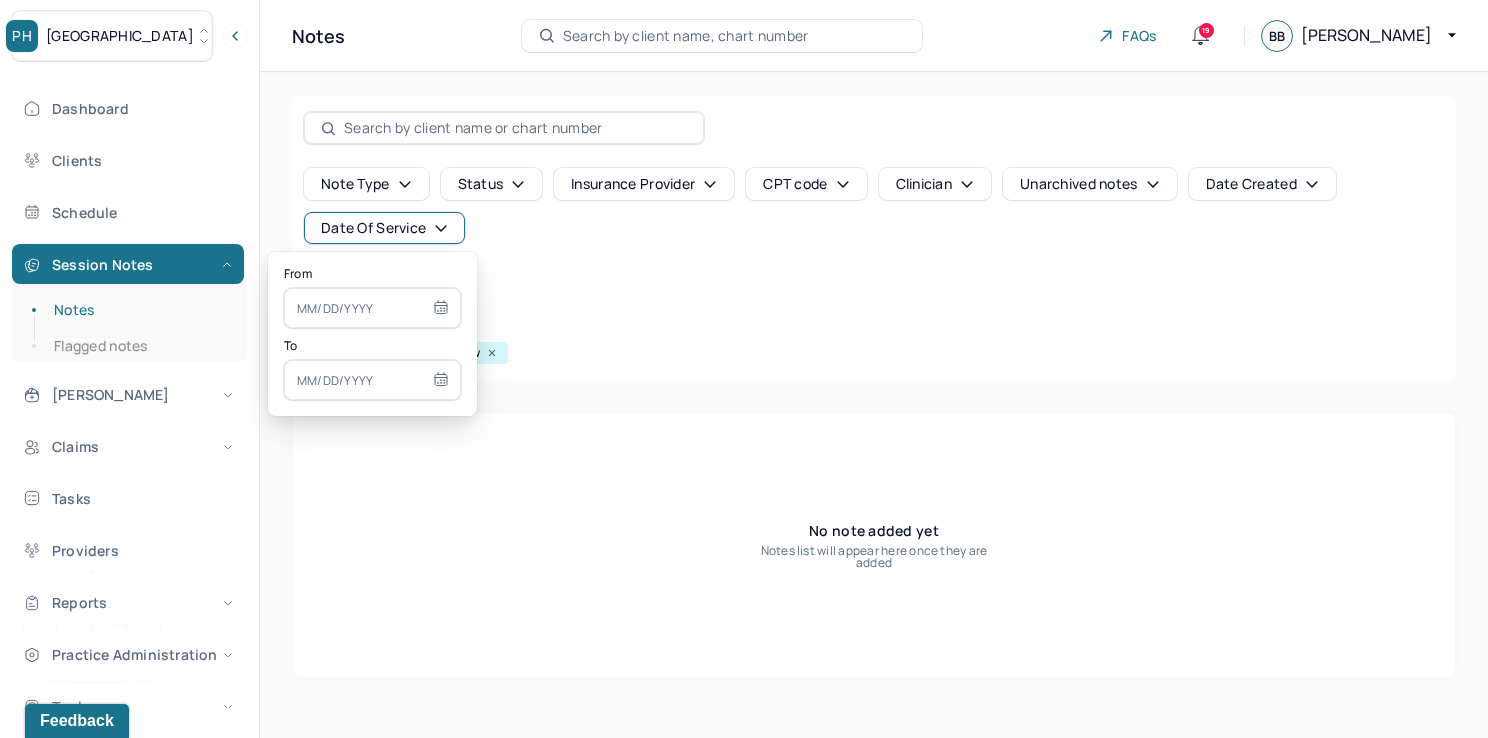 select on "6" 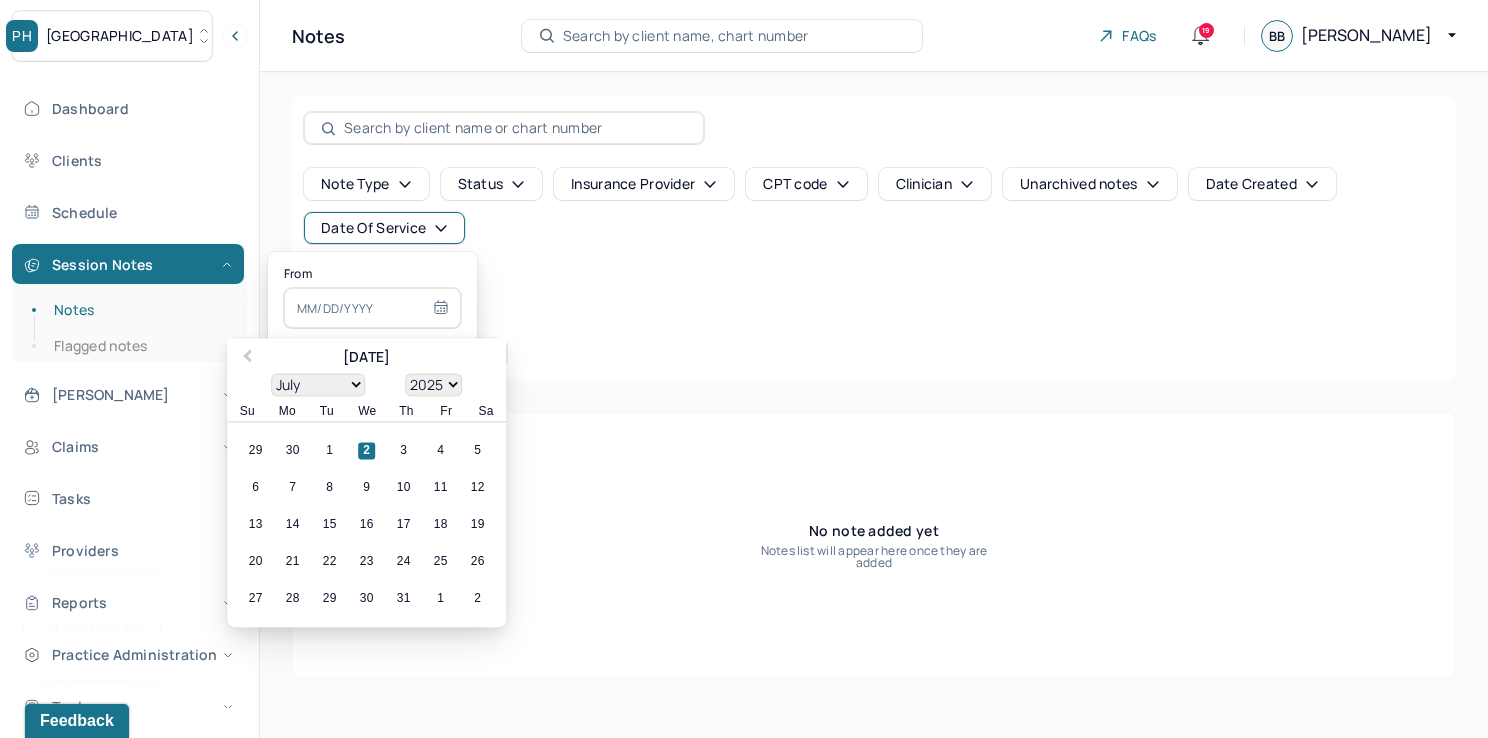 click at bounding box center (372, 308) 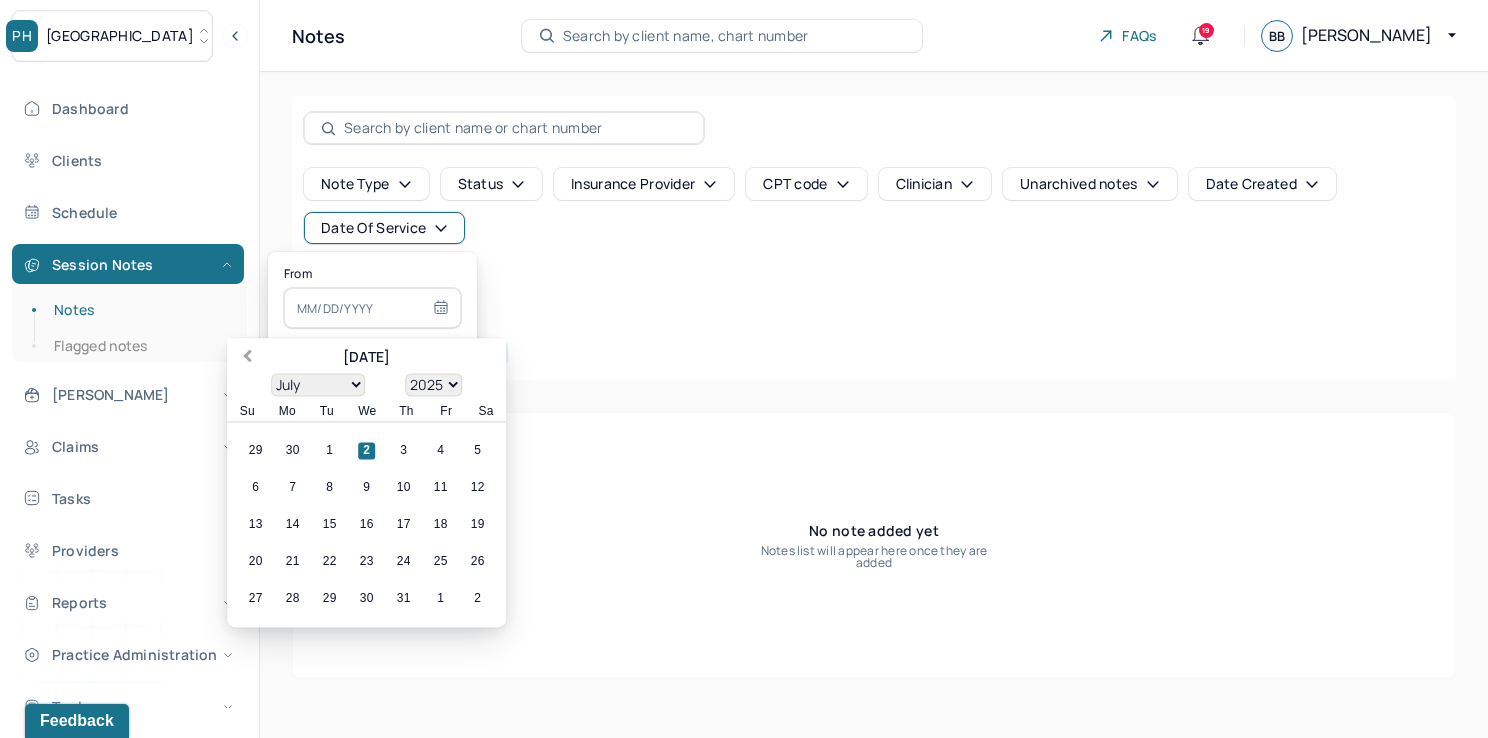 click on "Previous Month" at bounding box center [245, 359] 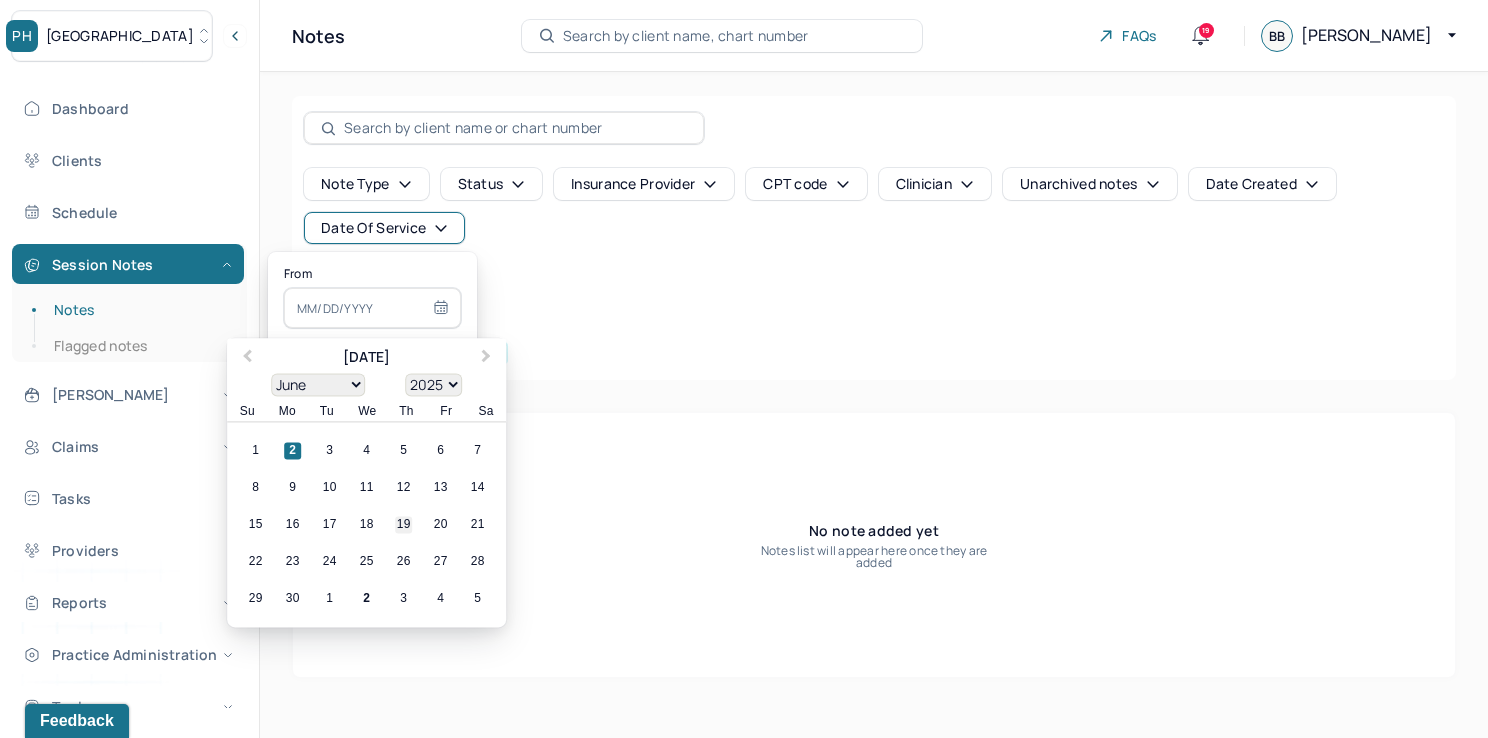 click on "19" at bounding box center [403, 525] 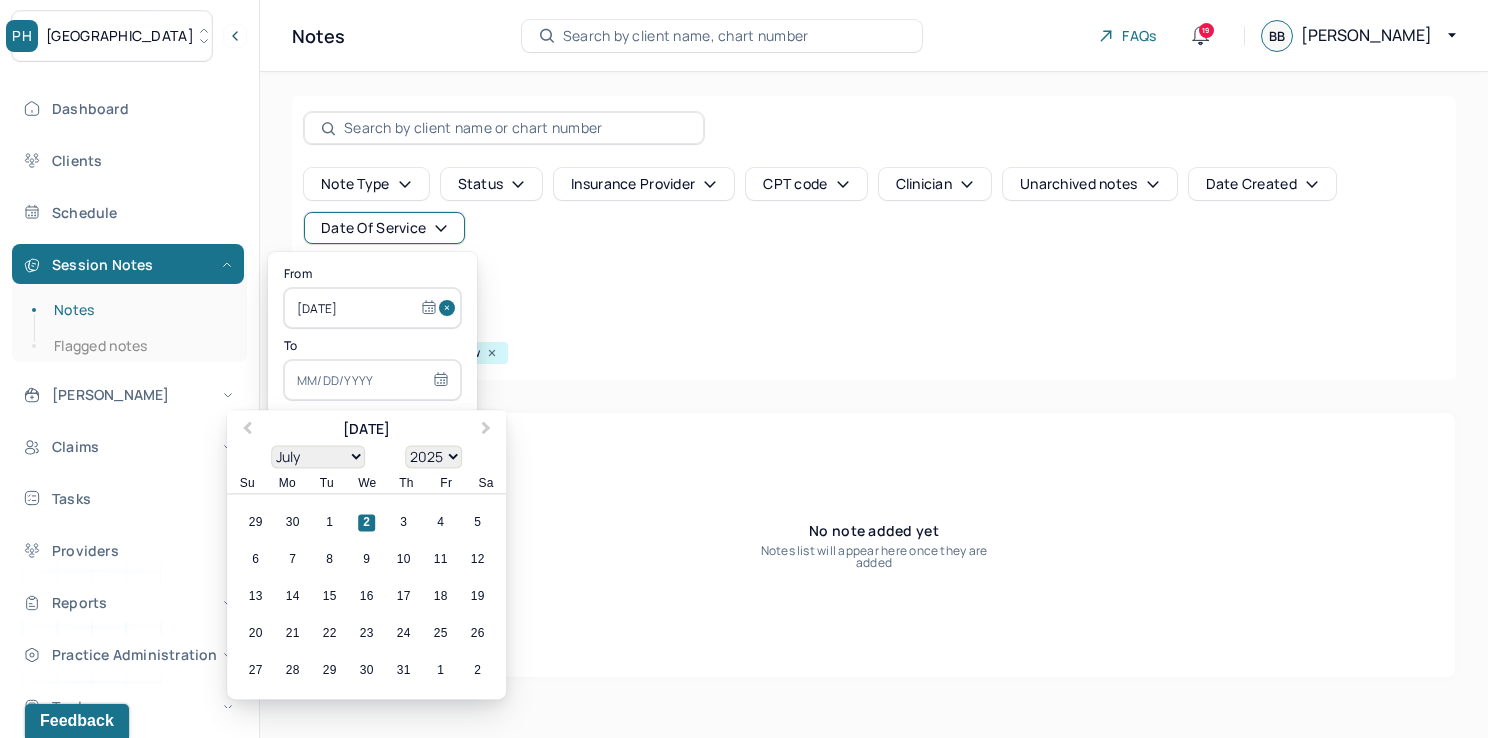 click at bounding box center (372, 380) 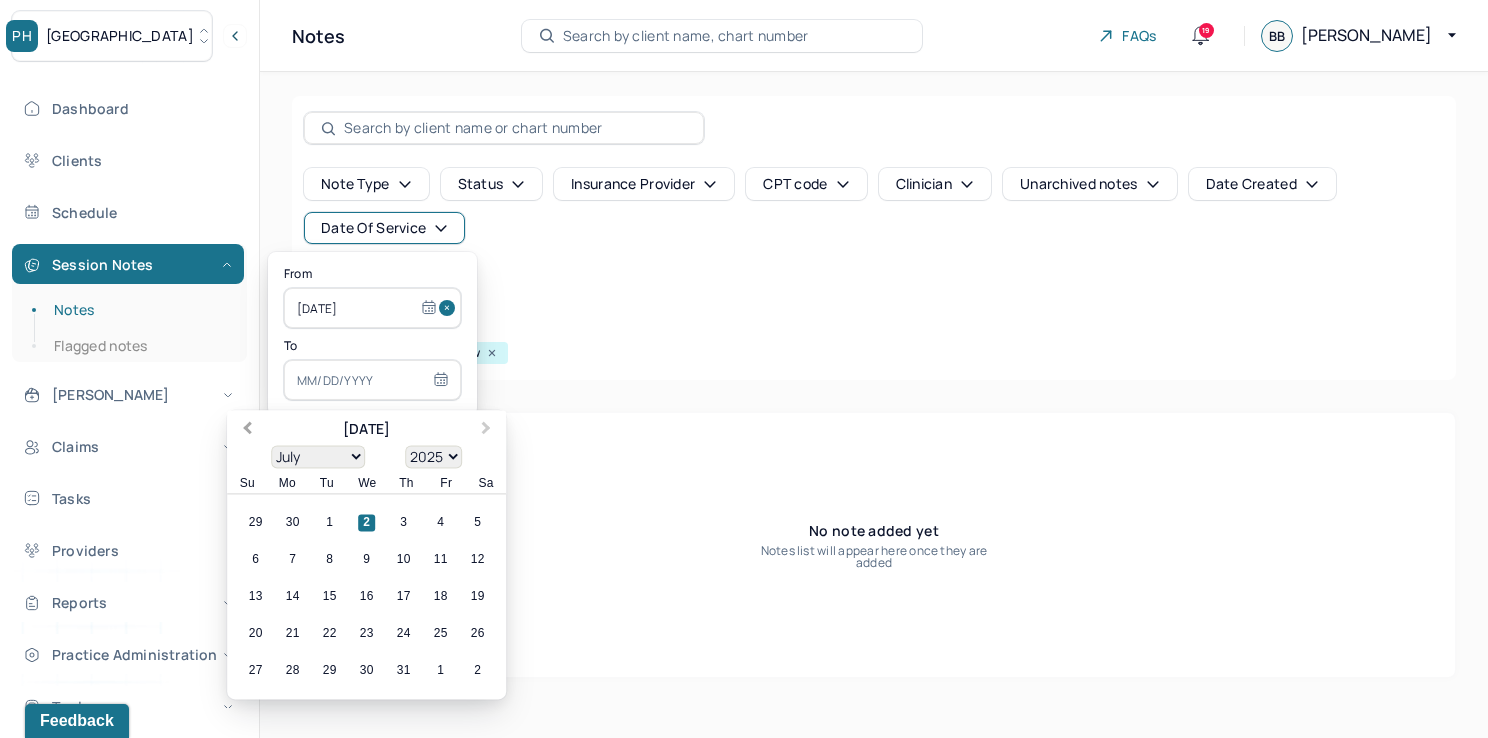 click on "Previous Month" at bounding box center (247, 430) 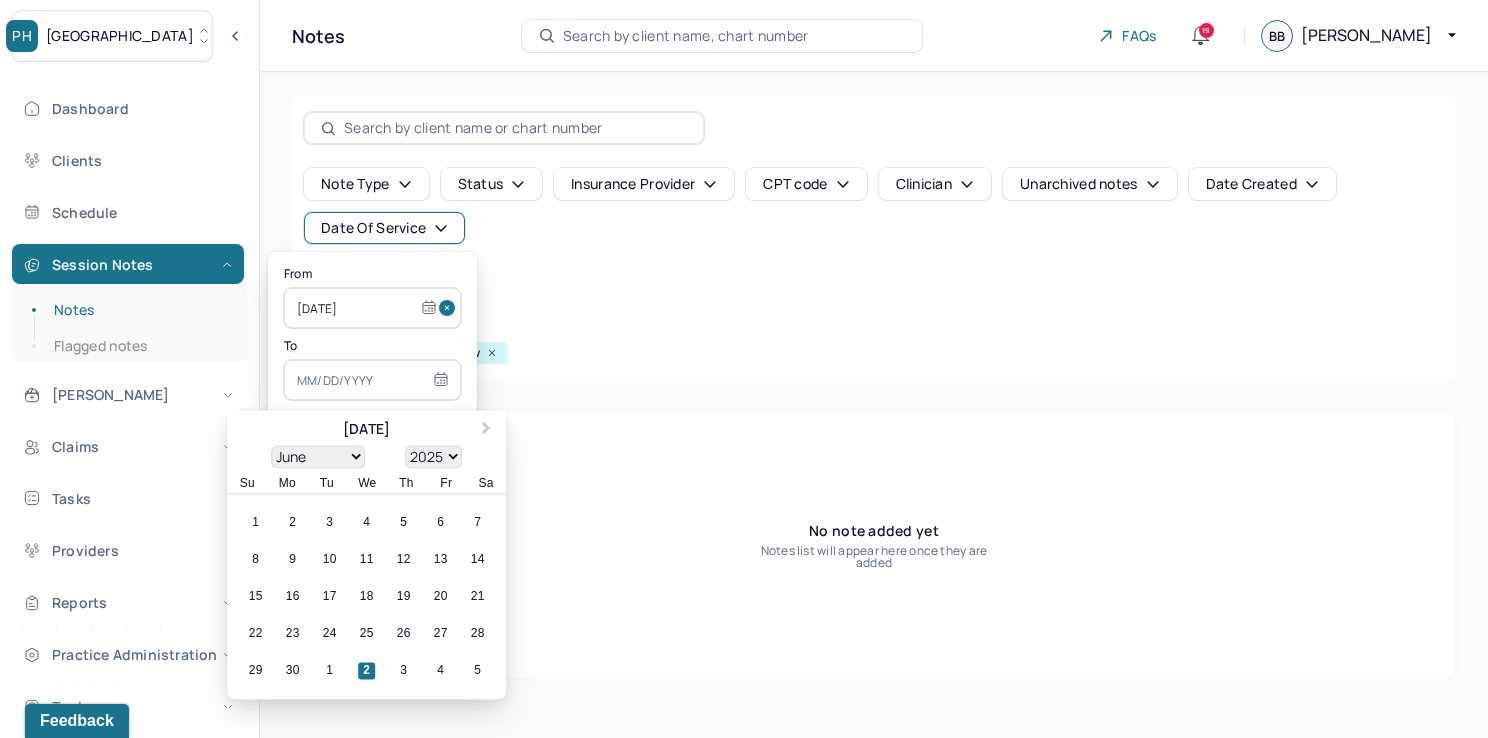 click on "15 16 17 18 19 20 21" at bounding box center [366, 597] 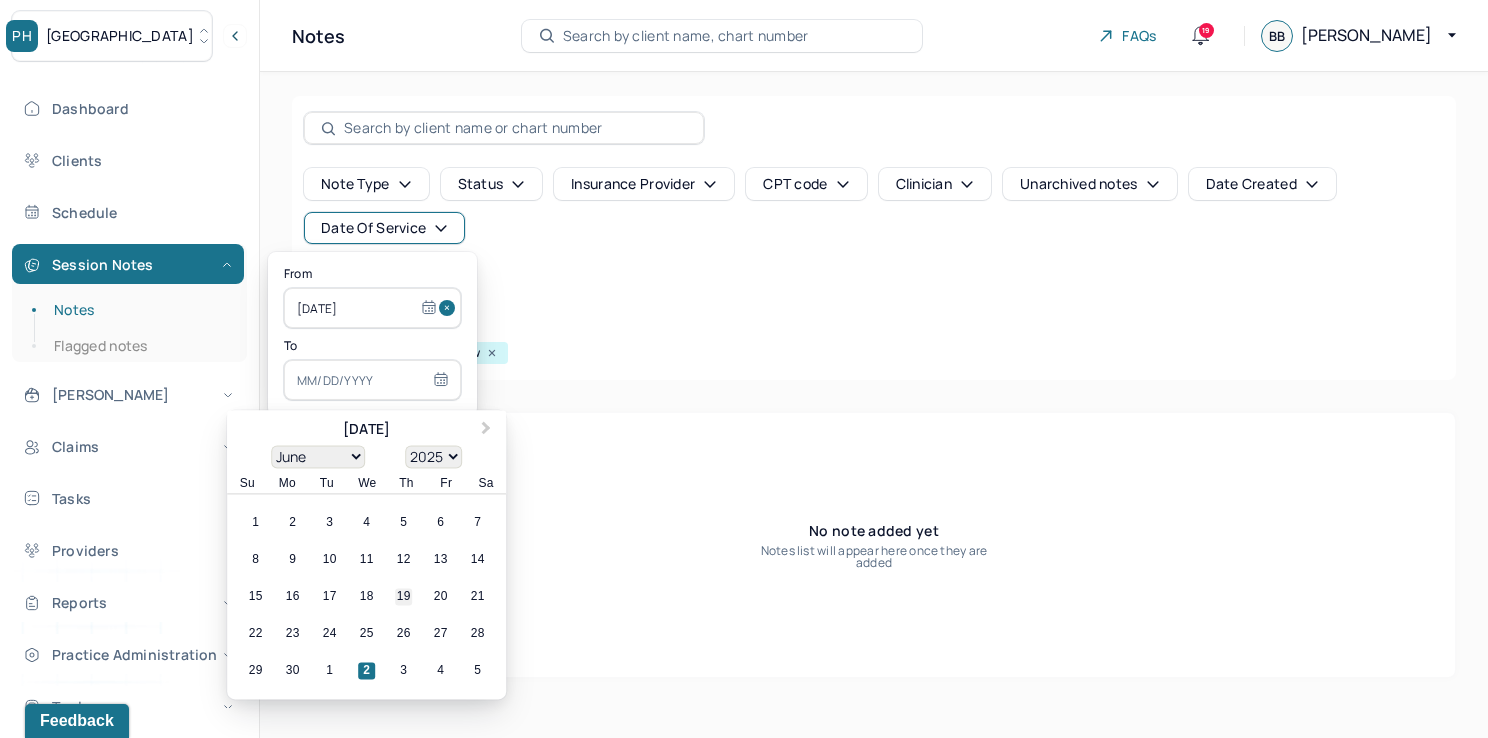 click on "19" at bounding box center [403, 597] 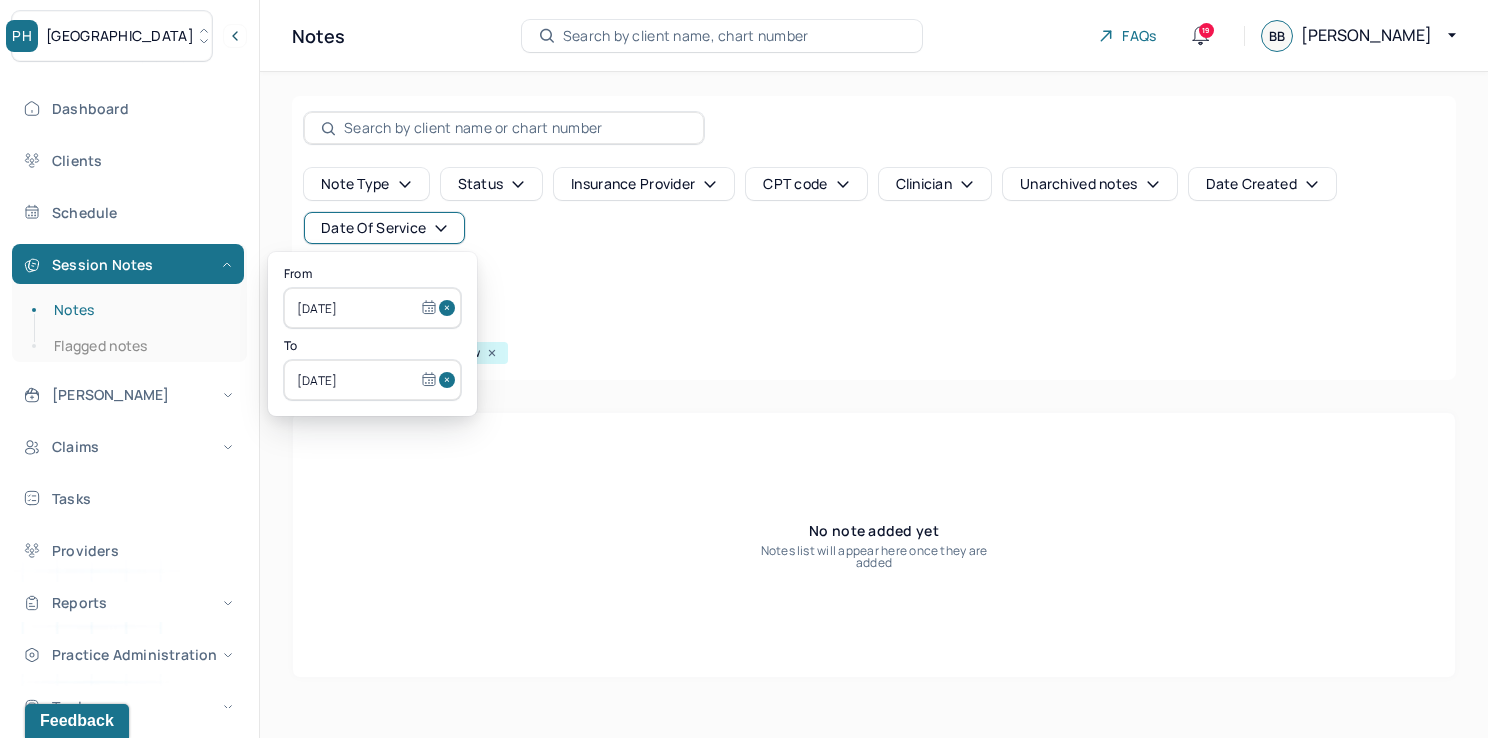 click at bounding box center [450, 308] 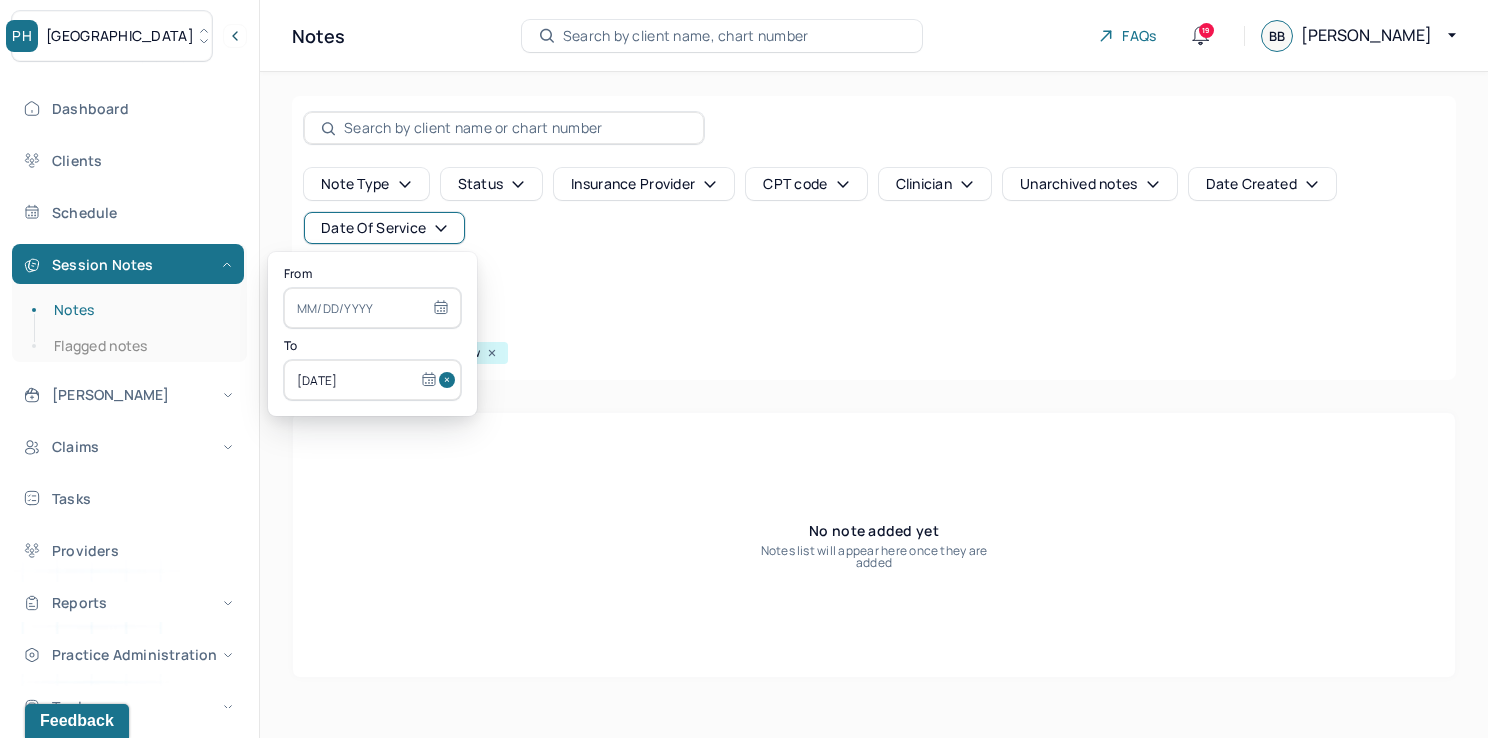 click at bounding box center [450, 380] 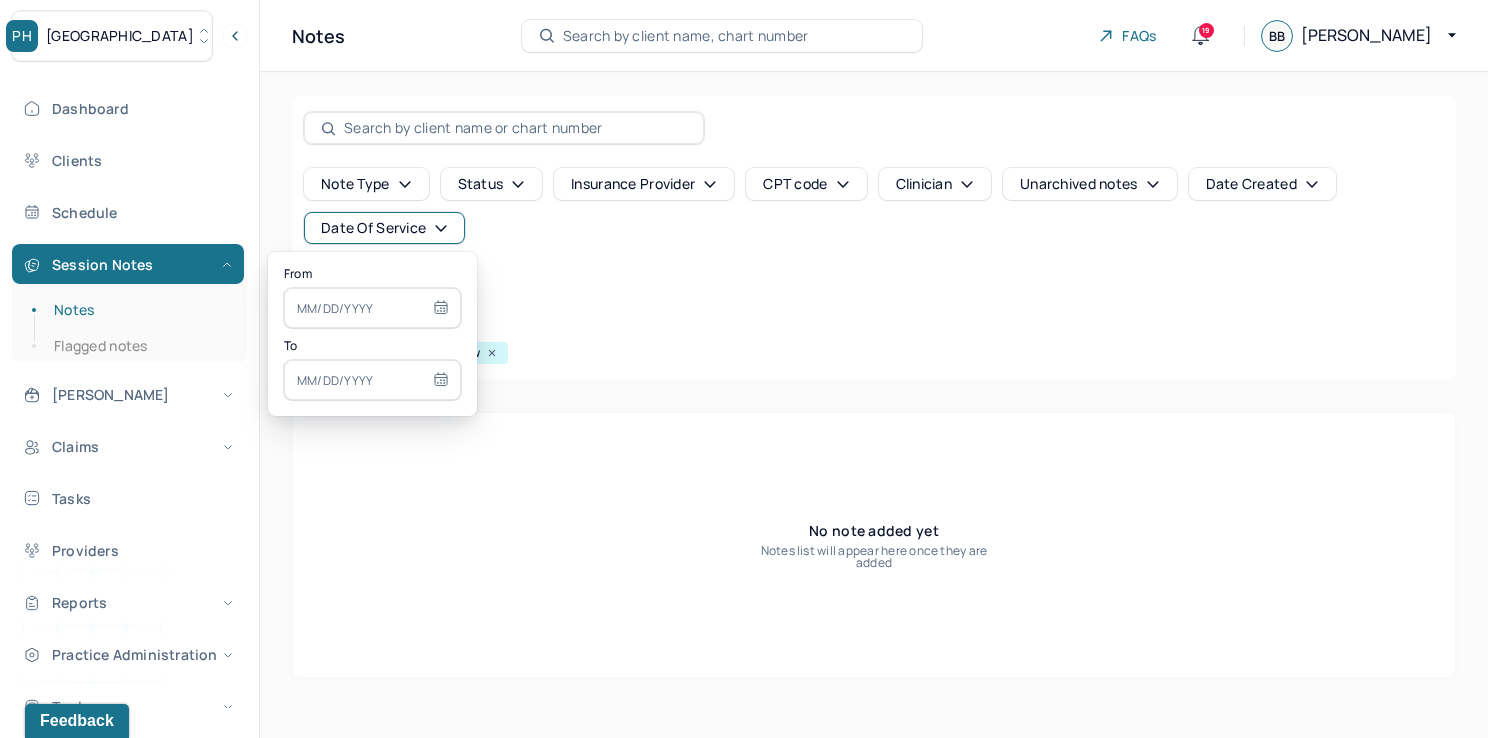click at bounding box center [372, 380] 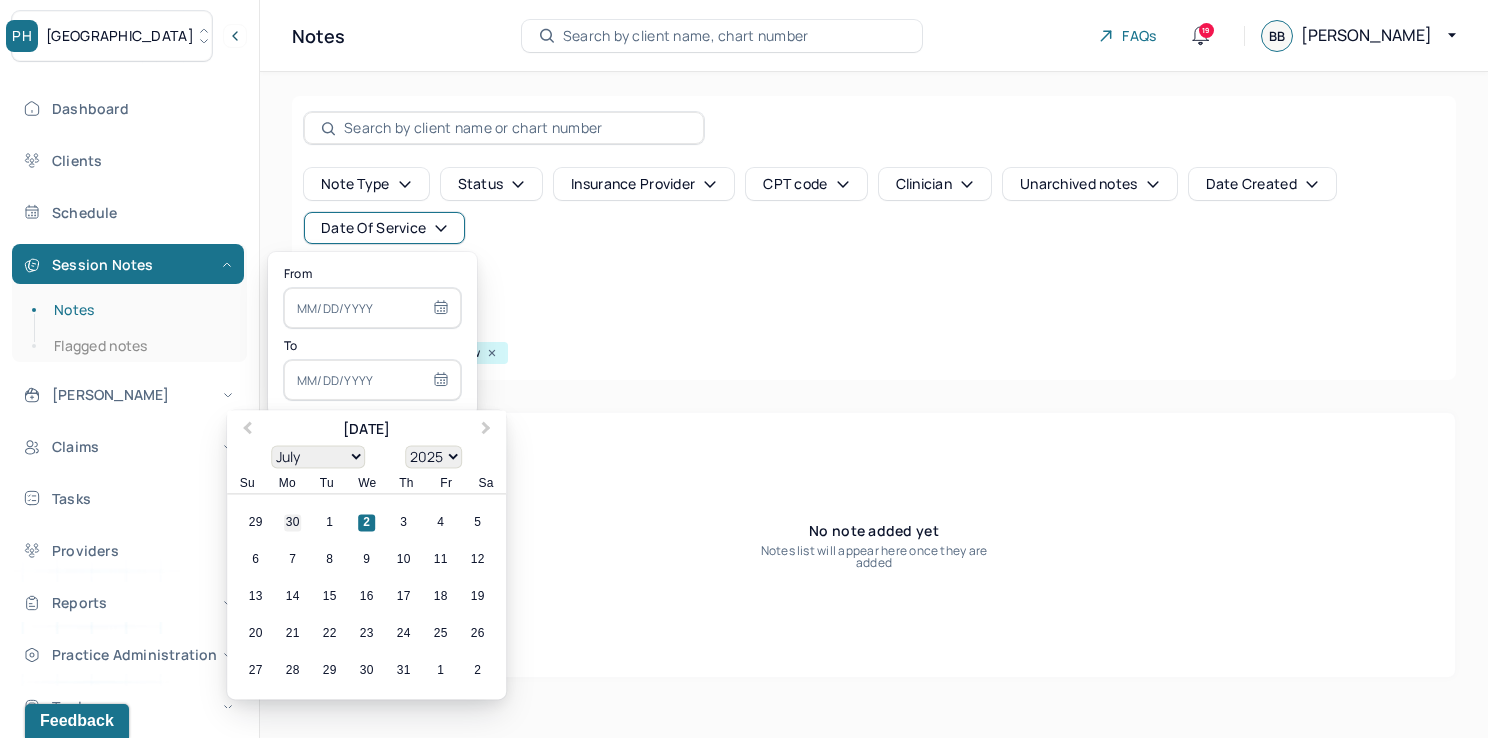 click on "30" at bounding box center [292, 523] 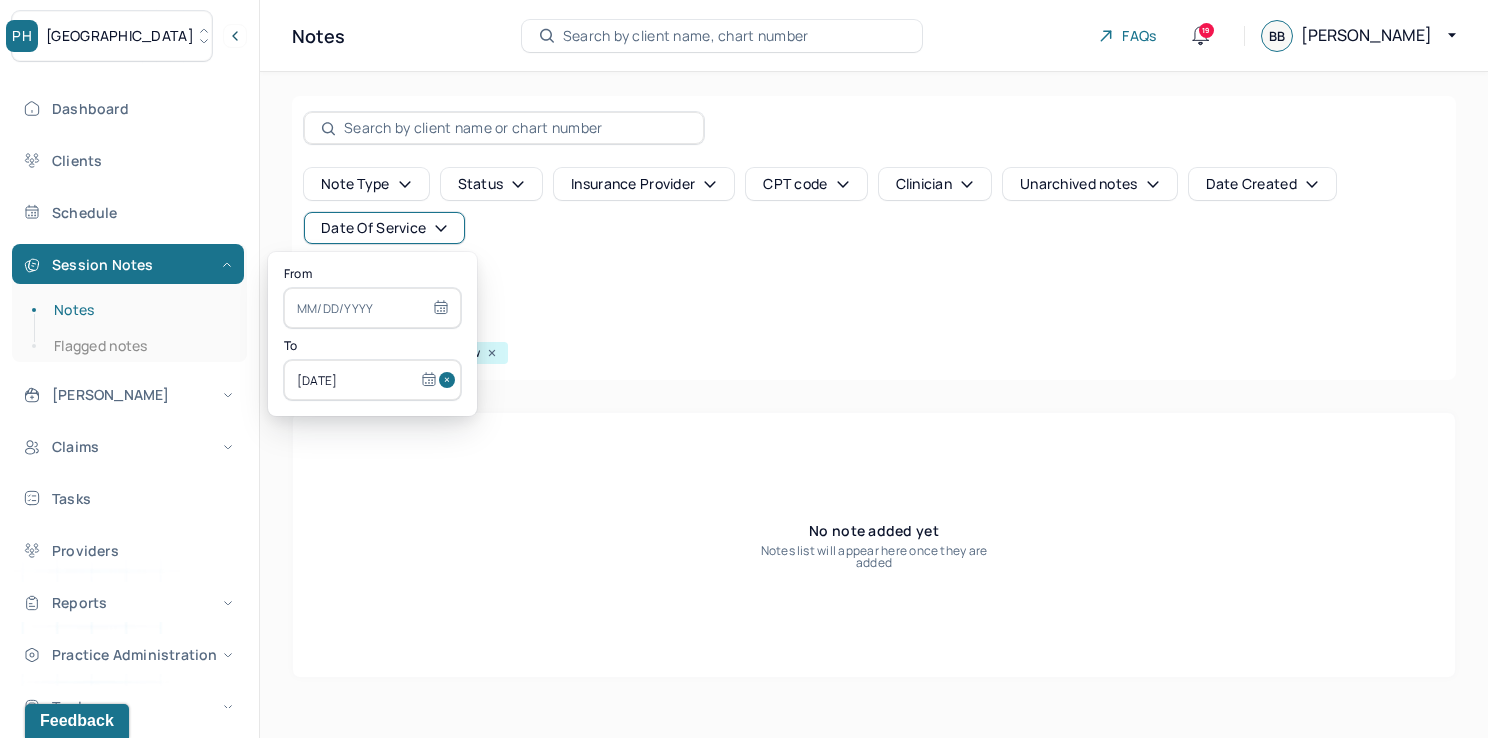 click on "Note type     Status     Insurance provider     CPT code     Clinician     Unarchived notes     Date Created     Date Of Service     Create note" at bounding box center [874, 234] 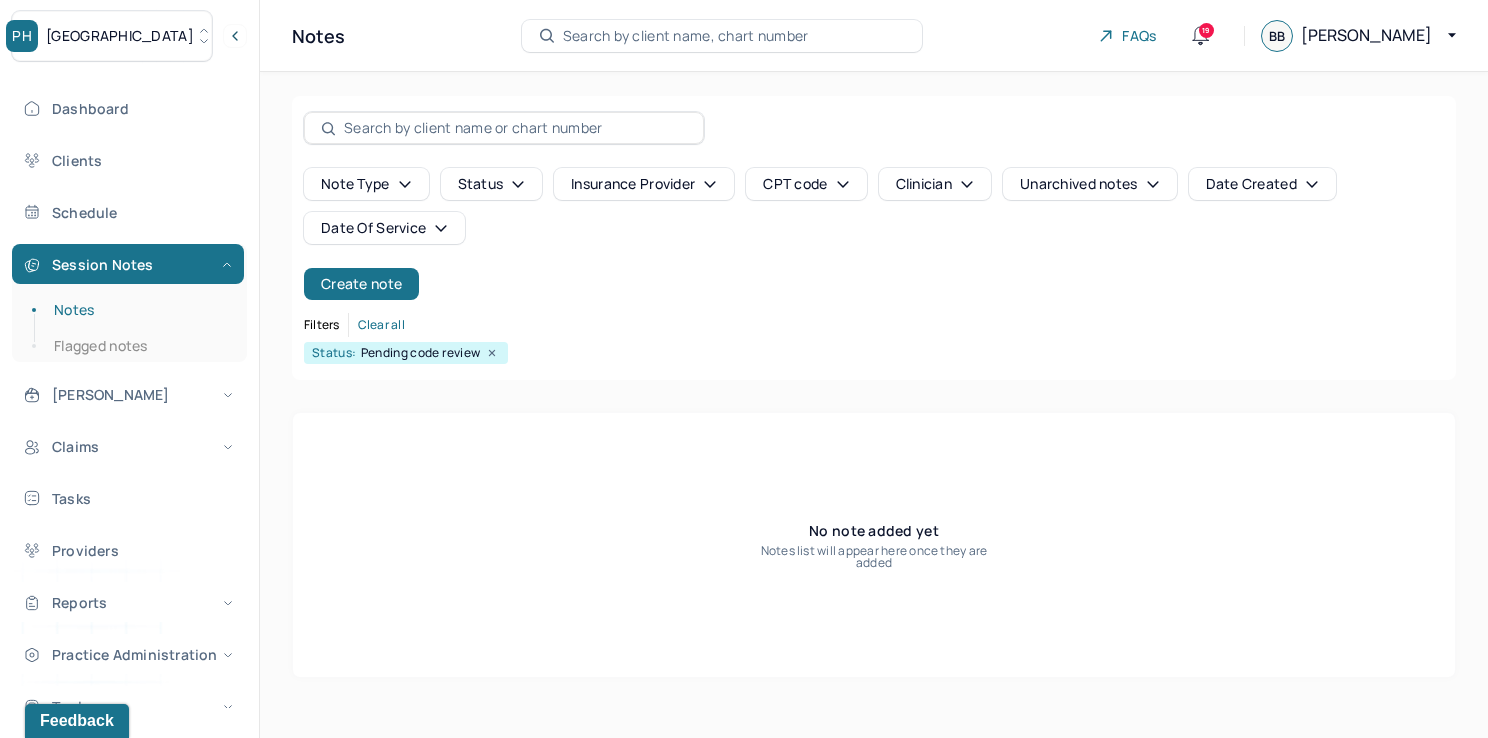 click on "Search by client name, chart number" at bounding box center (722, 36) 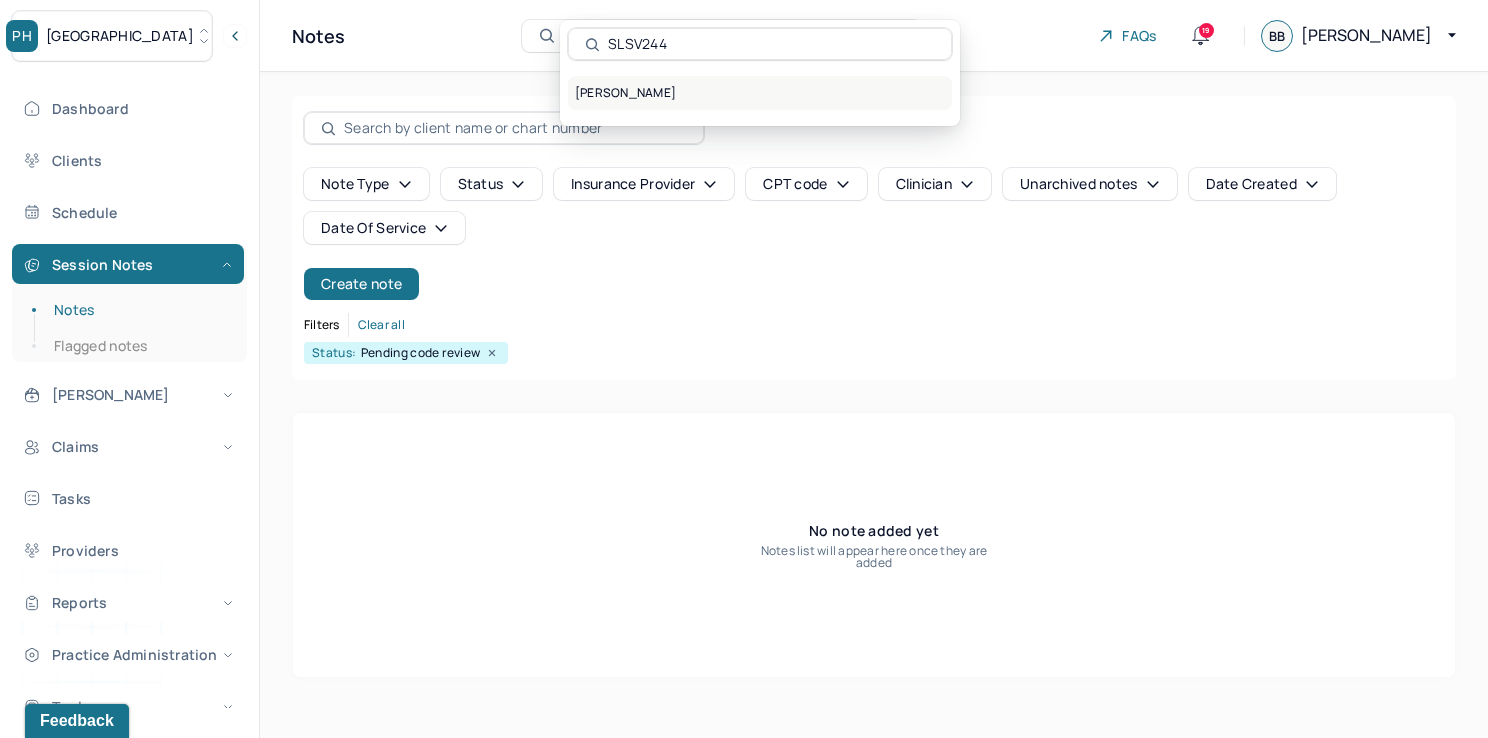 type on "SLSV244" 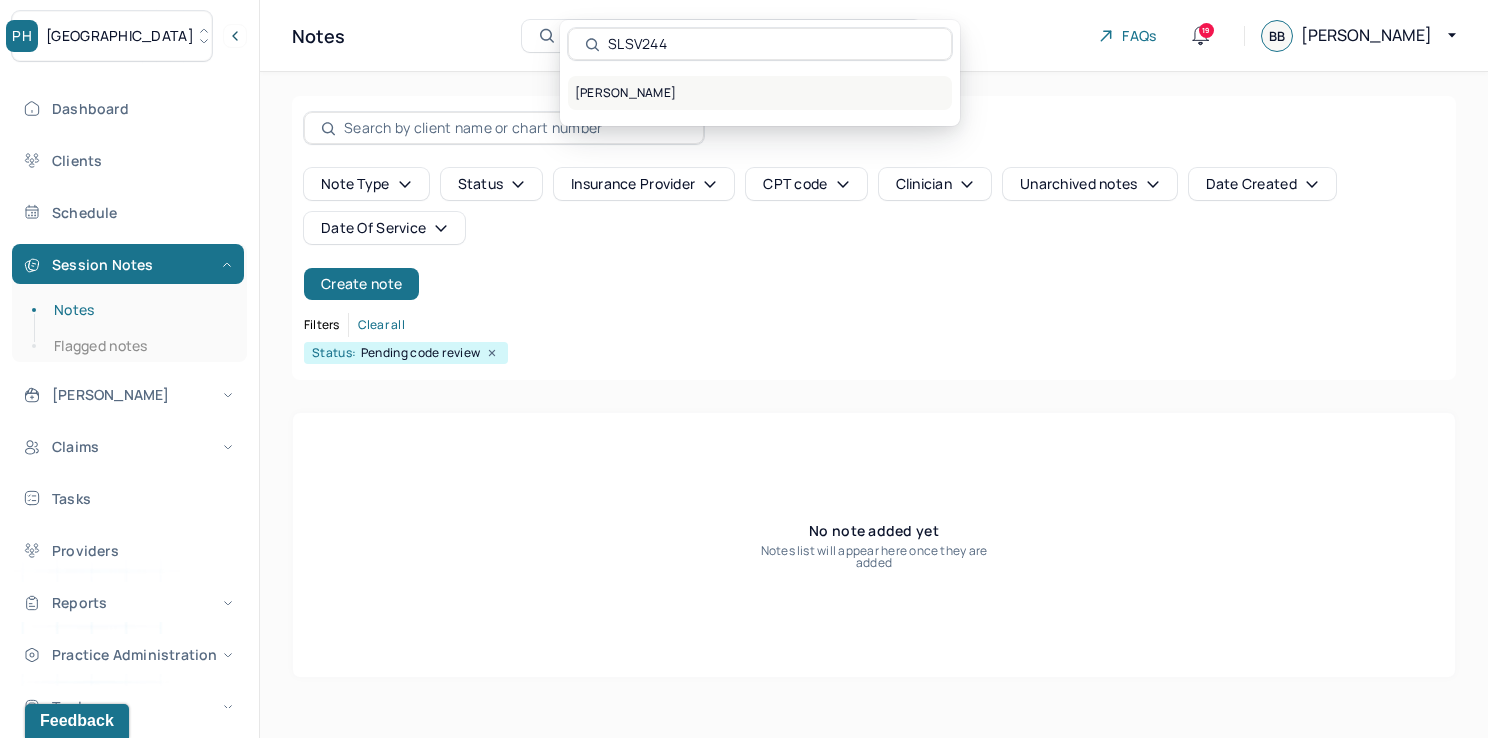 click on "[PERSON_NAME]" at bounding box center (760, 93) 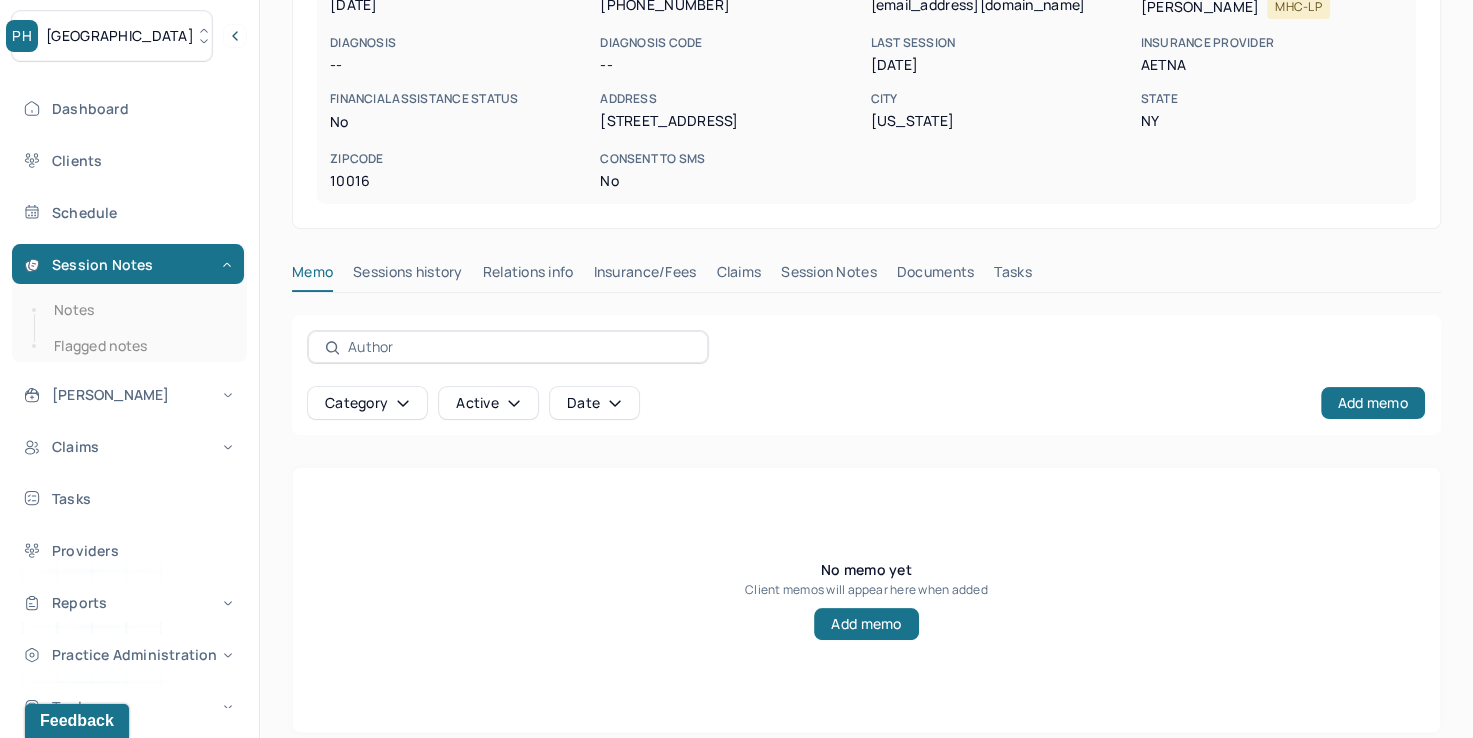 click on "Insurance/Fees" at bounding box center (645, 276) 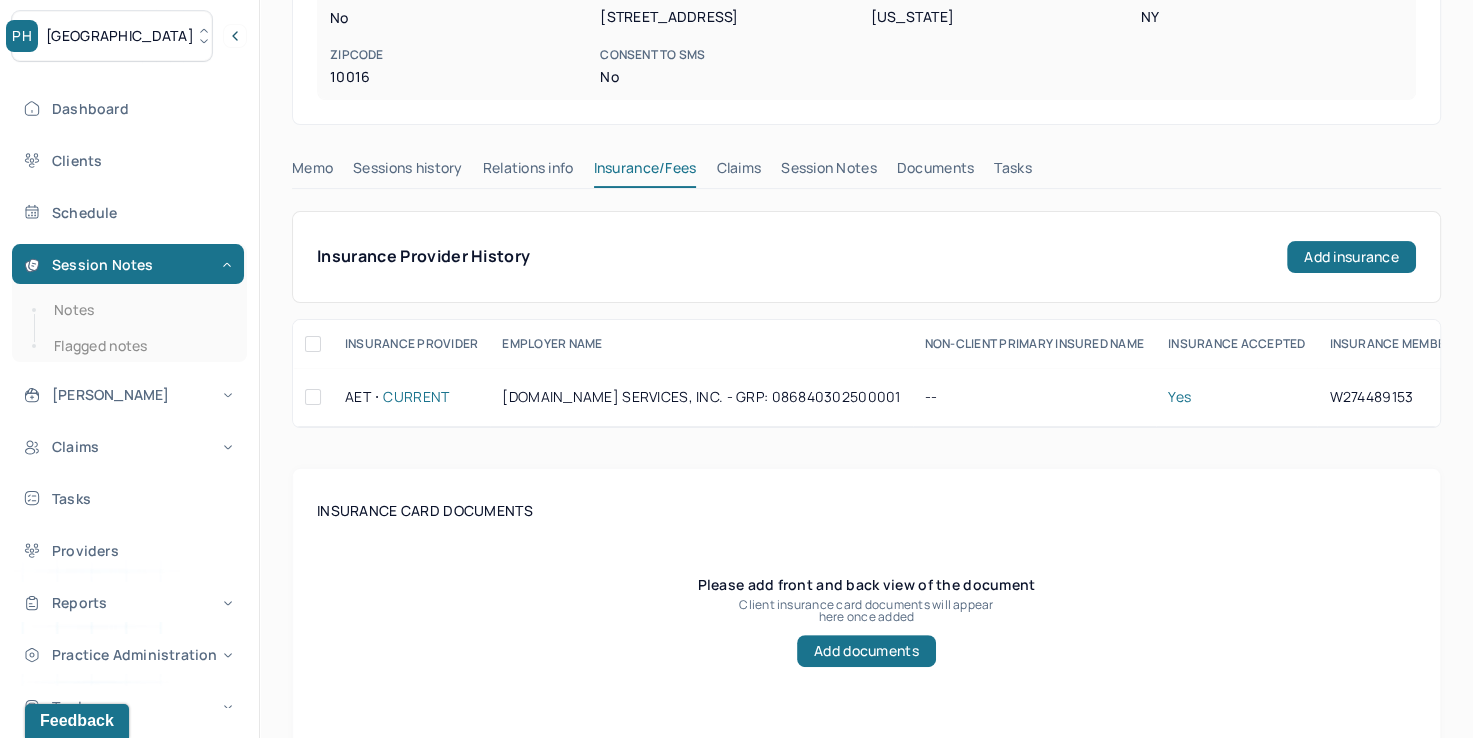 scroll, scrollTop: 400, scrollLeft: 0, axis: vertical 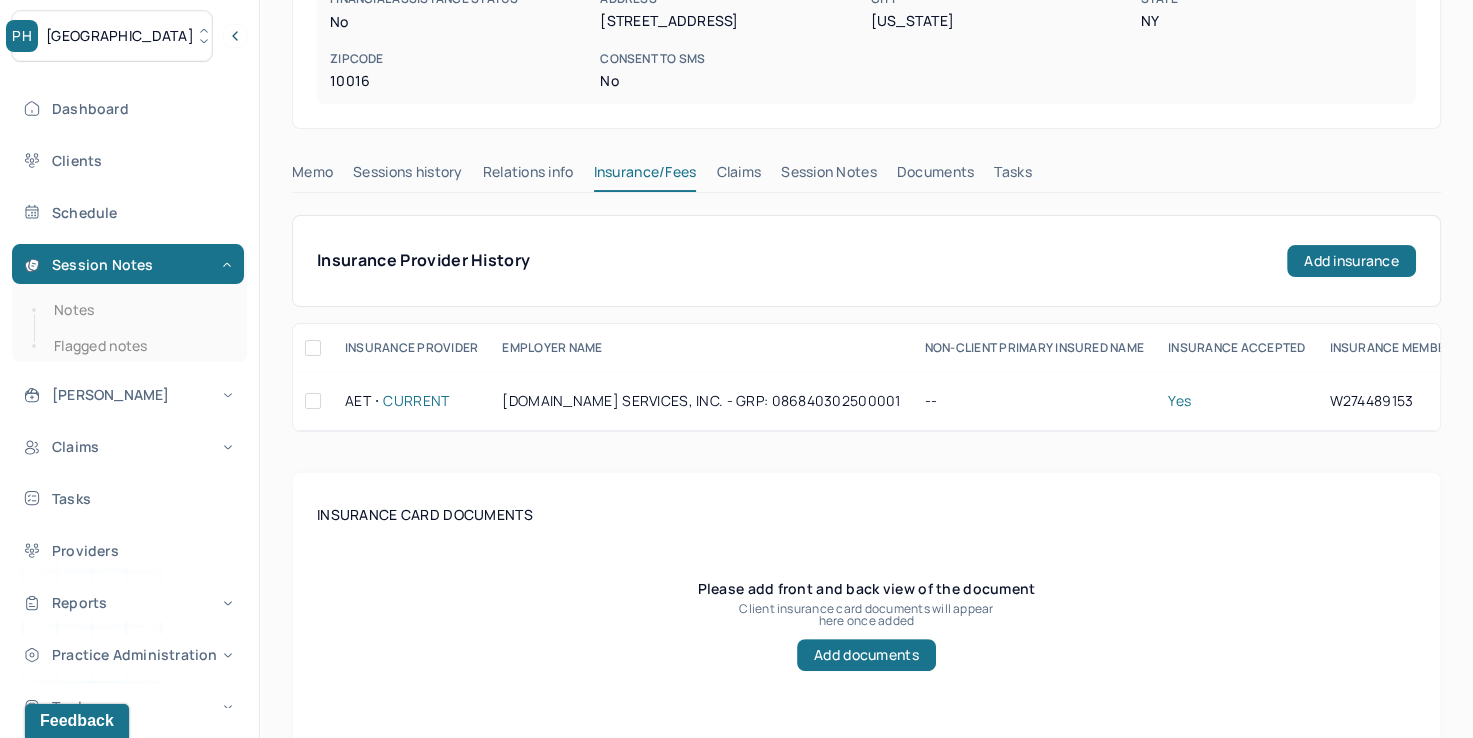click on "Claims" at bounding box center (738, 176) 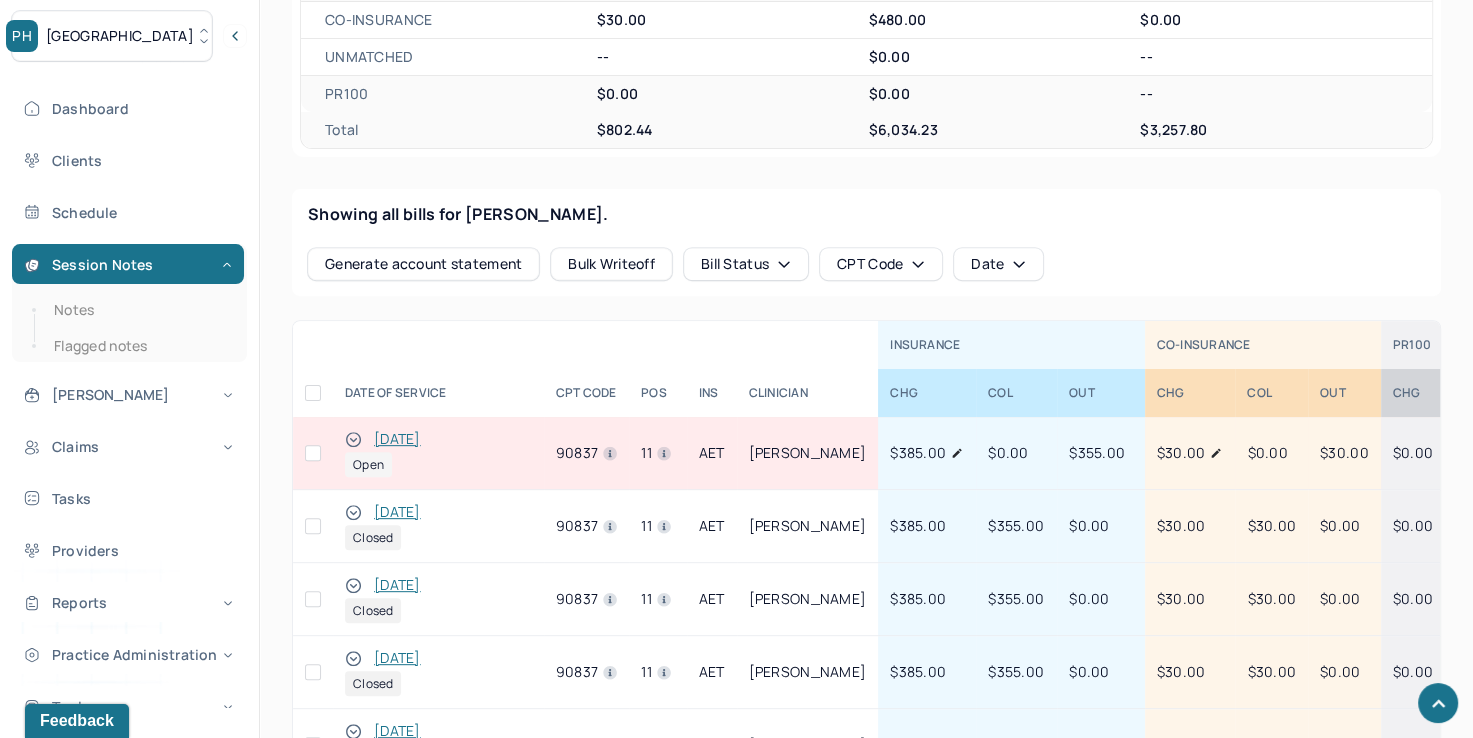 scroll, scrollTop: 800, scrollLeft: 0, axis: vertical 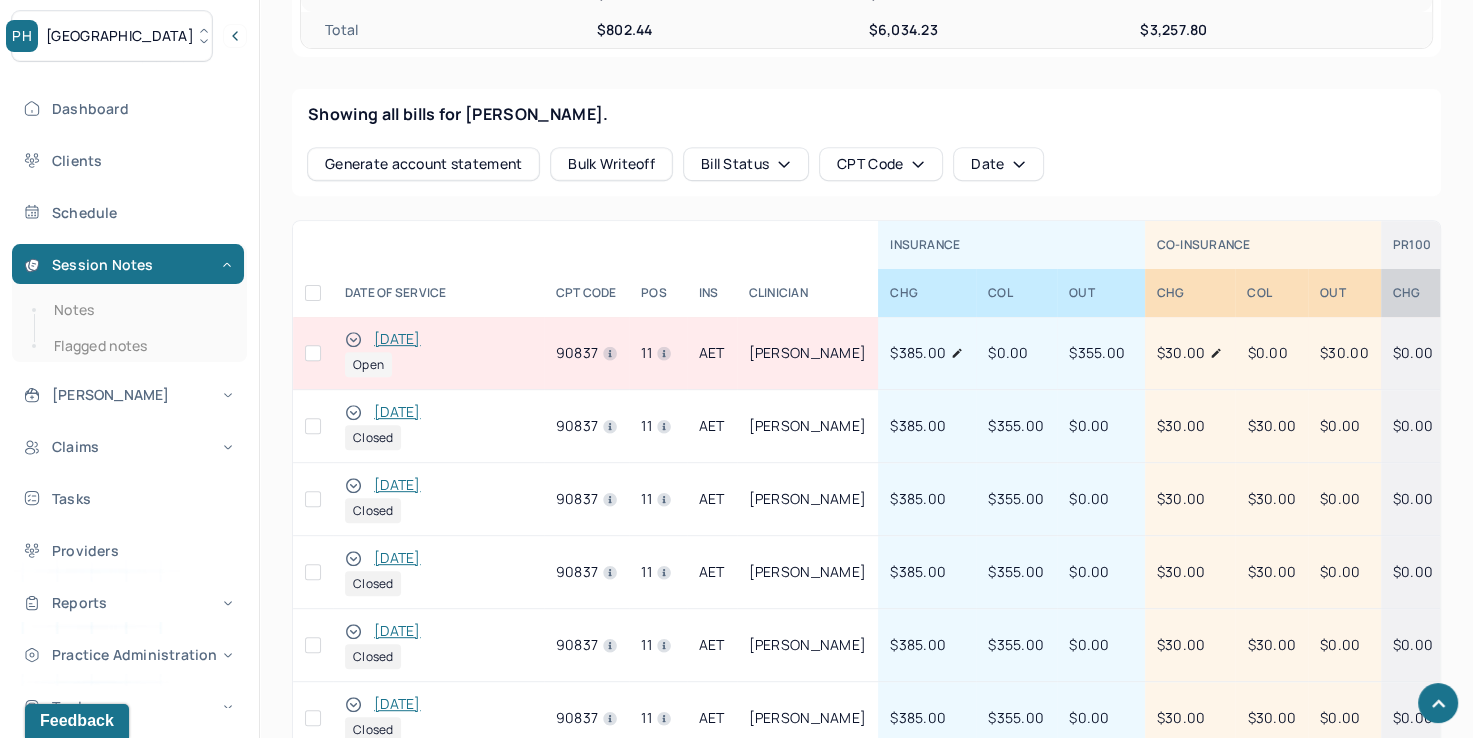 click at bounding box center [313, 353] 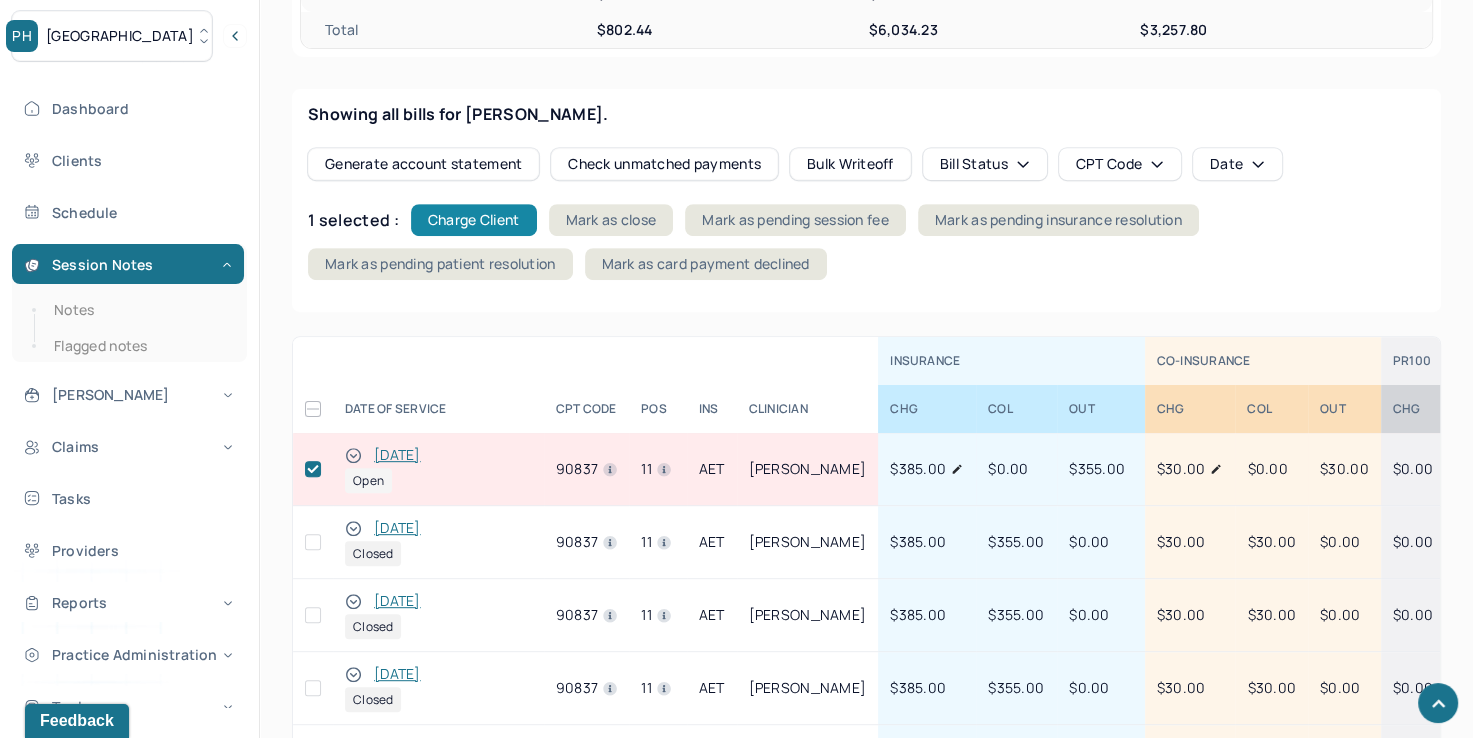 click on "Charge Client" at bounding box center (474, 220) 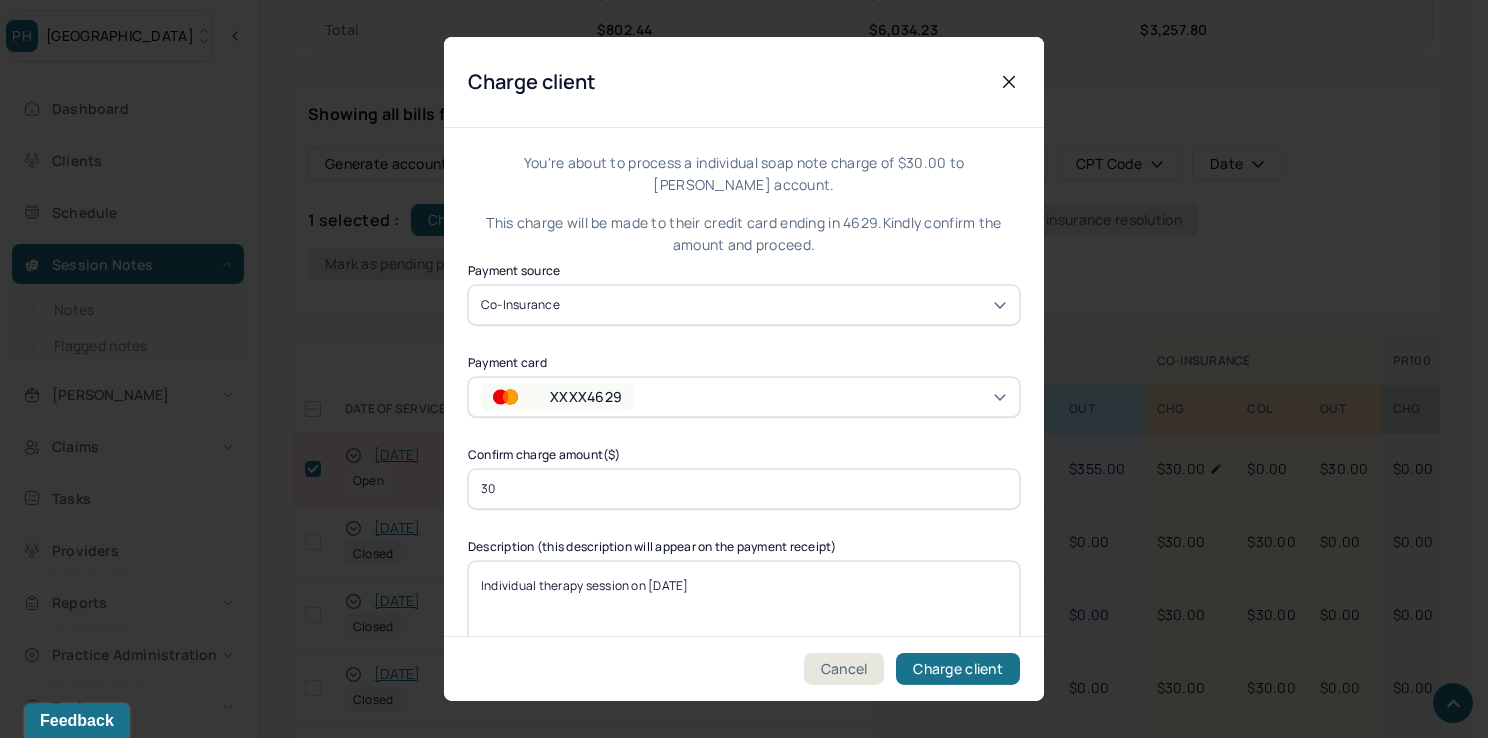 click on "XXXX4629" at bounding box center [744, 397] 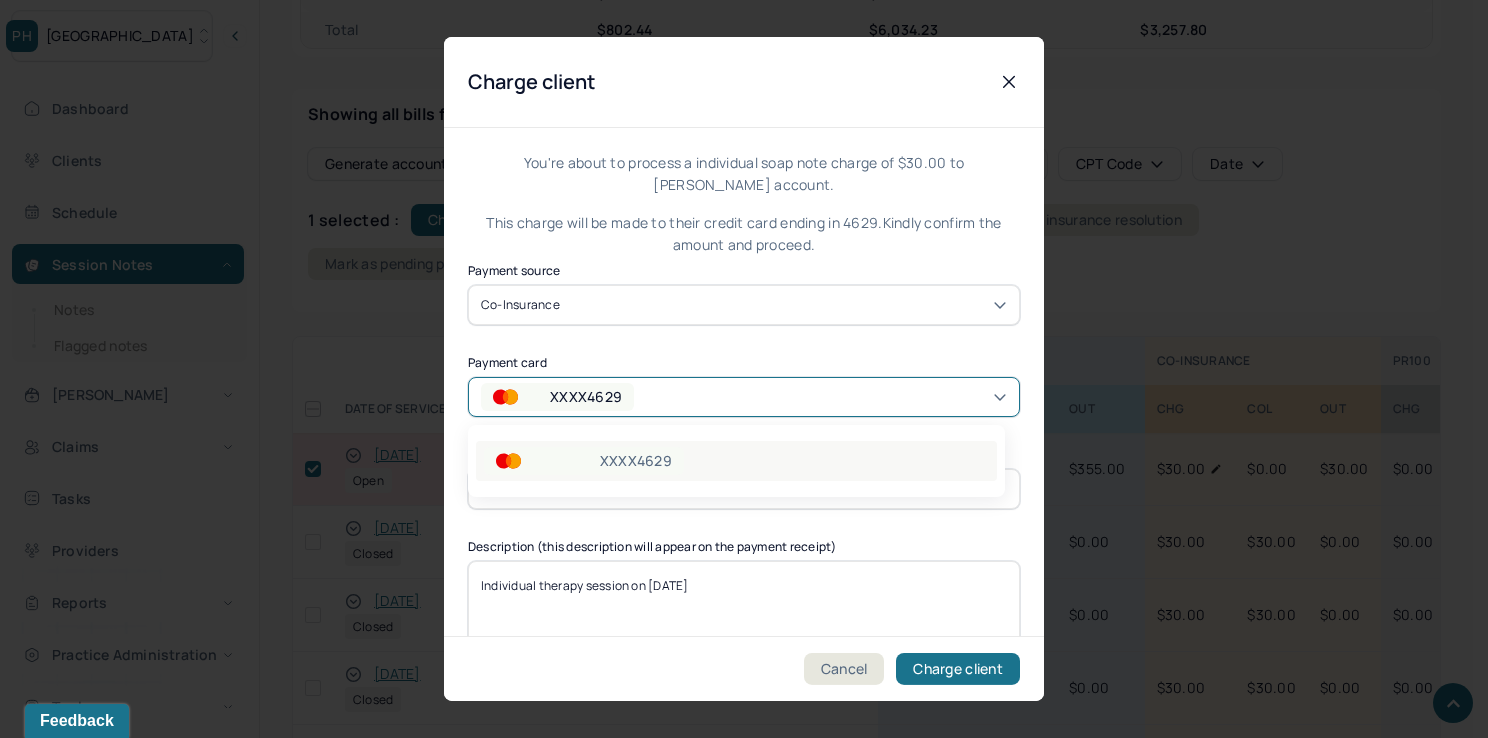 click on "XXXX4629" at bounding box center [584, 461] 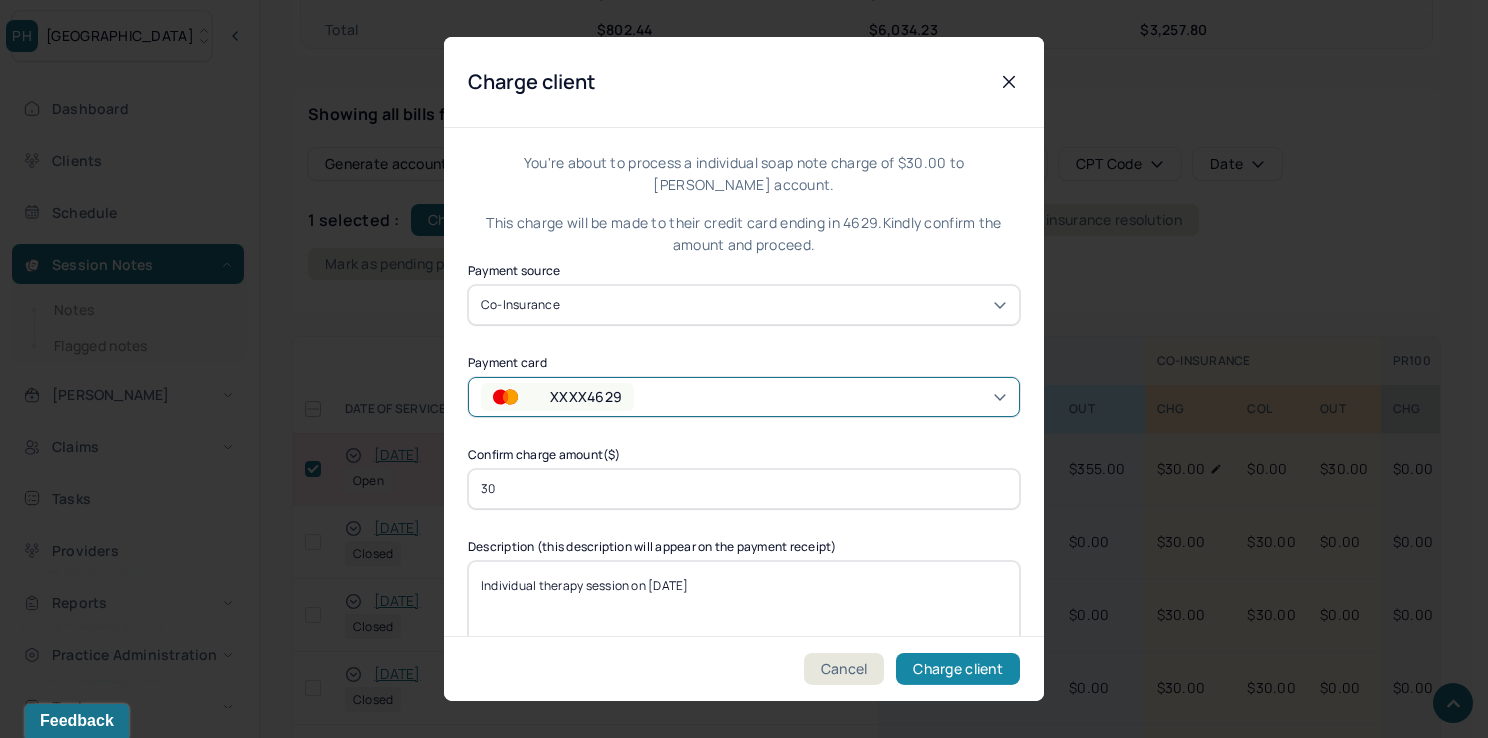 click on "Charge client" at bounding box center [958, 669] 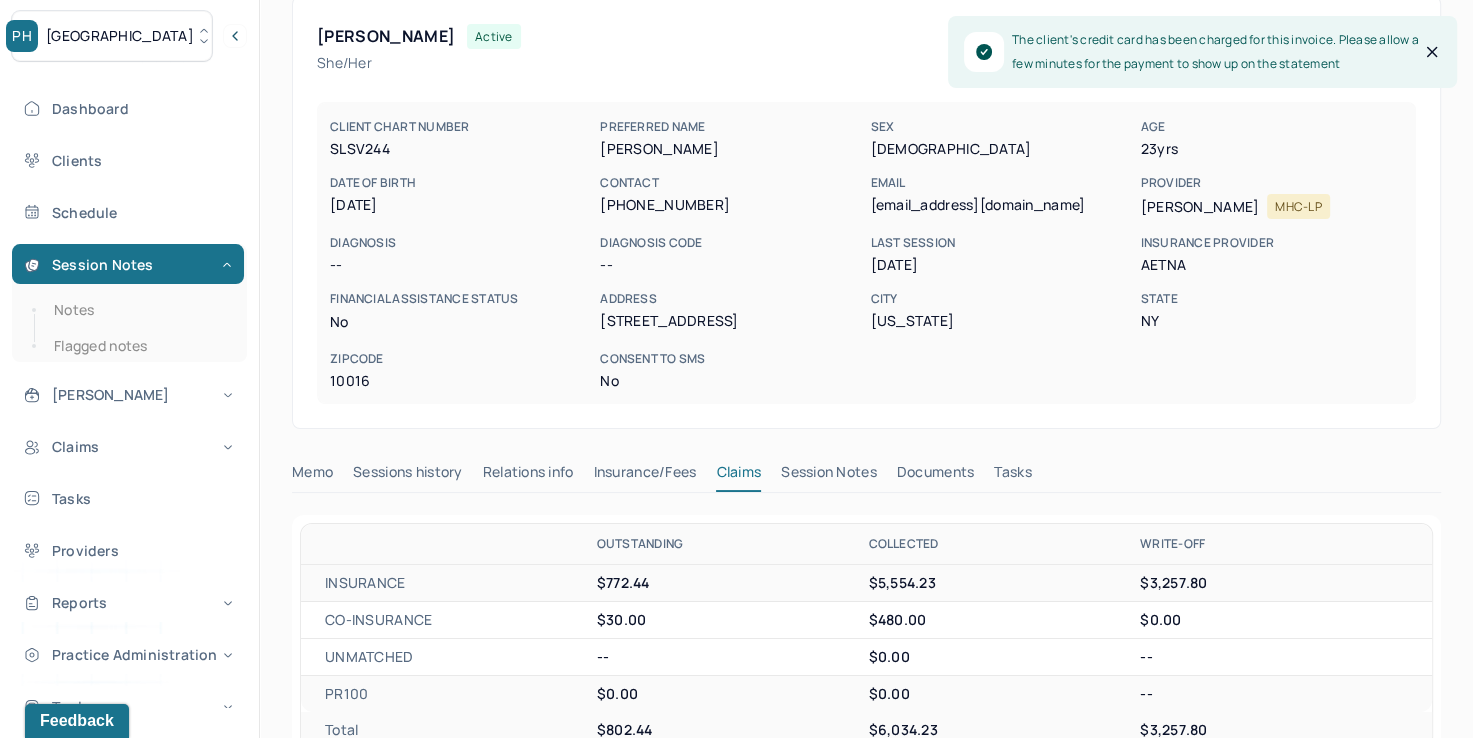 scroll, scrollTop: 0, scrollLeft: 0, axis: both 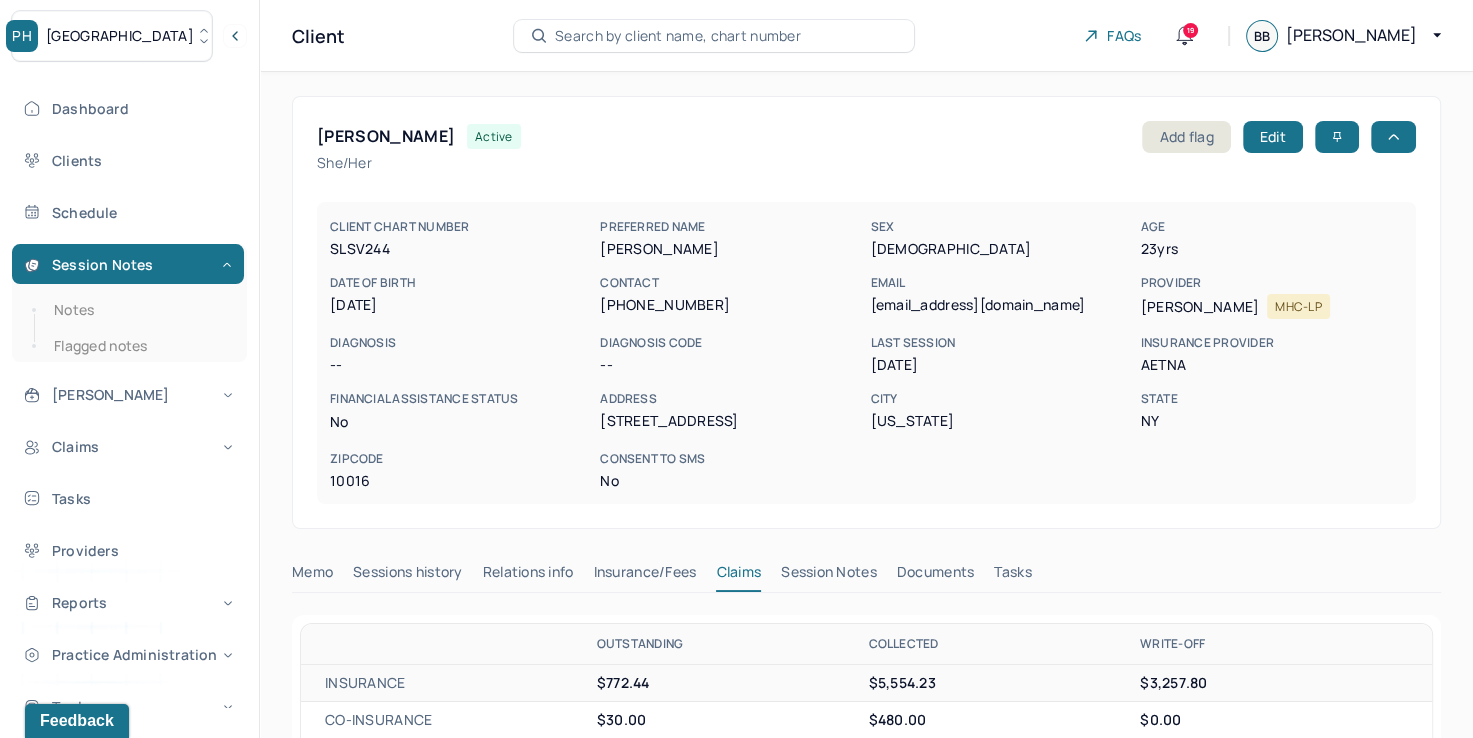 type 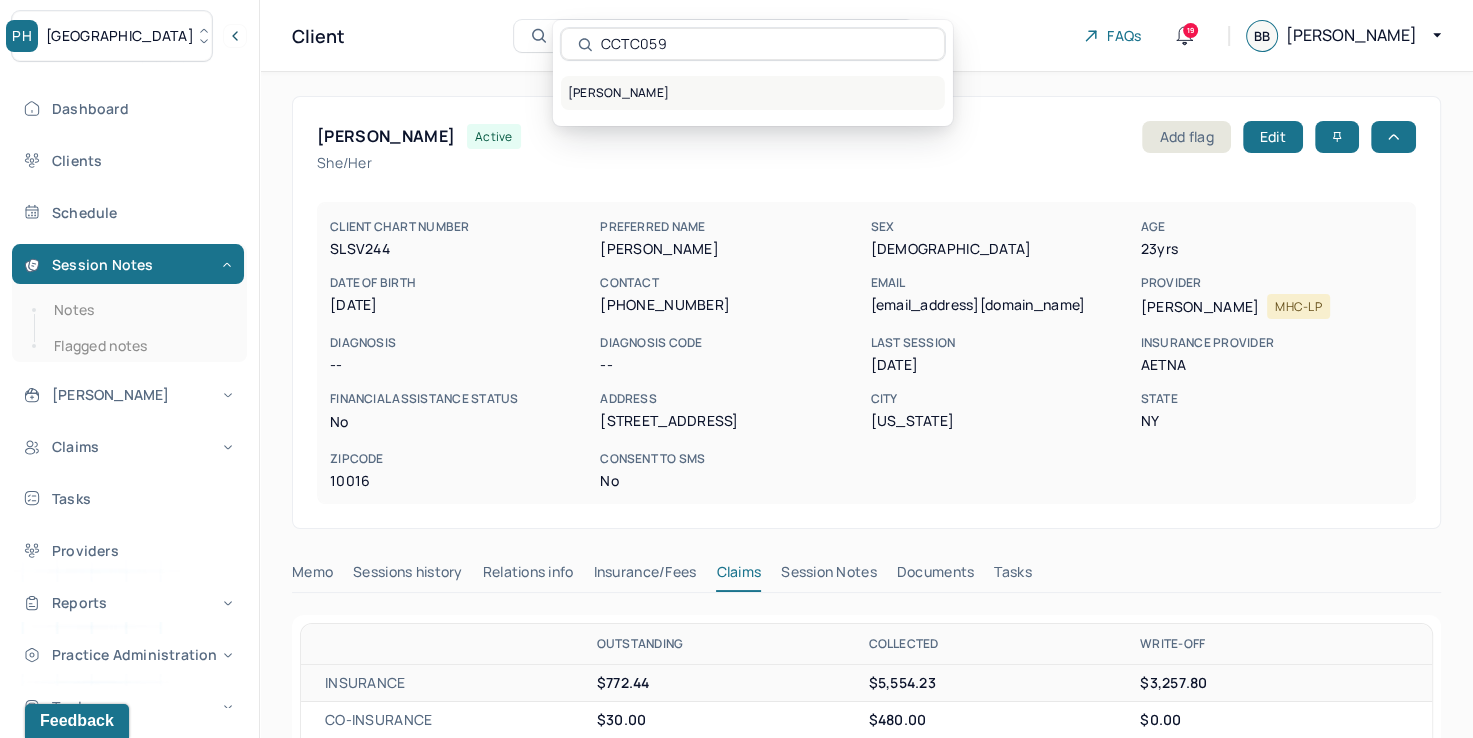 type on "CCTC059" 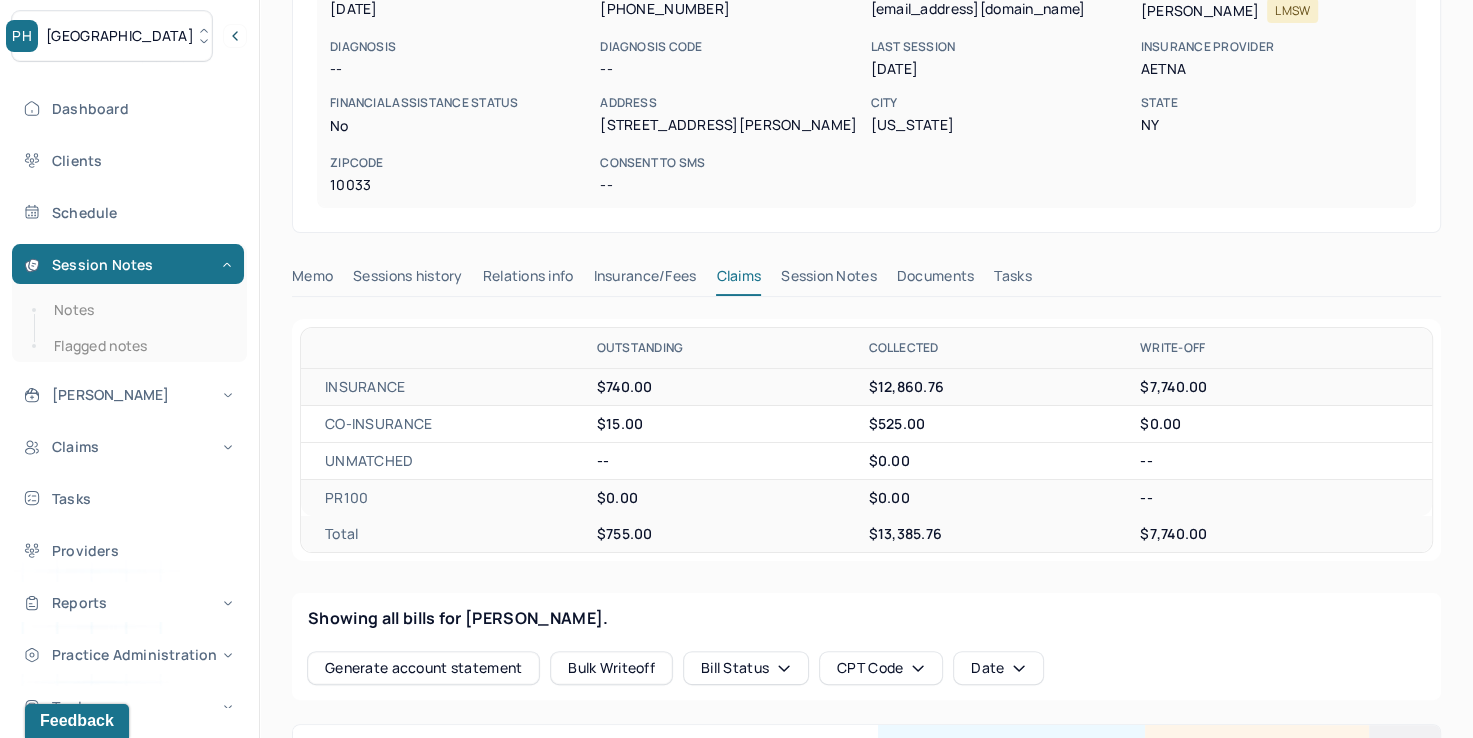 scroll, scrollTop: 300, scrollLeft: 0, axis: vertical 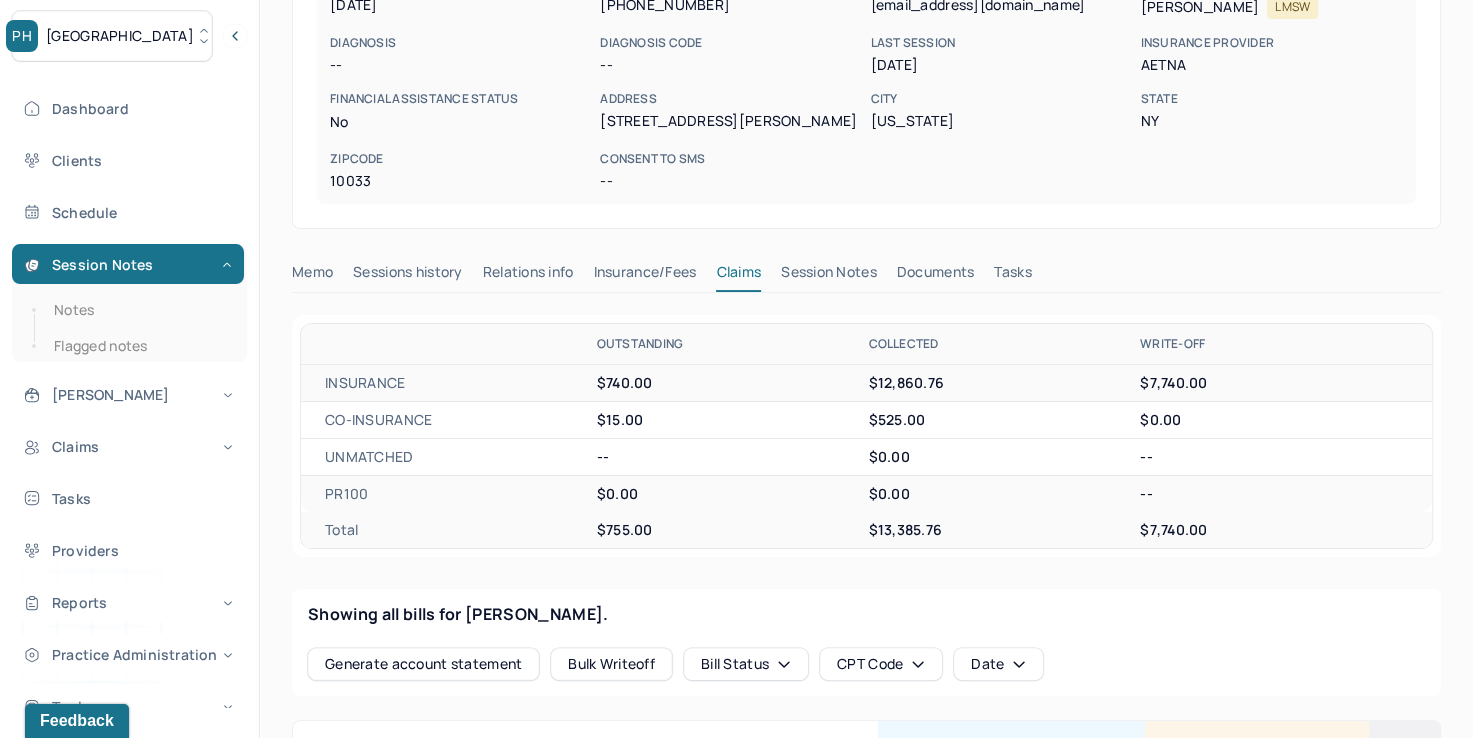click on "Insurance/Fees" at bounding box center [645, 276] 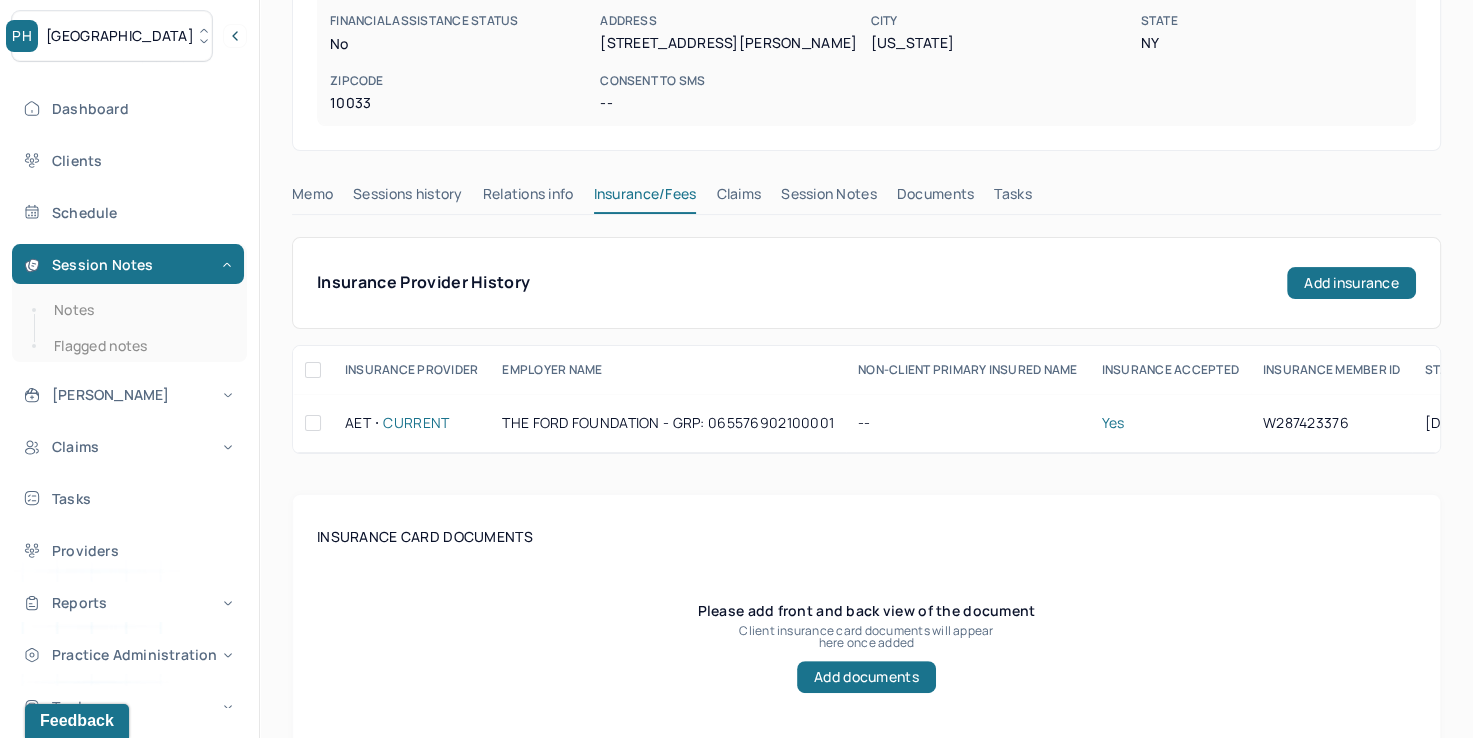 scroll, scrollTop: 300, scrollLeft: 0, axis: vertical 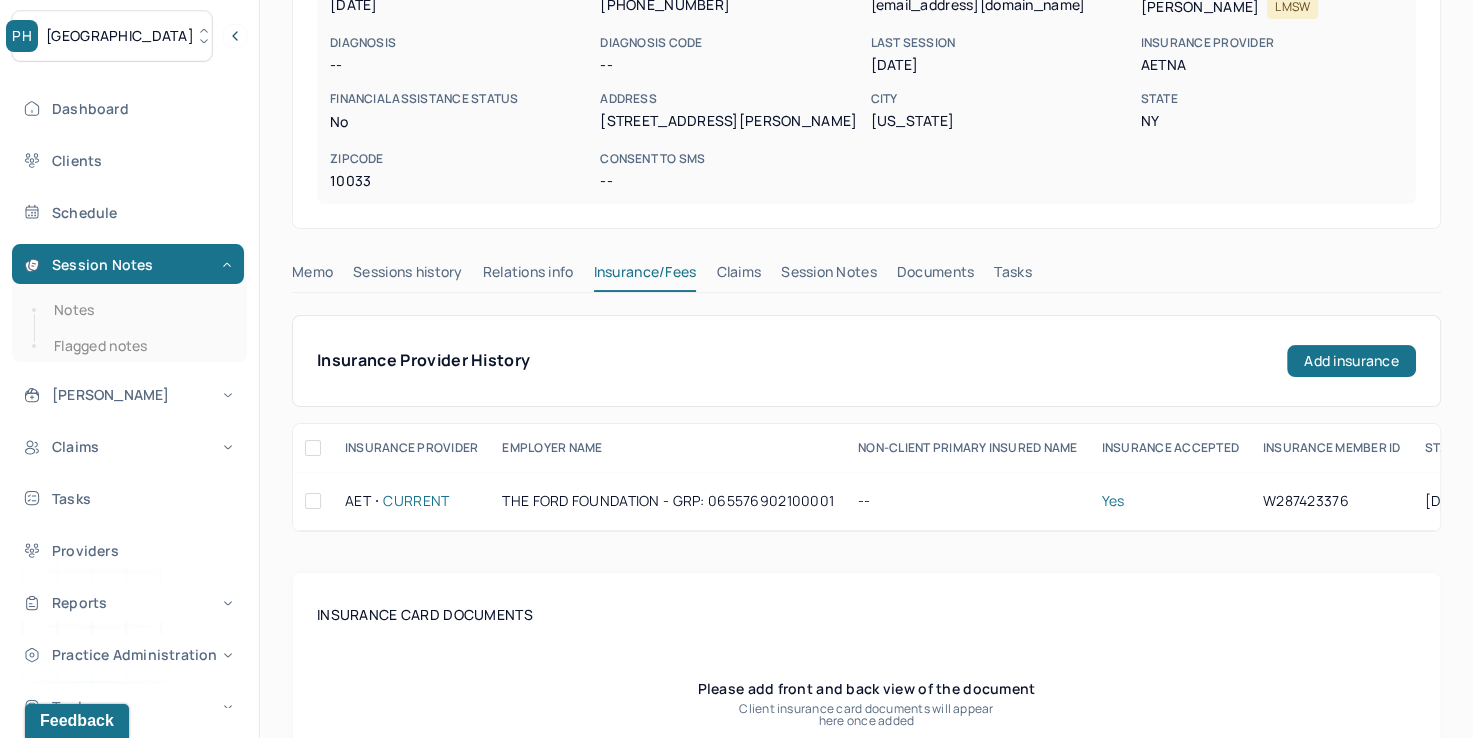 click on "Claims" at bounding box center (738, 276) 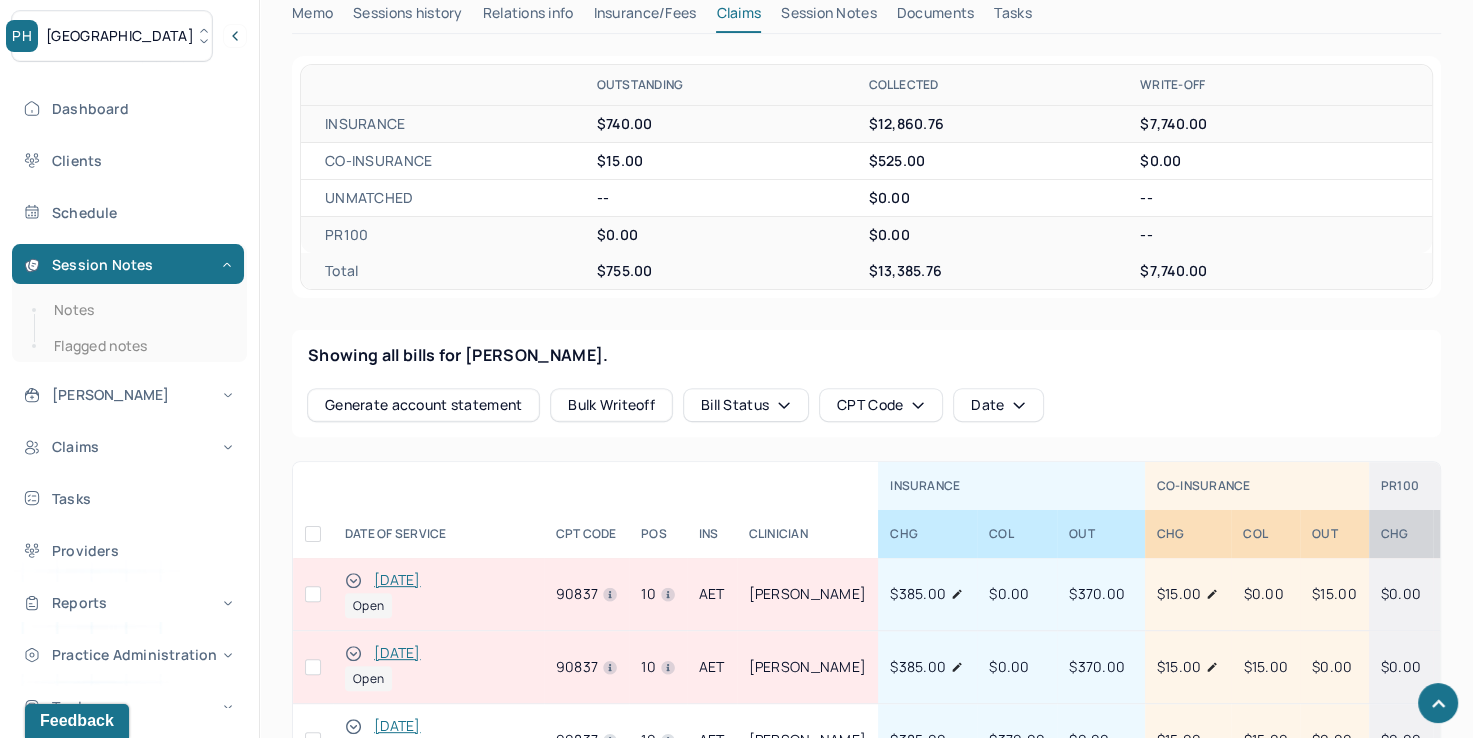 scroll, scrollTop: 700, scrollLeft: 0, axis: vertical 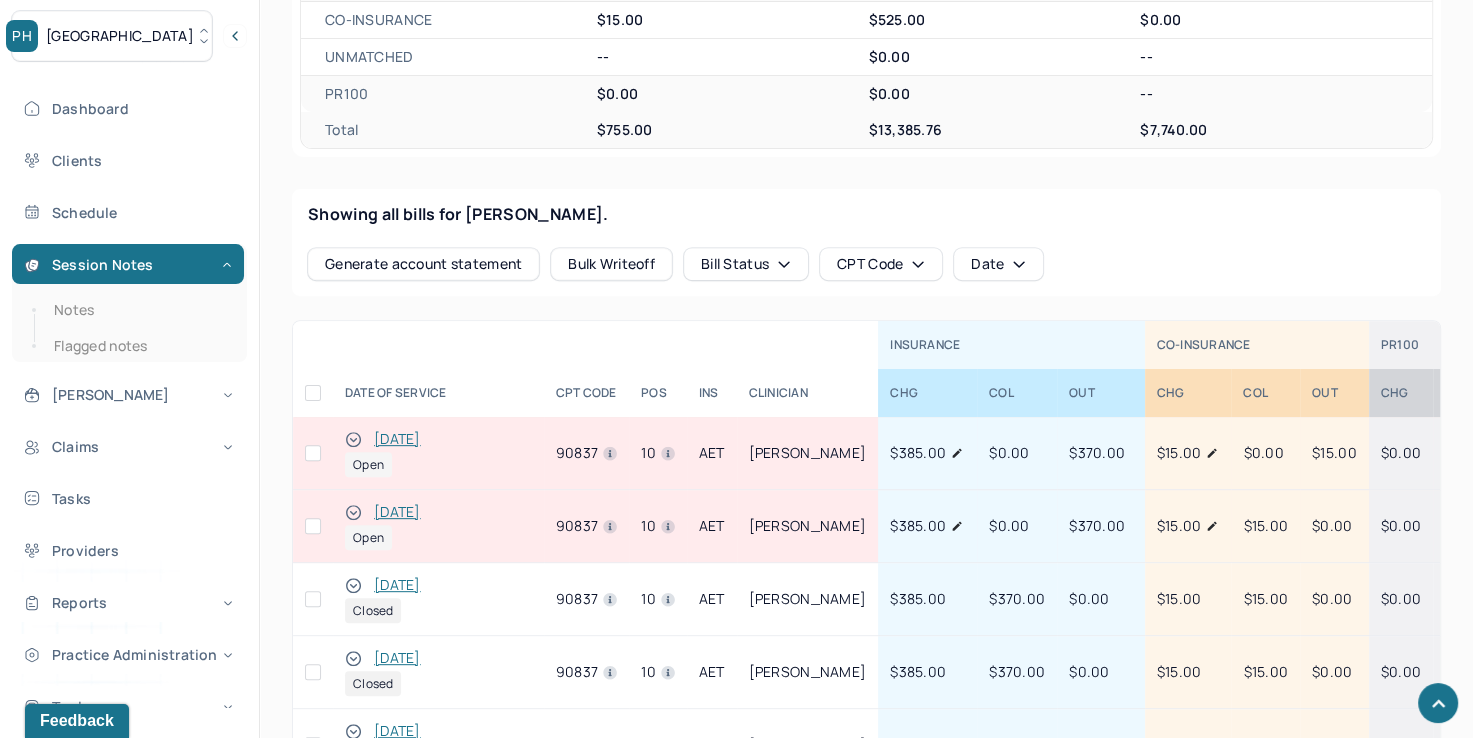 click at bounding box center [313, 453] 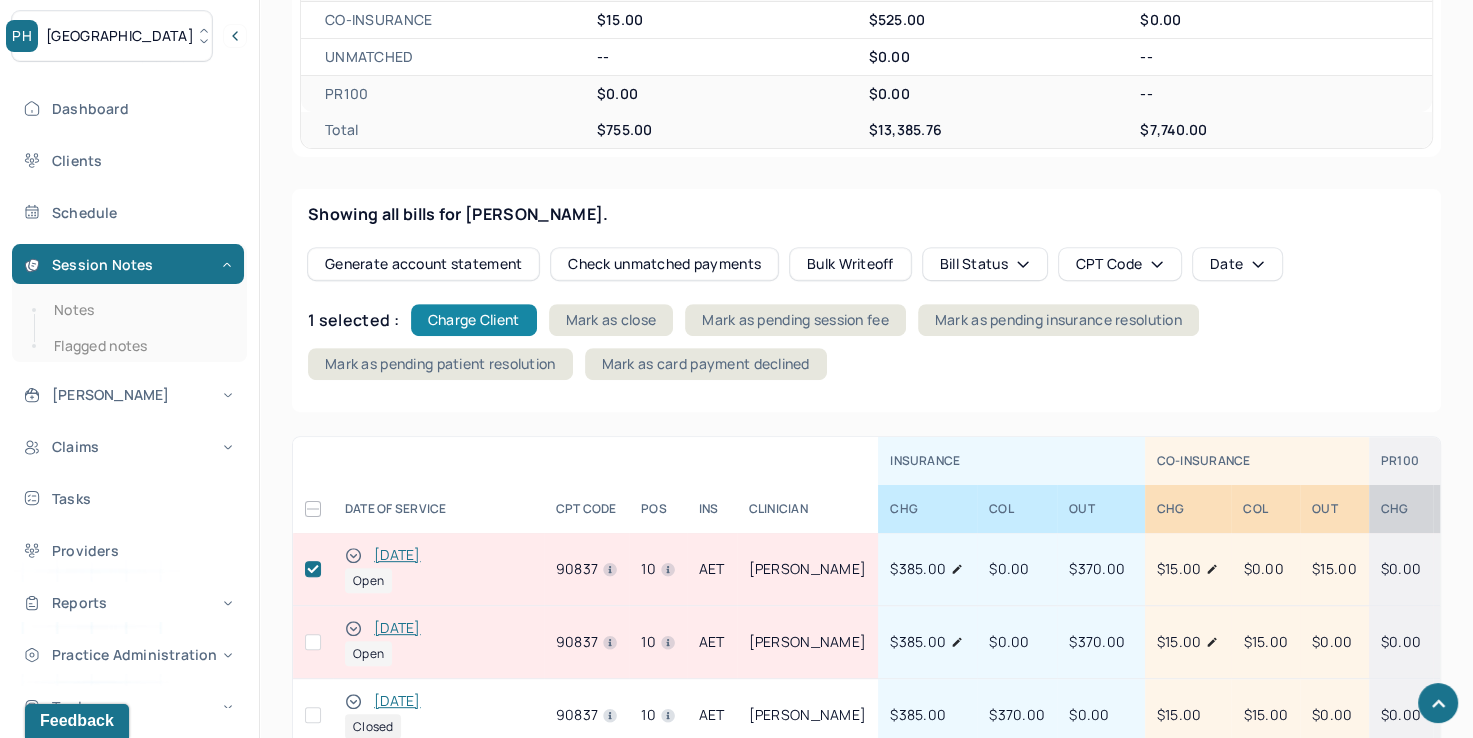 click on "Charge Client" at bounding box center (474, 320) 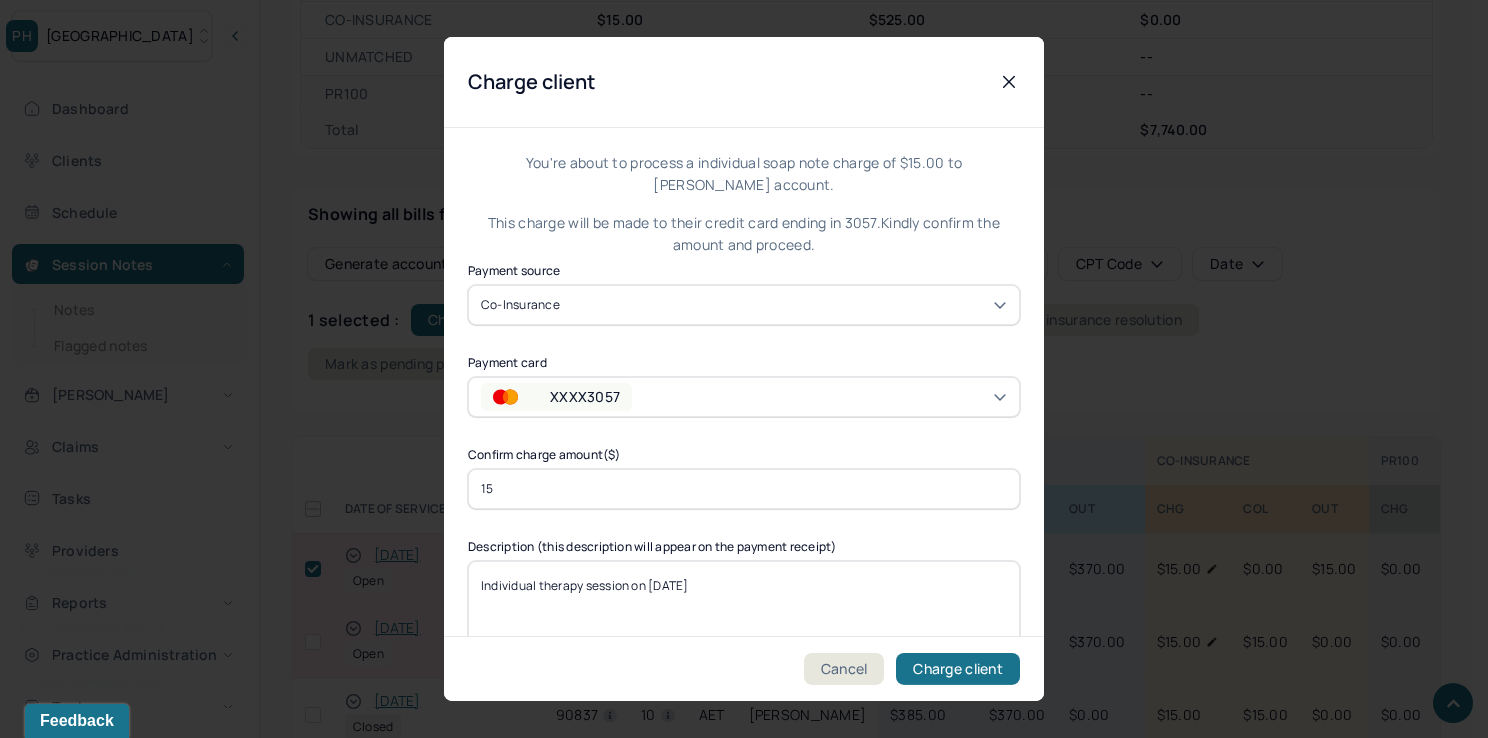 click on "XXXX3057" at bounding box center (744, 397) 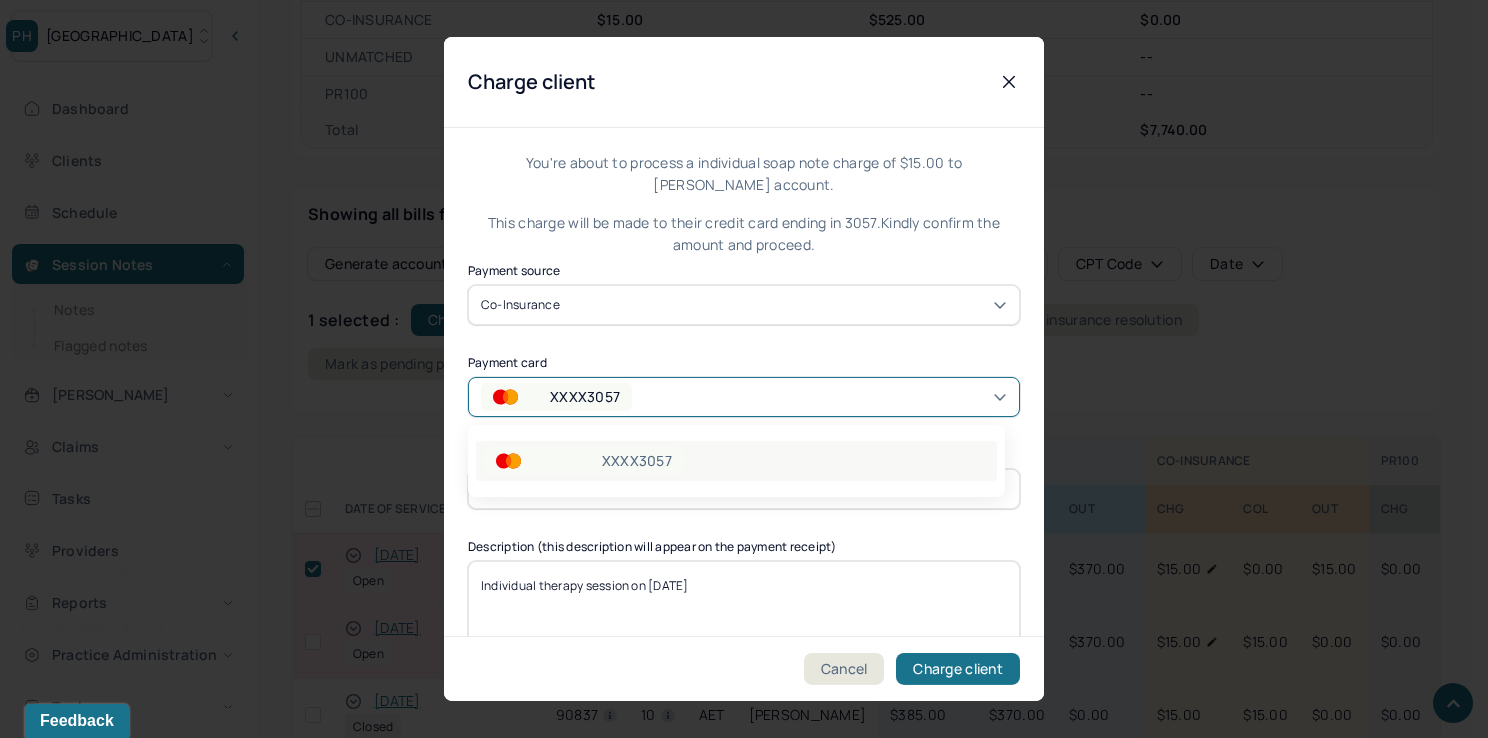 click on "XXXX3057" at bounding box center [736, 461] 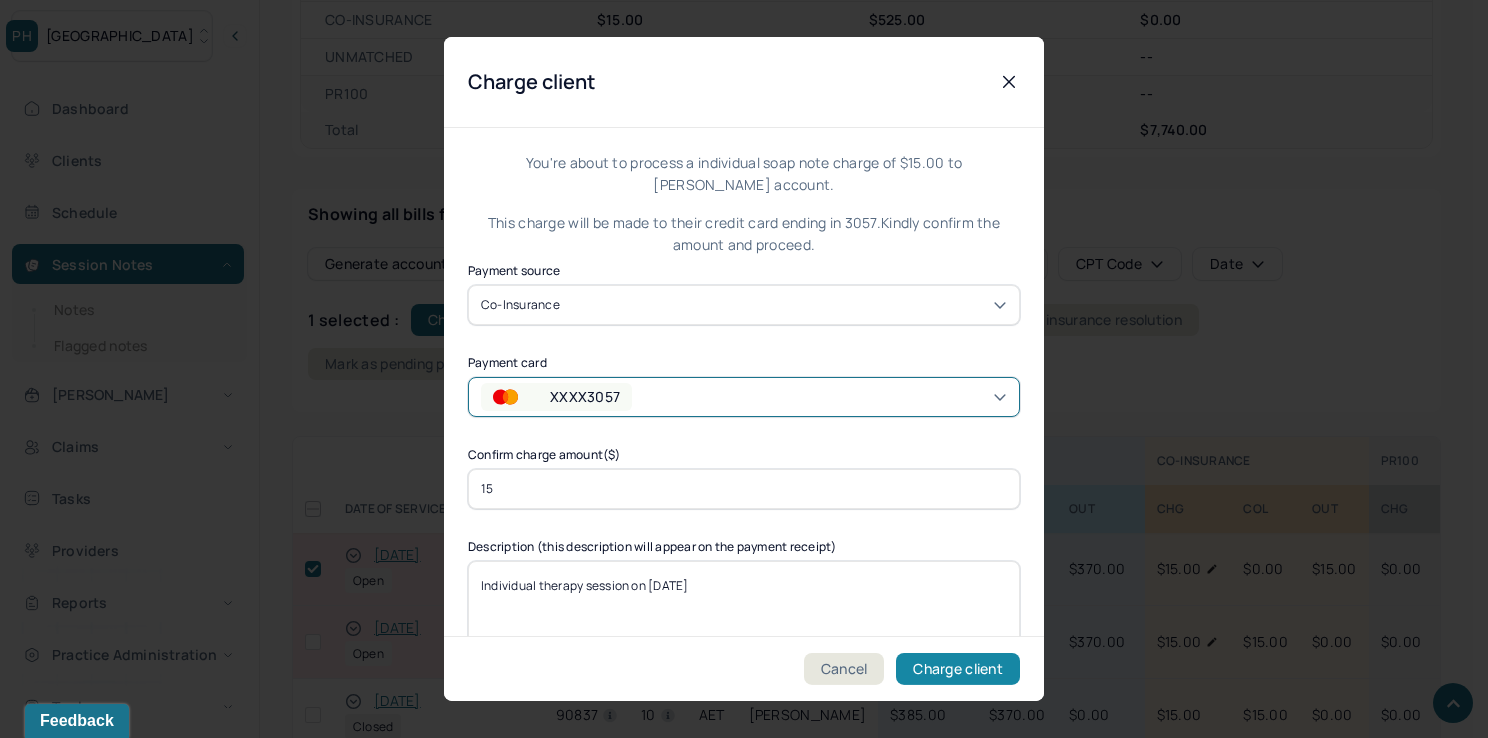 click on "Charge client" at bounding box center (958, 669) 